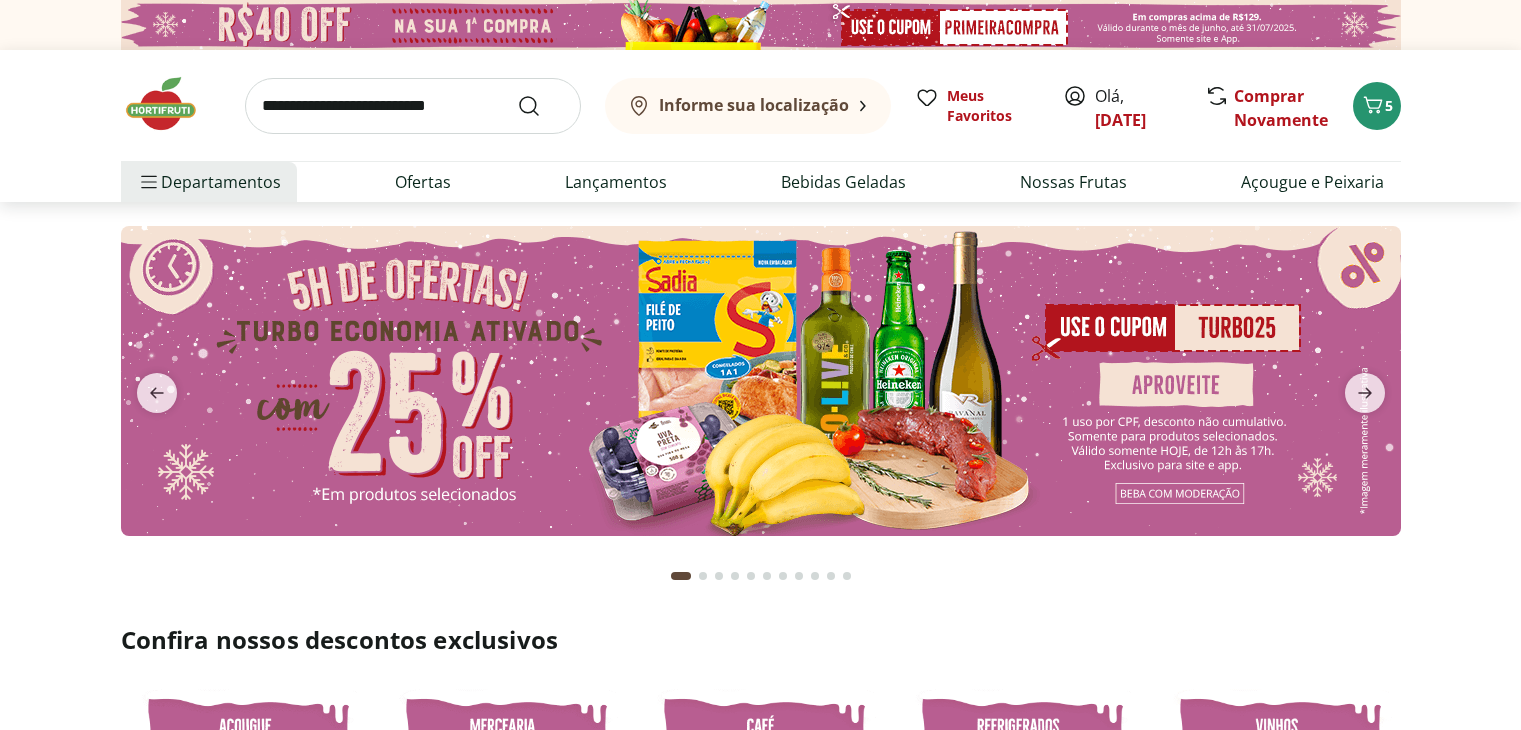 scroll, scrollTop: 0, scrollLeft: 0, axis: both 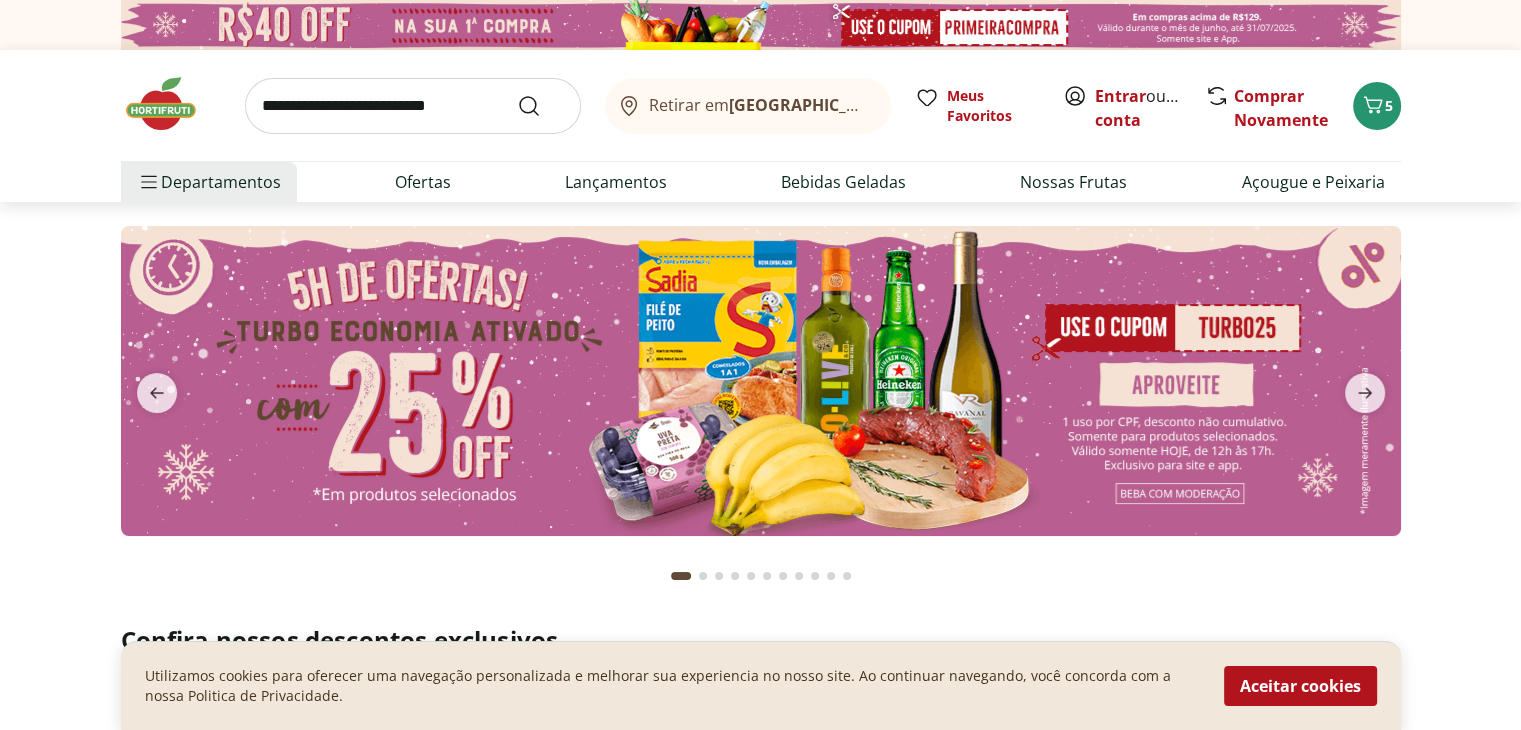 drag, startPoint x: 1319, startPoint y: 675, endPoint x: 1332, endPoint y: 679, distance: 13.601471 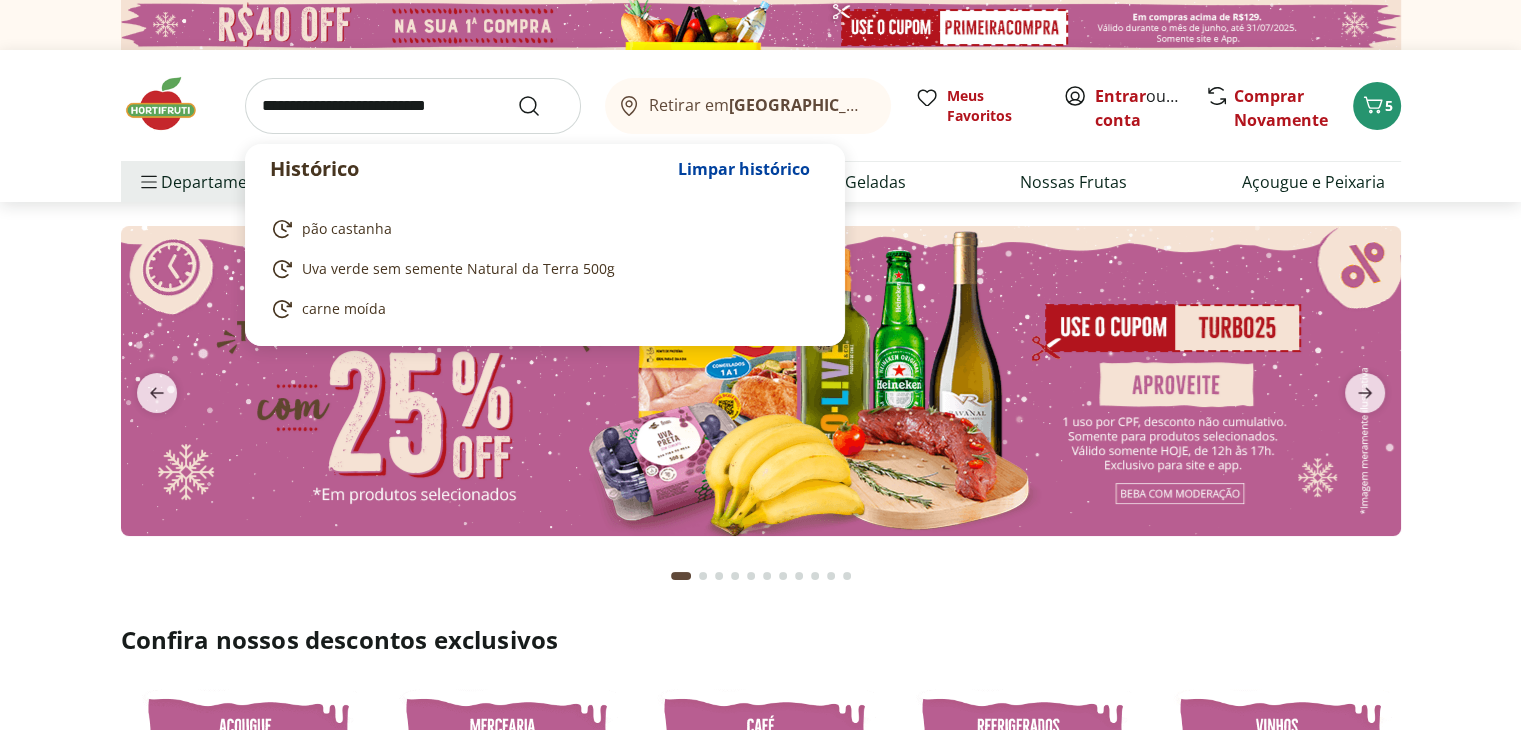 click at bounding box center (413, 106) 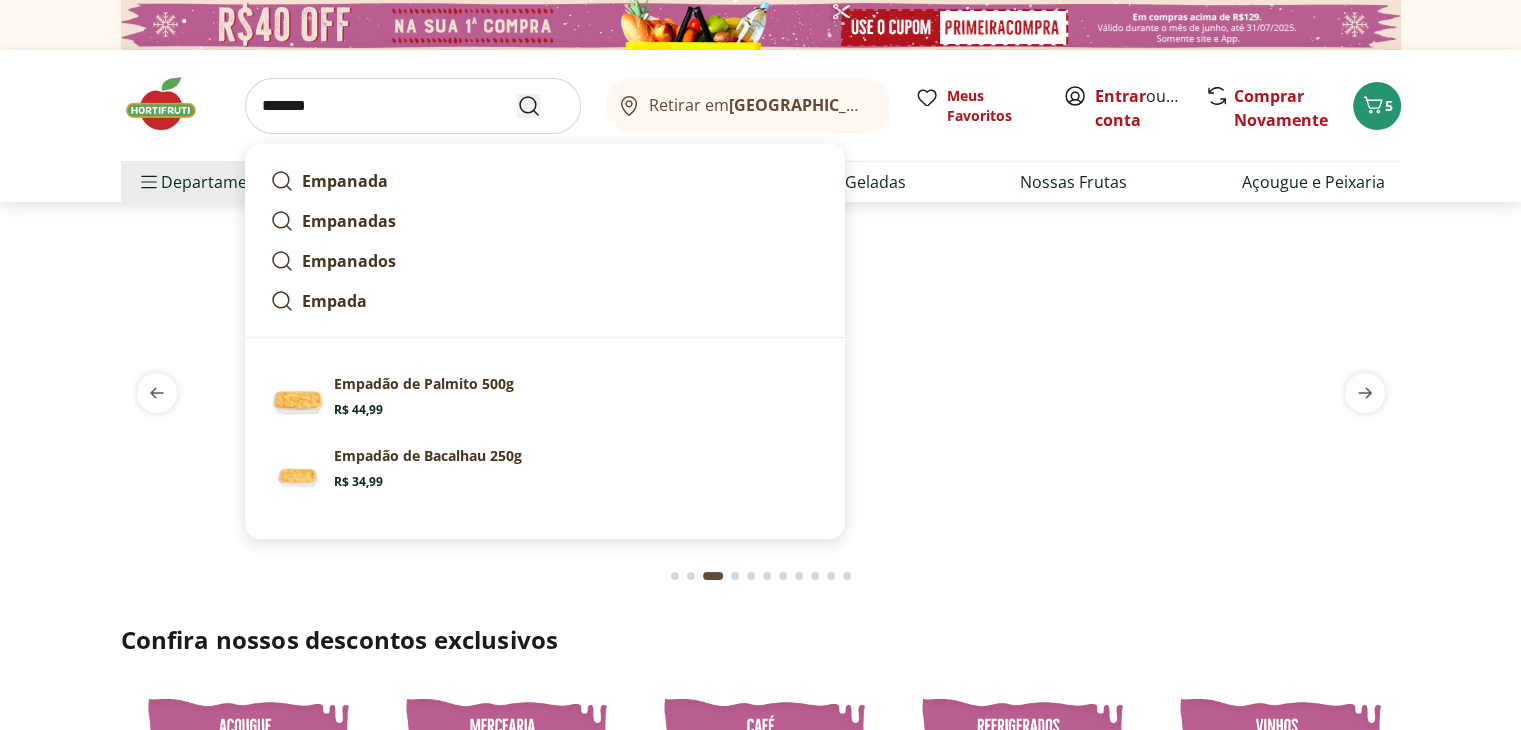 type on "*******" 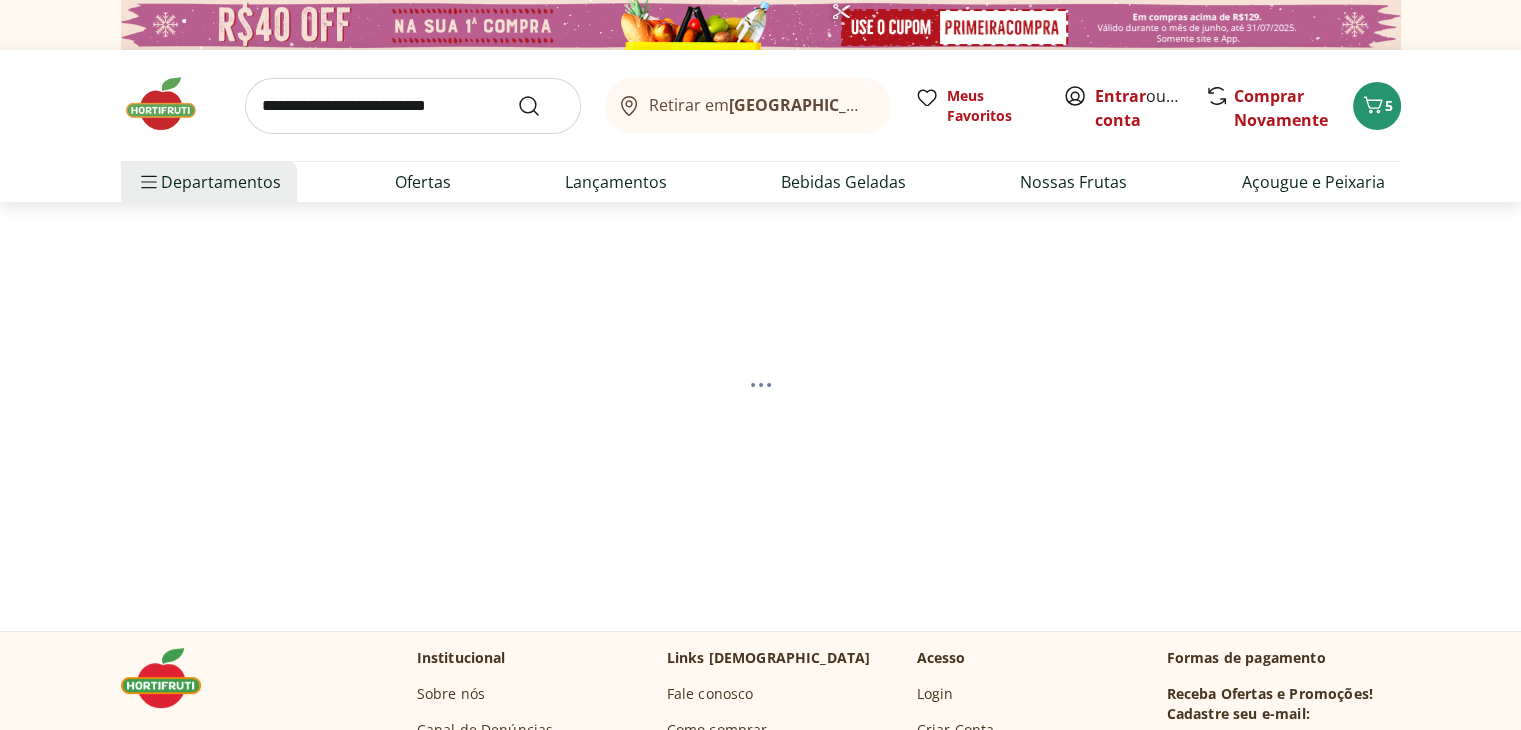 select on "**********" 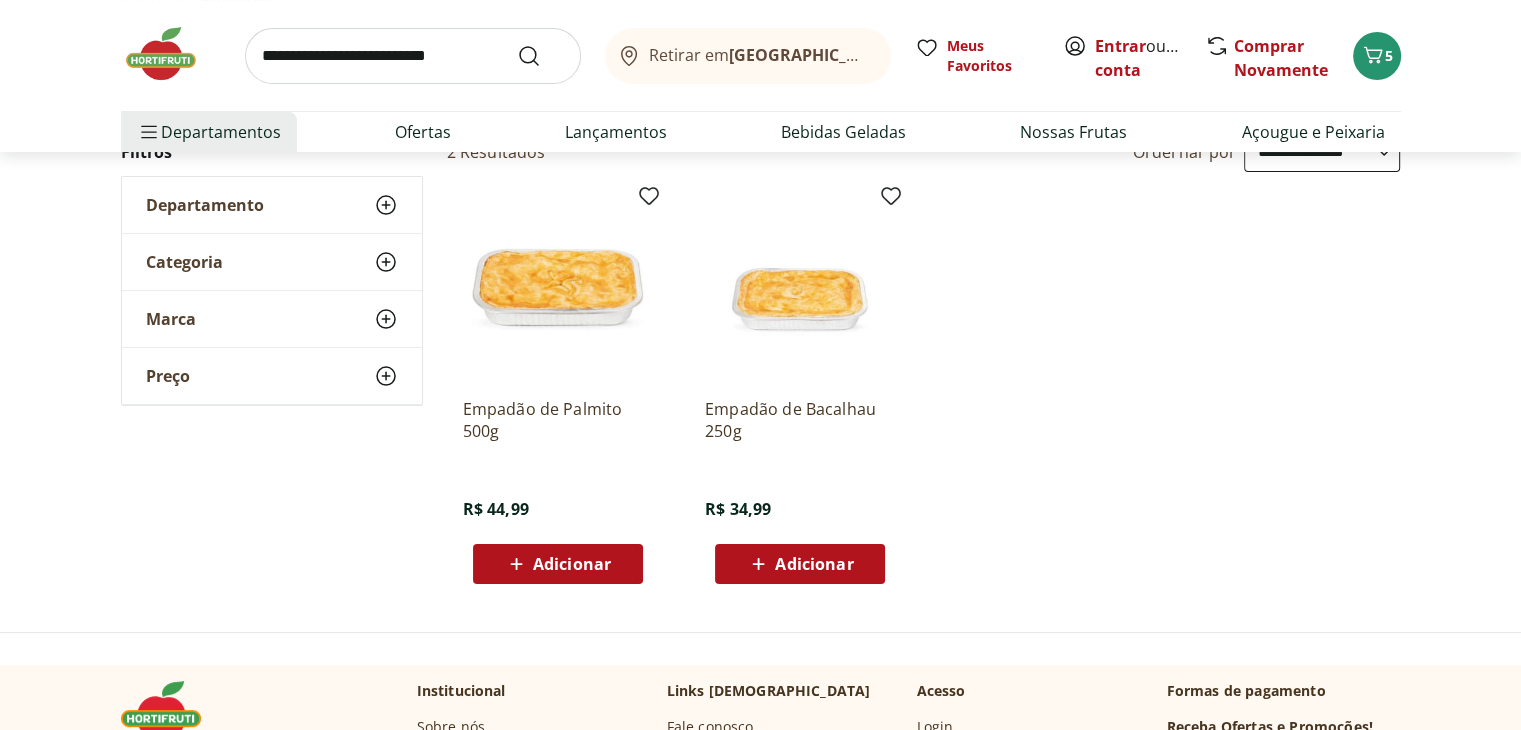 scroll, scrollTop: 242, scrollLeft: 0, axis: vertical 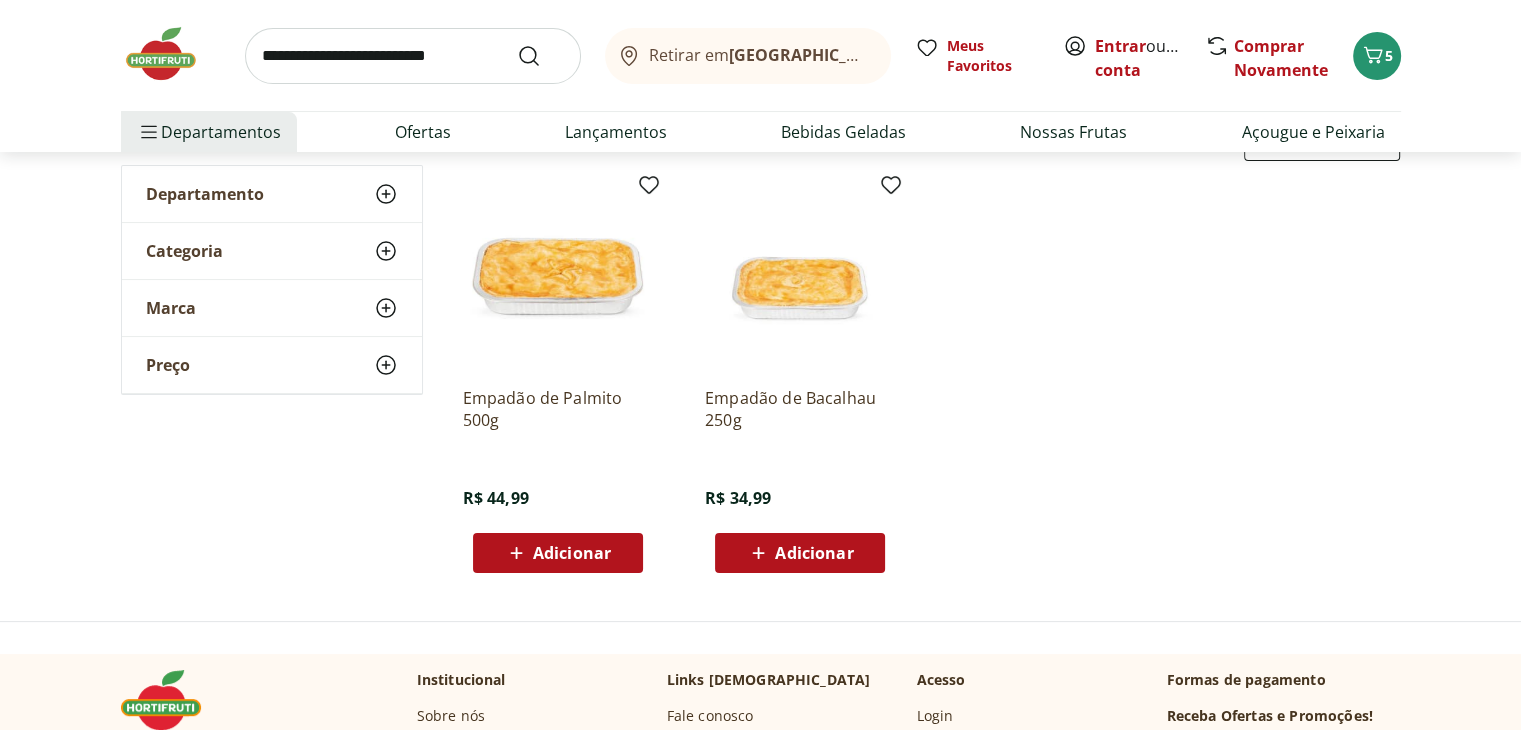 click on "Adicionar" at bounding box center [572, 553] 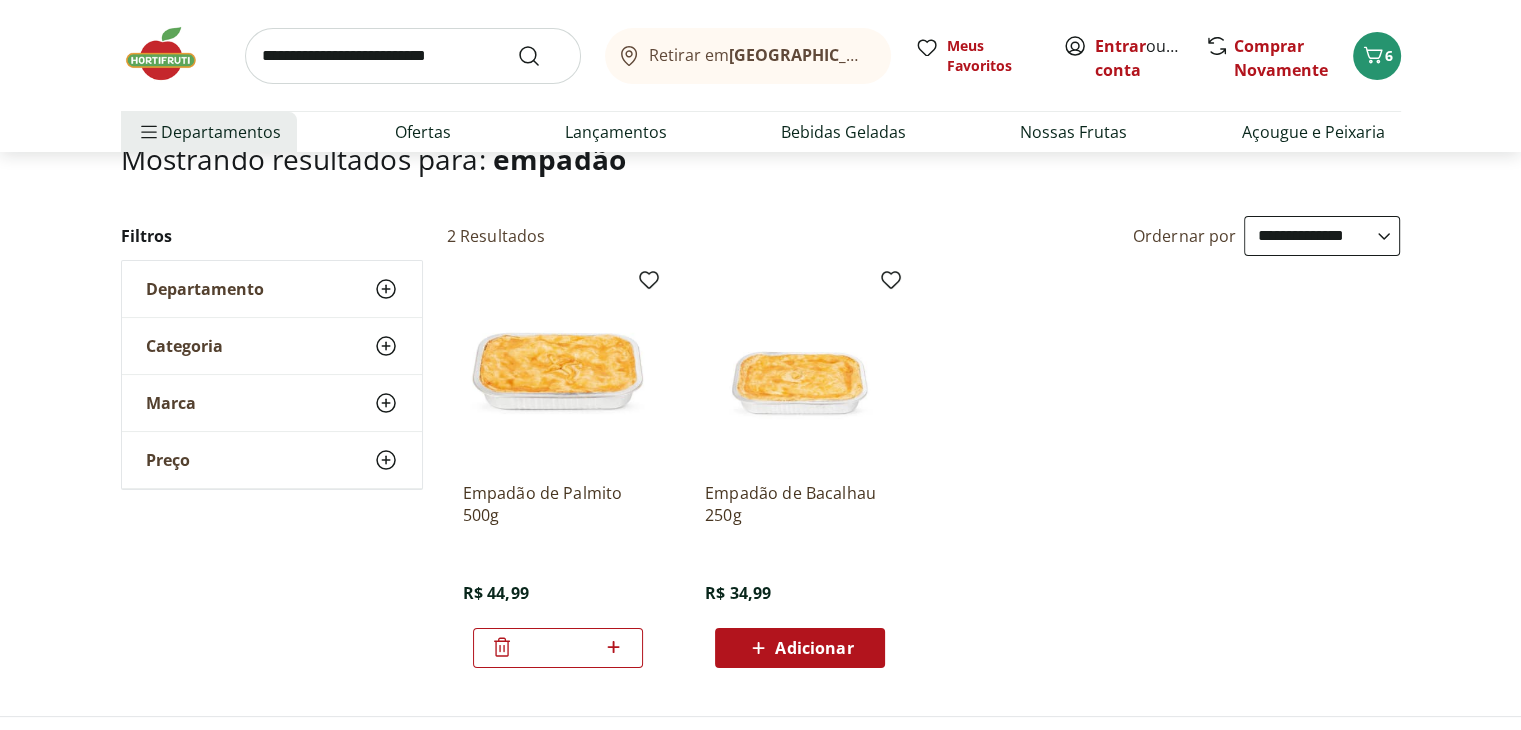 scroll, scrollTop: 164, scrollLeft: 0, axis: vertical 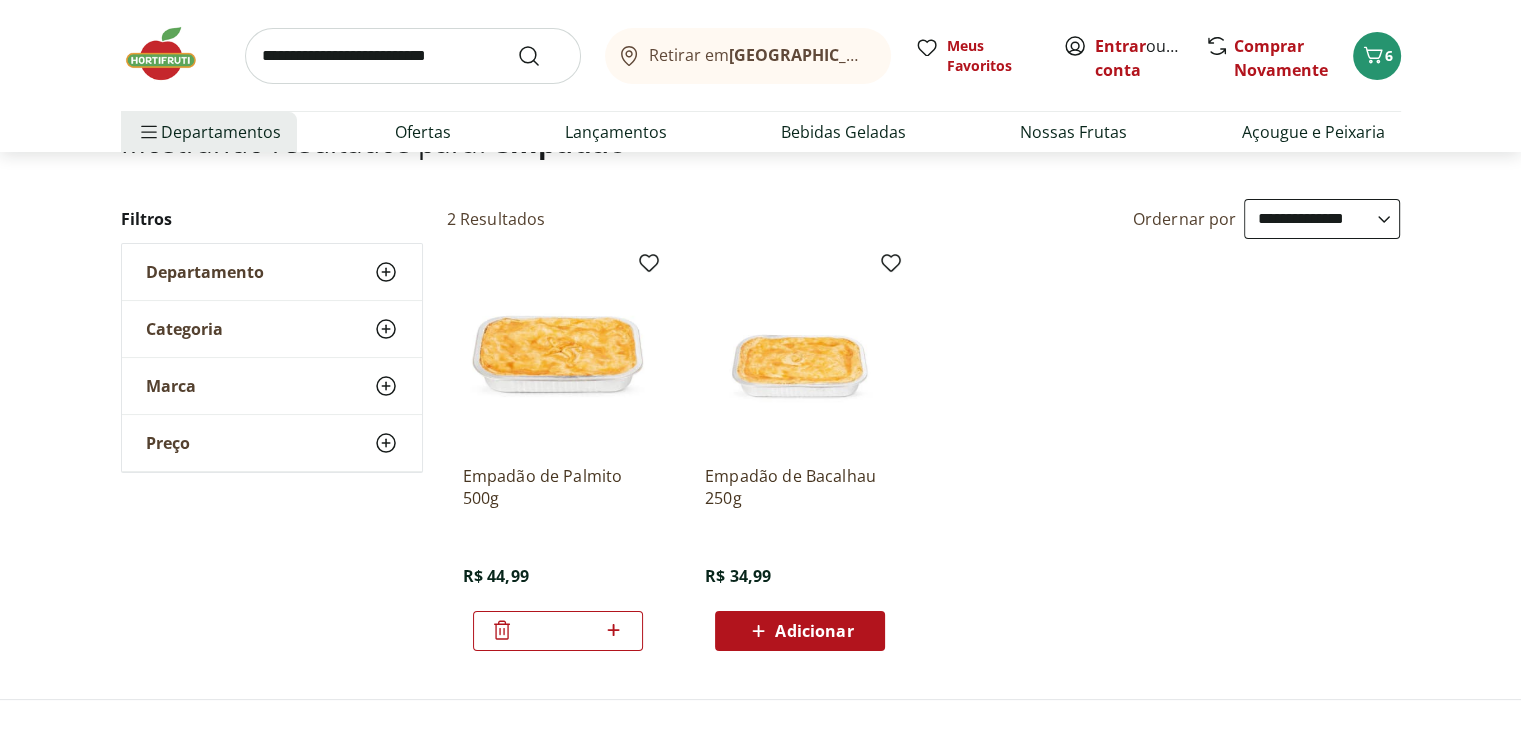 click 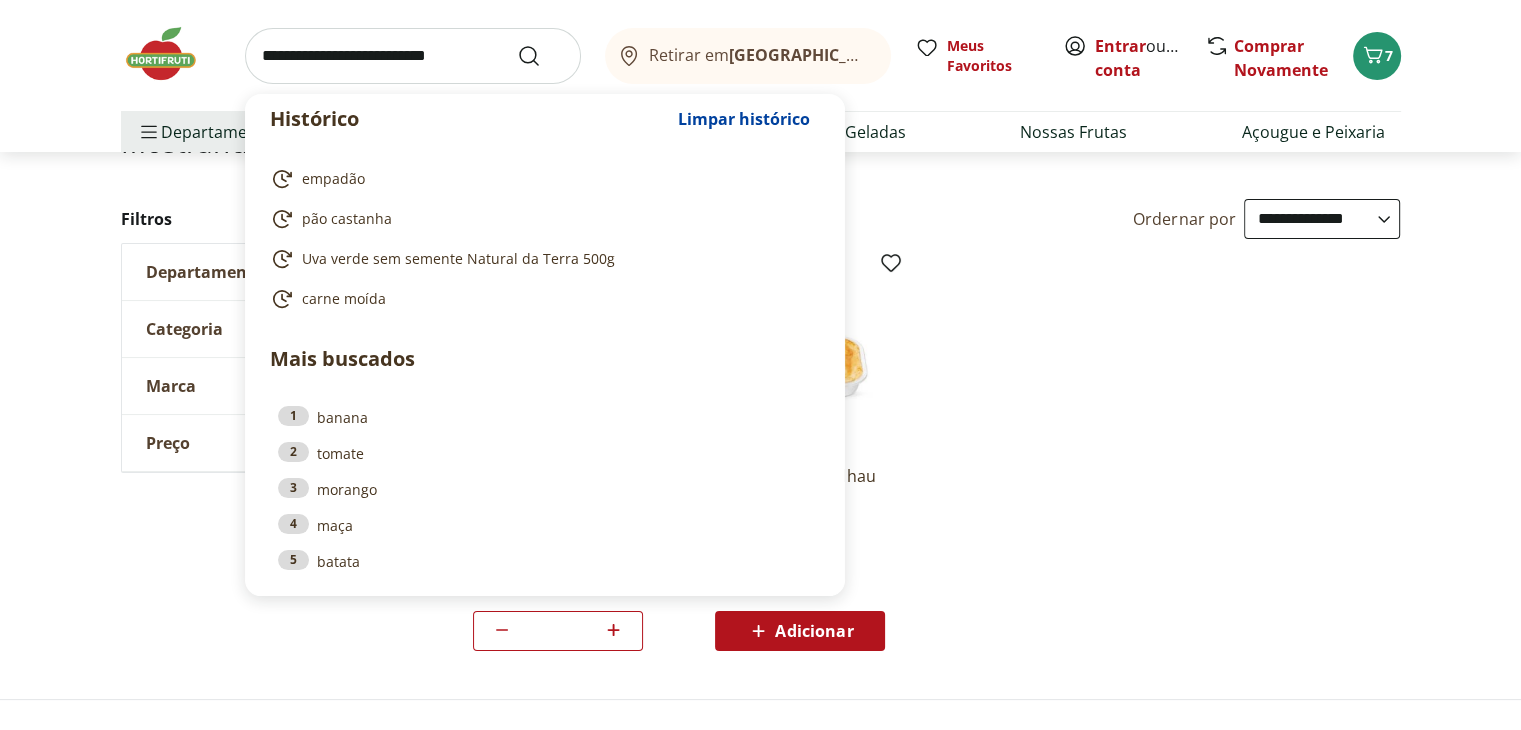 click at bounding box center (413, 56) 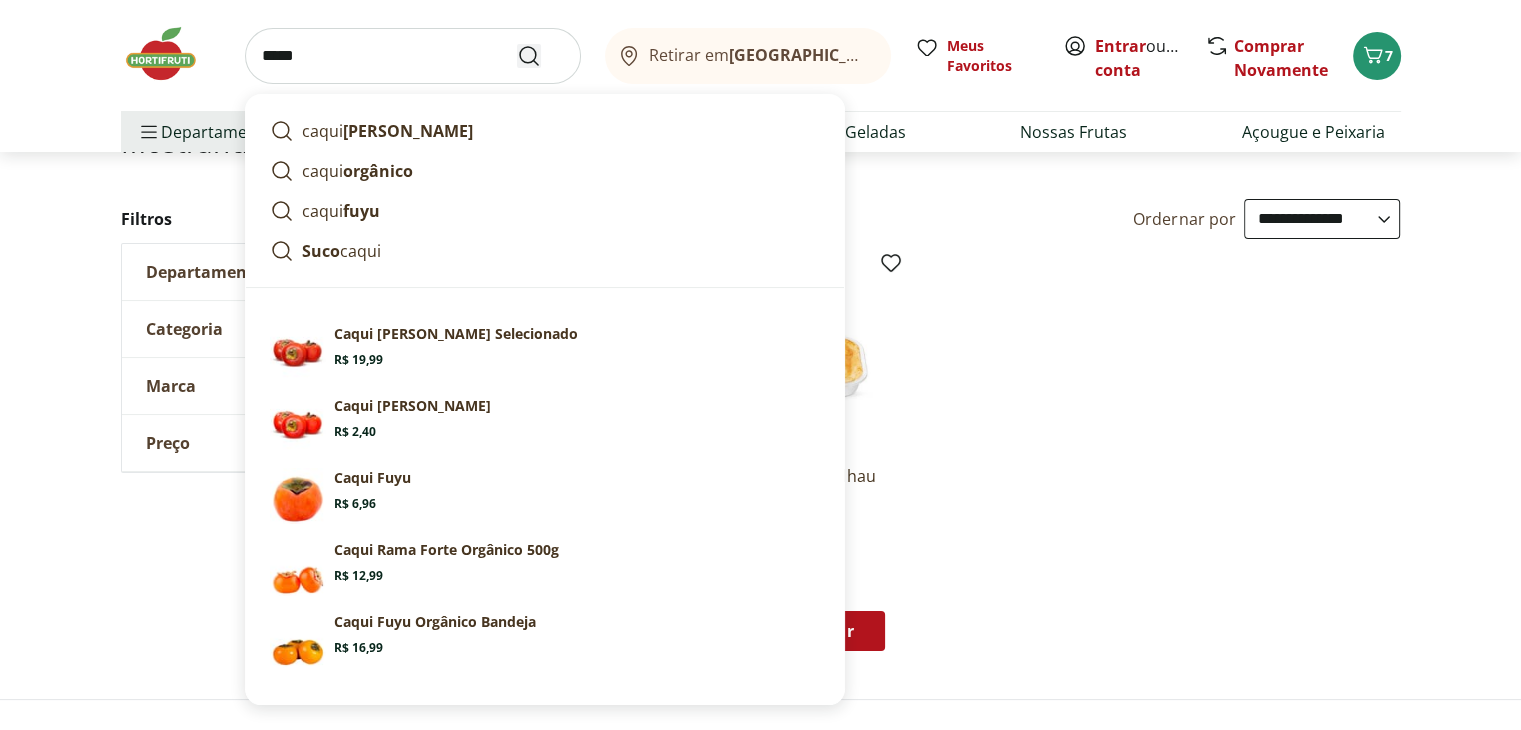 type on "*****" 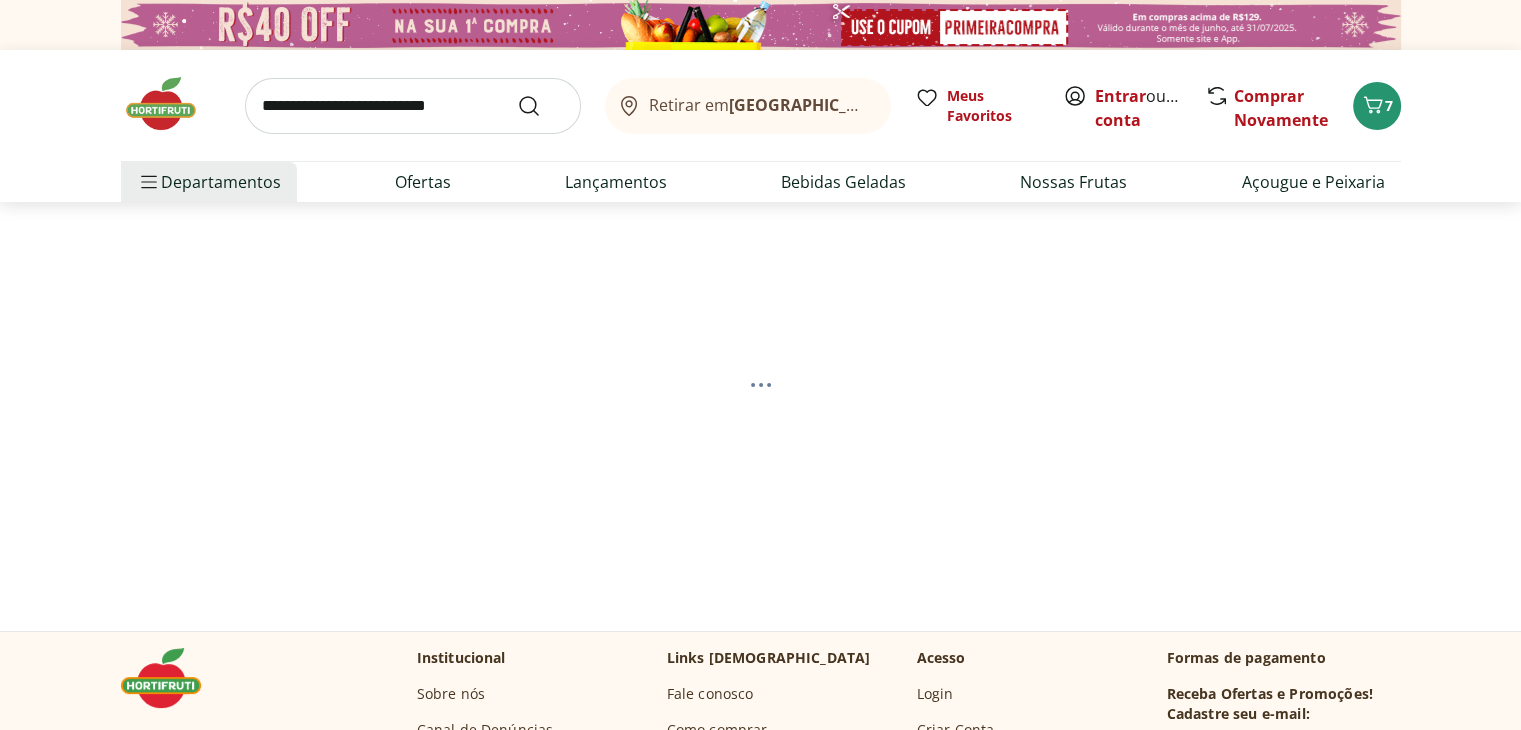 select on "**********" 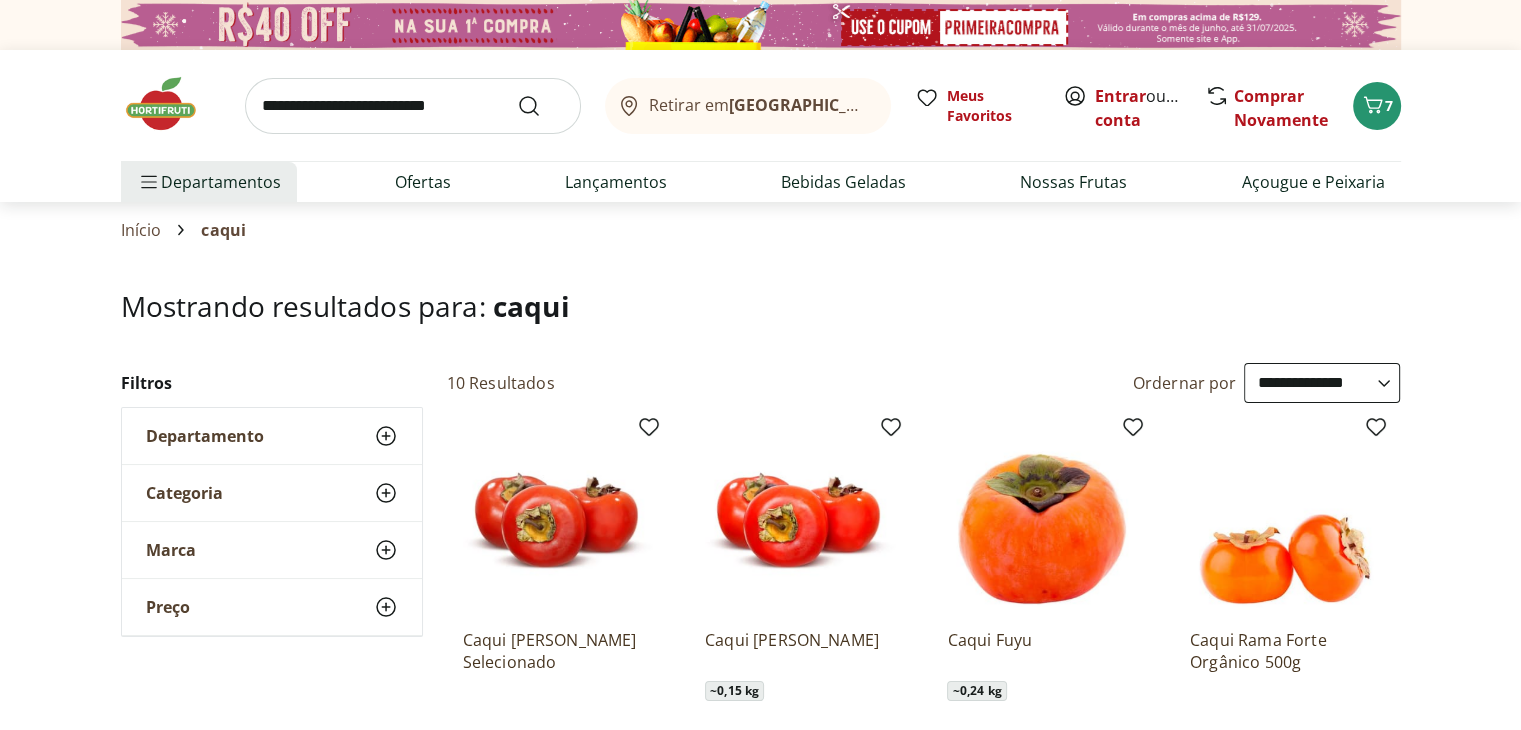 click at bounding box center (761, 25) 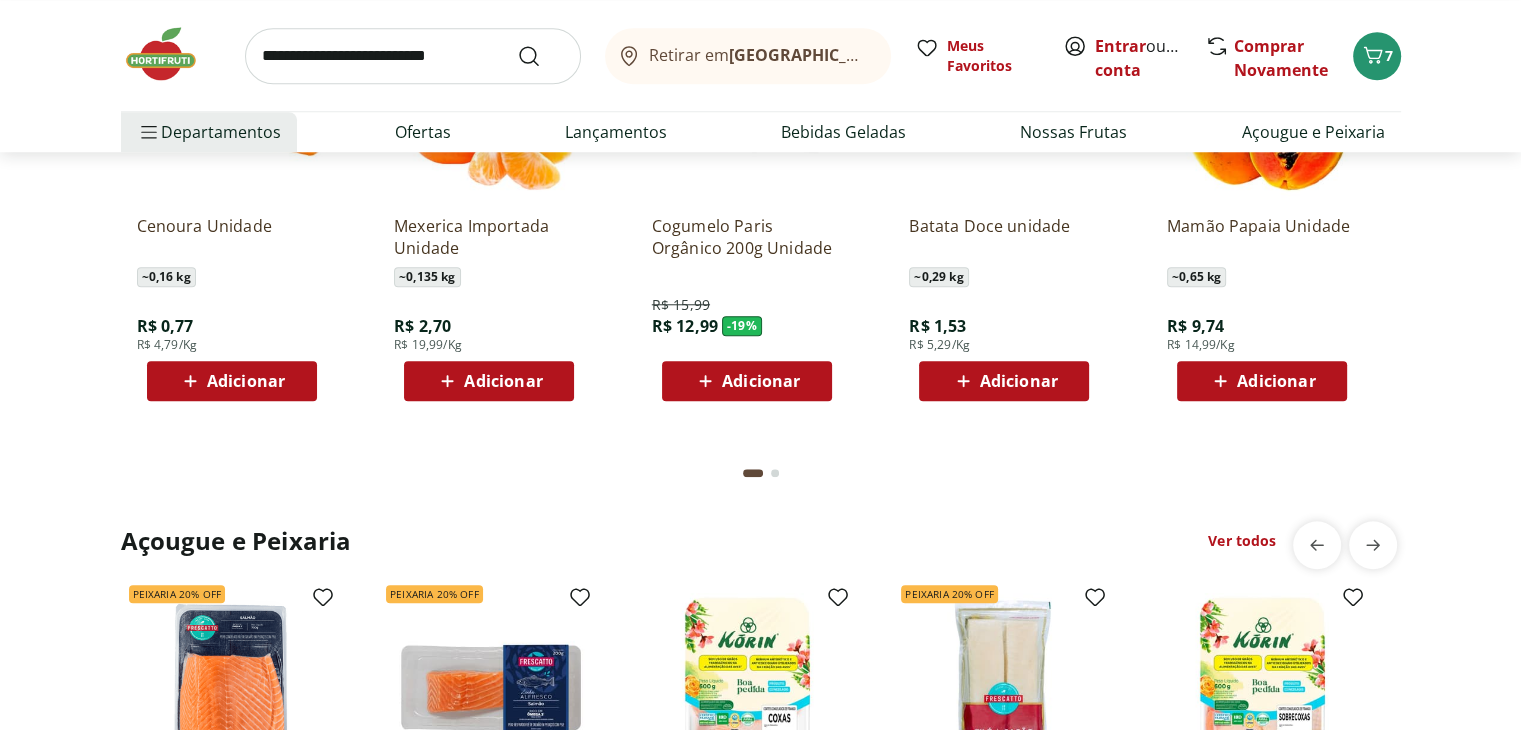 scroll, scrollTop: 0, scrollLeft: 0, axis: both 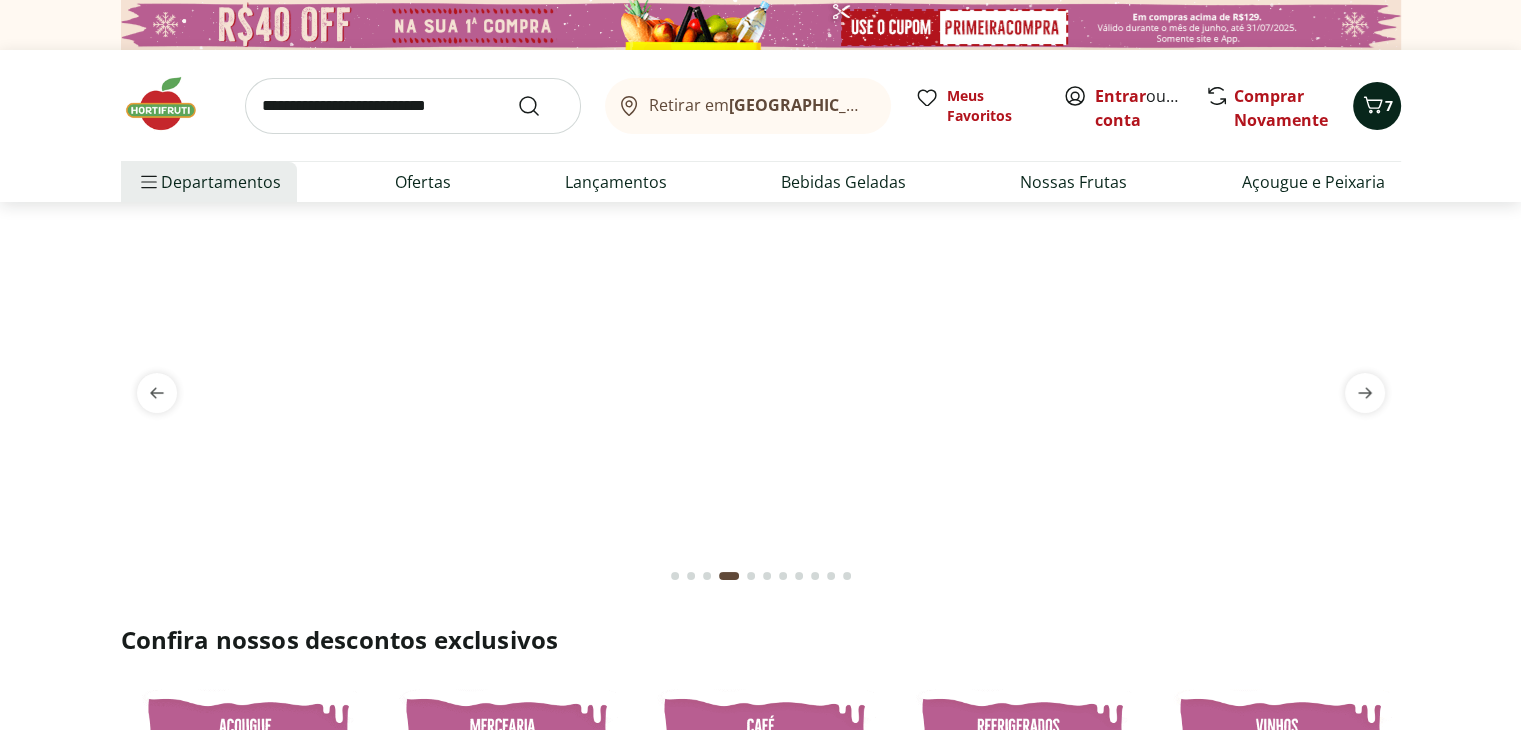 click 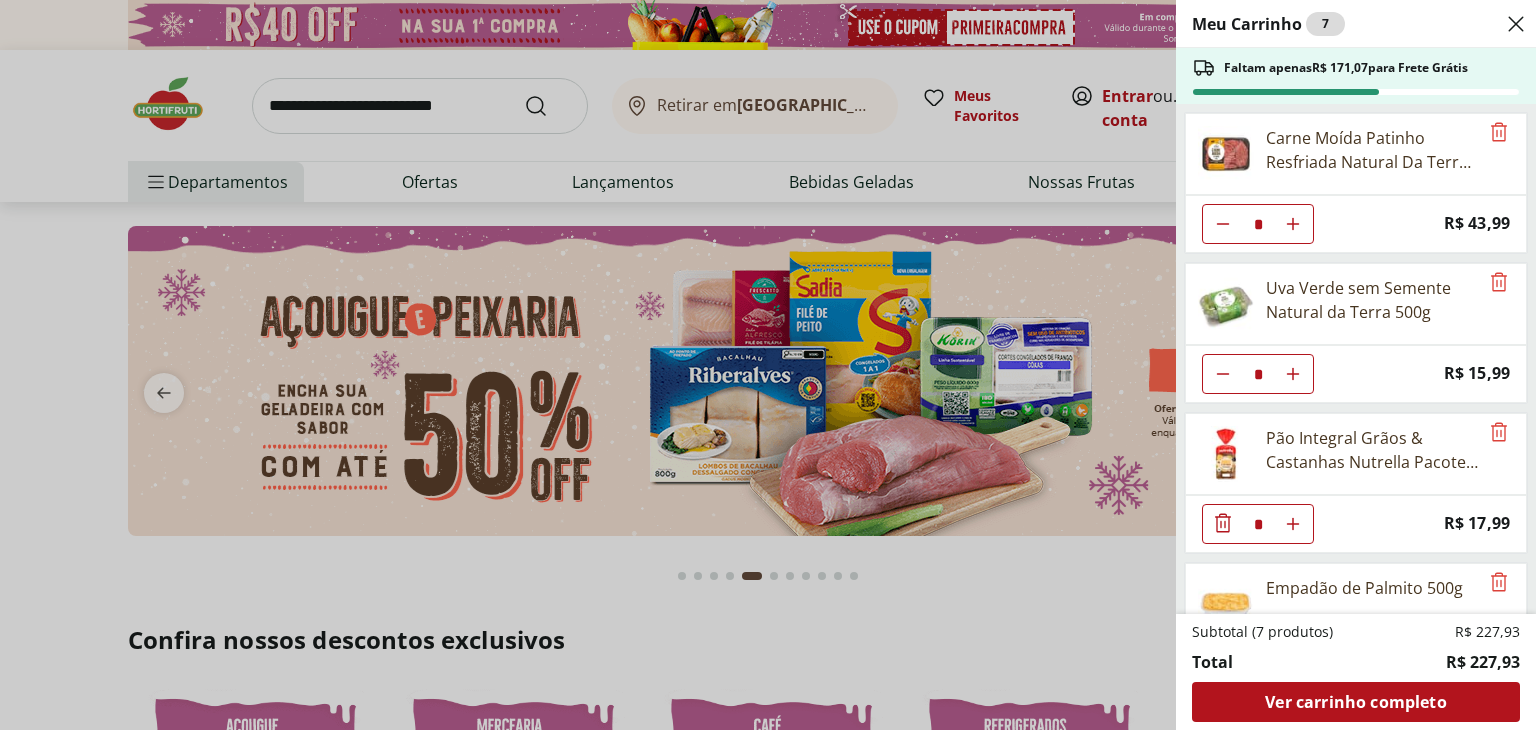 click on "Carne Moída Patinho Resfriada Natural Da Terra 500g * Price: R$ 43,99 Uva Verde sem Semente Natural da Terra 500g * Price: R$ 15,99 Pão Integral Grãos & Castanhas Nutrella Pacote 450G * Price: R$ 17,99 Empadão de Palmito 500g * Price: R$ 44,99" at bounding box center [1354, 359] 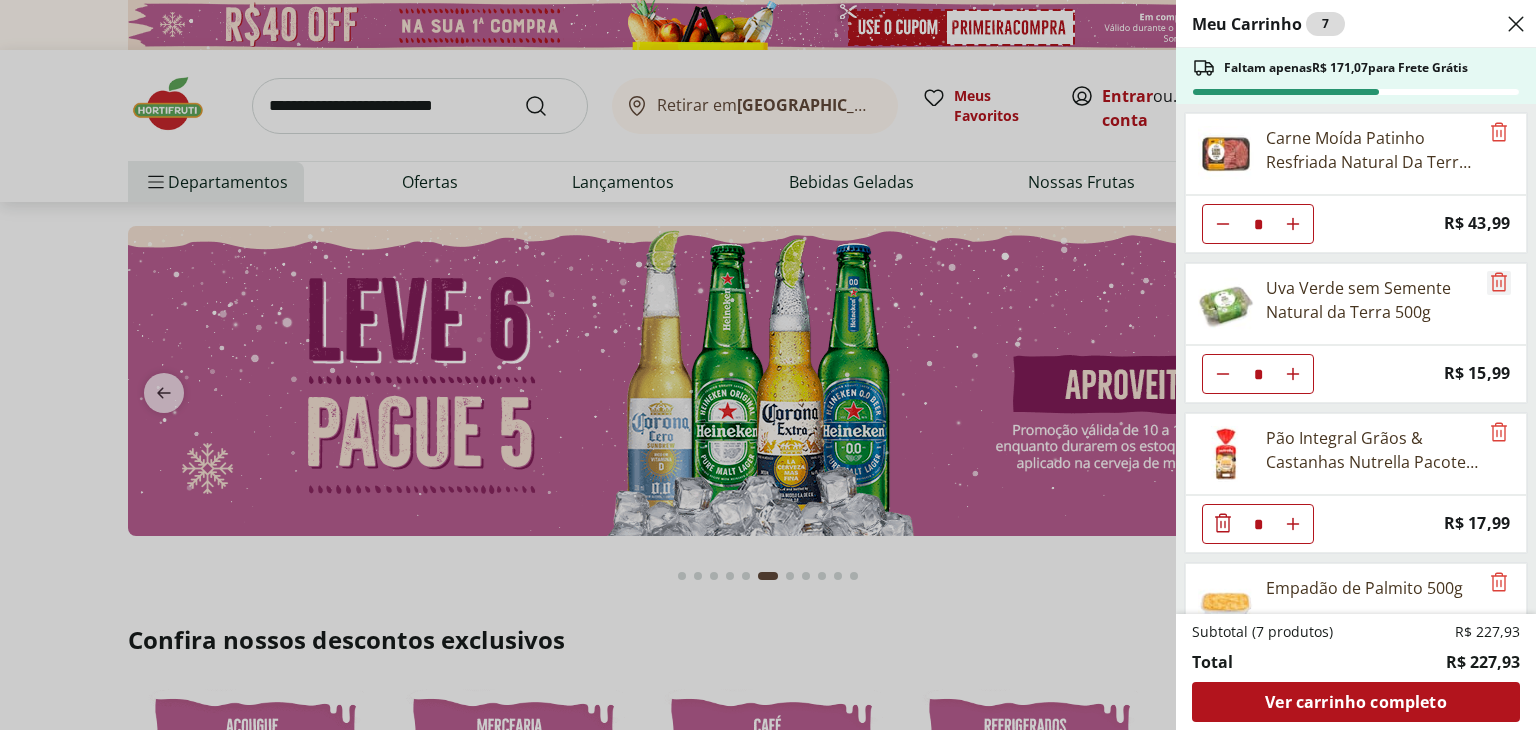 click 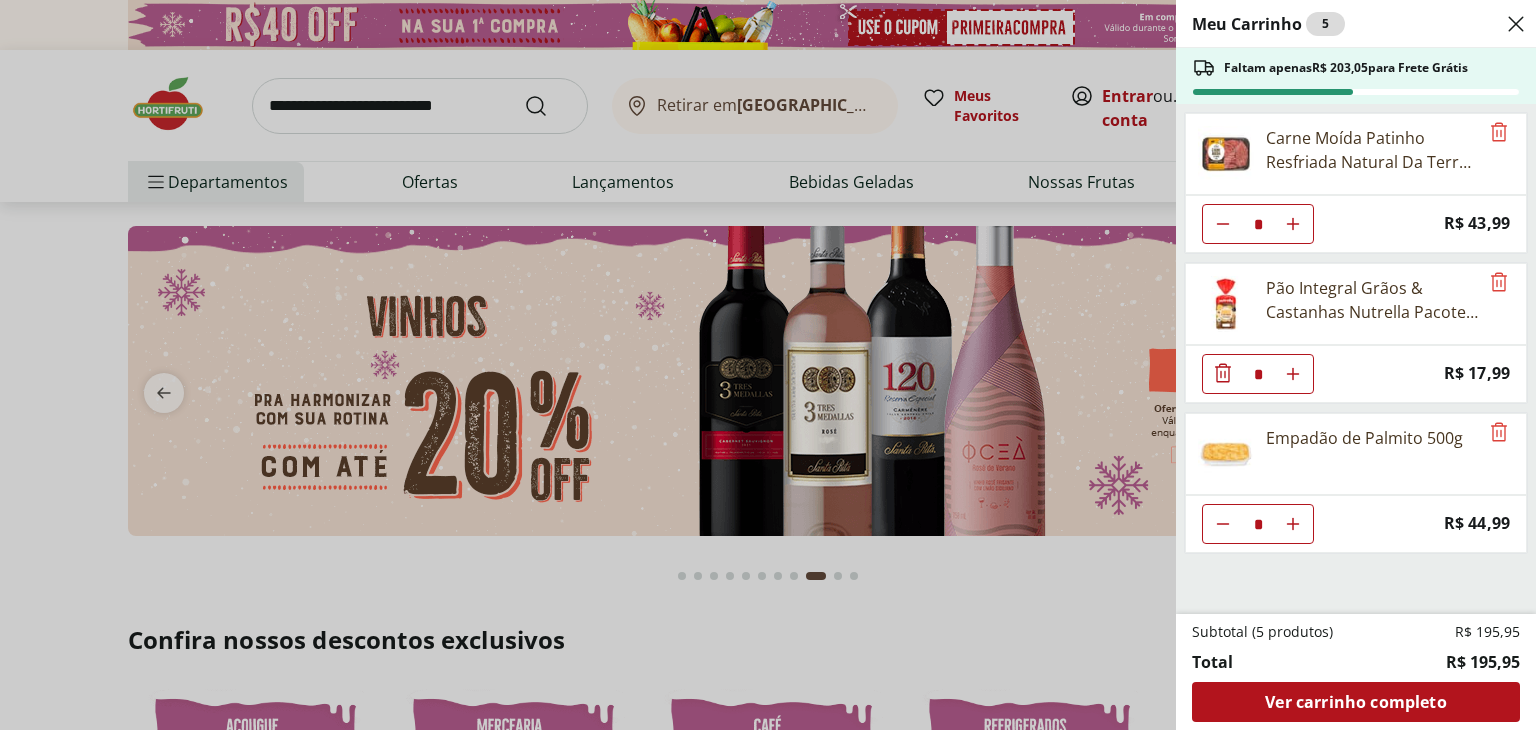 click on "Meu Carrinho 5 Faltam apenas  R$ 203,05  para Frete Grátis Carne Moída Patinho Resfriada Natural Da Terra 500g * Price: R$ 43,99 Pão Integral Grãos & Castanhas Nutrella Pacote 450G * Price: R$ 17,99 Empadão de Palmito 500g * Price: R$ 44,99 Subtotal (5 produtos) R$ 195,95 Total R$ 195,95 Ver carrinho completo" at bounding box center [768, 365] 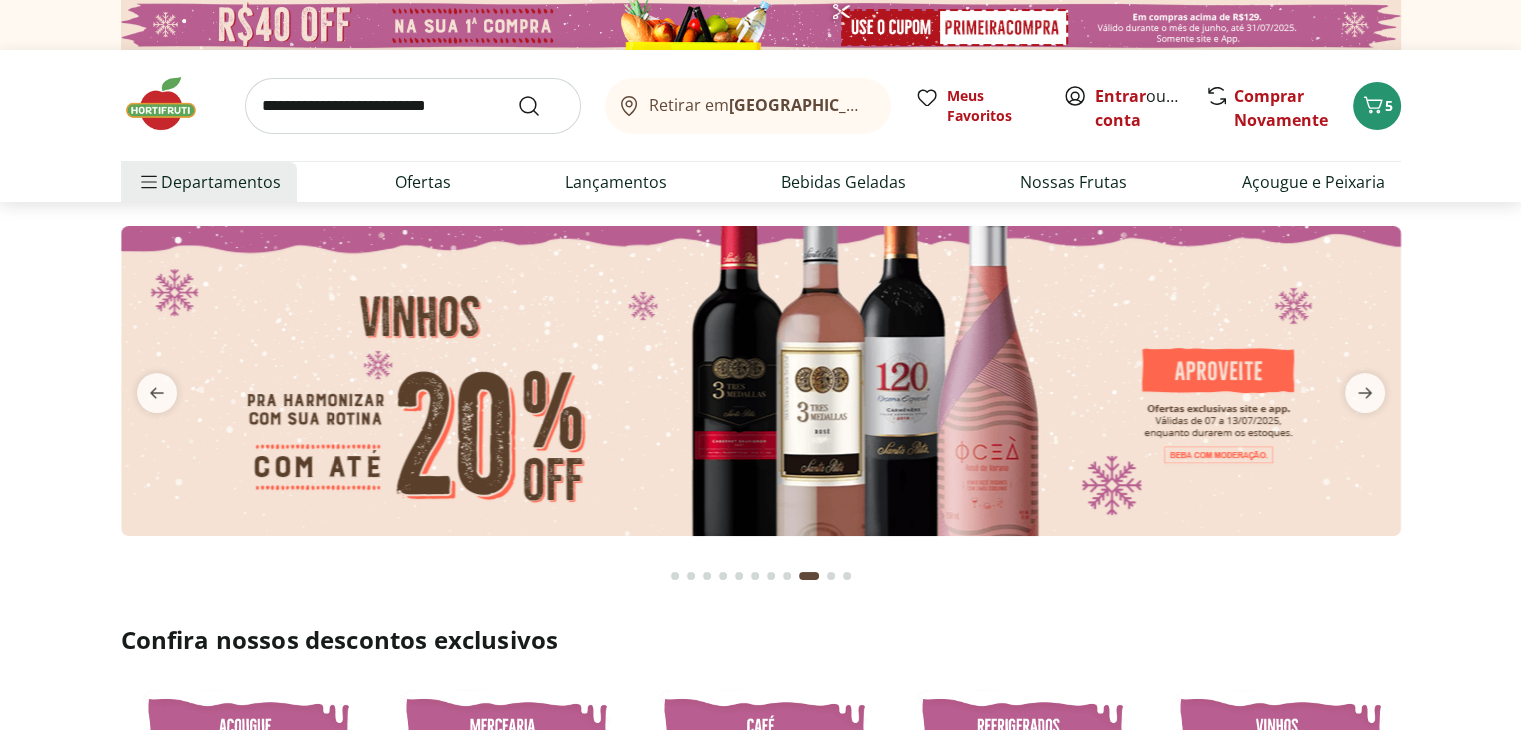 click at bounding box center [413, 106] 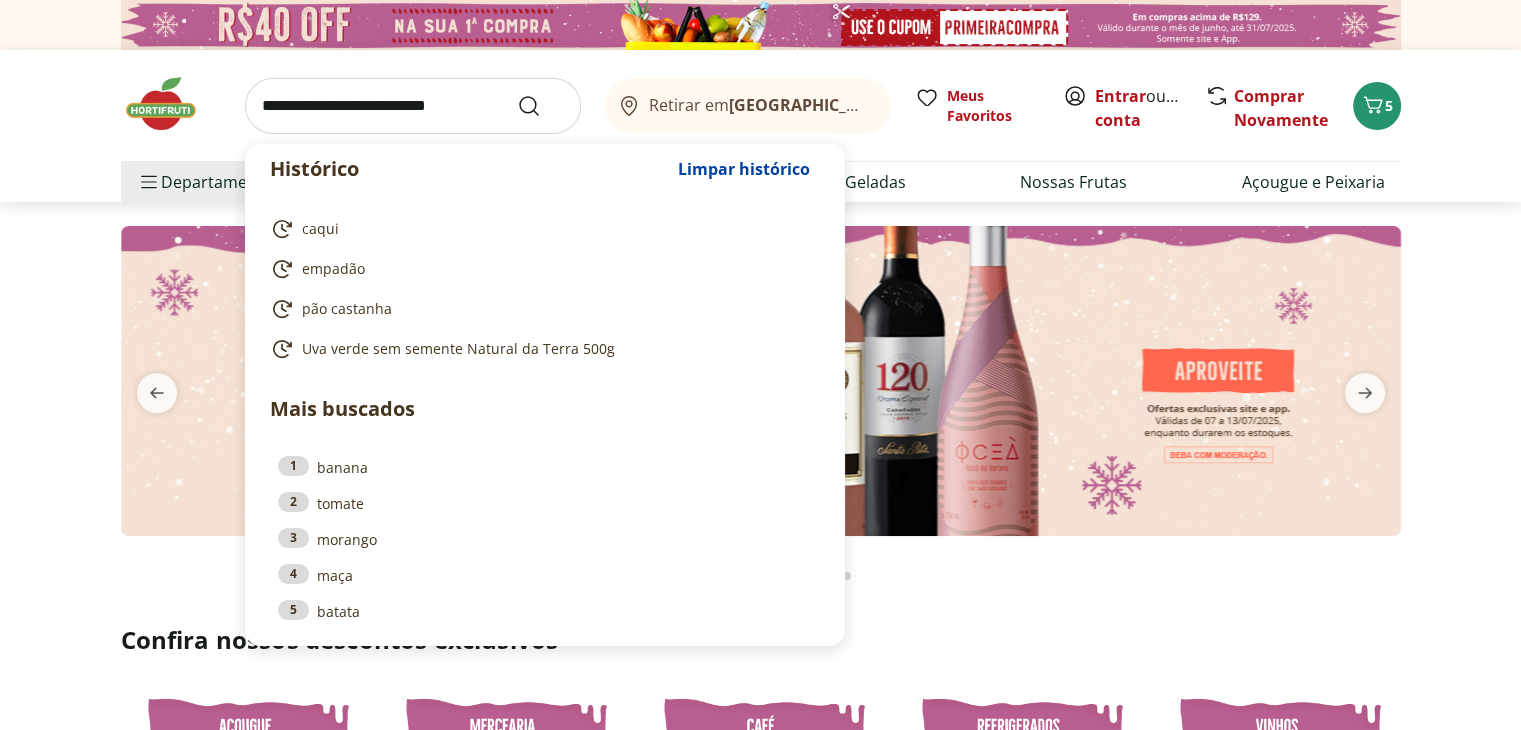 click at bounding box center (760, 401) 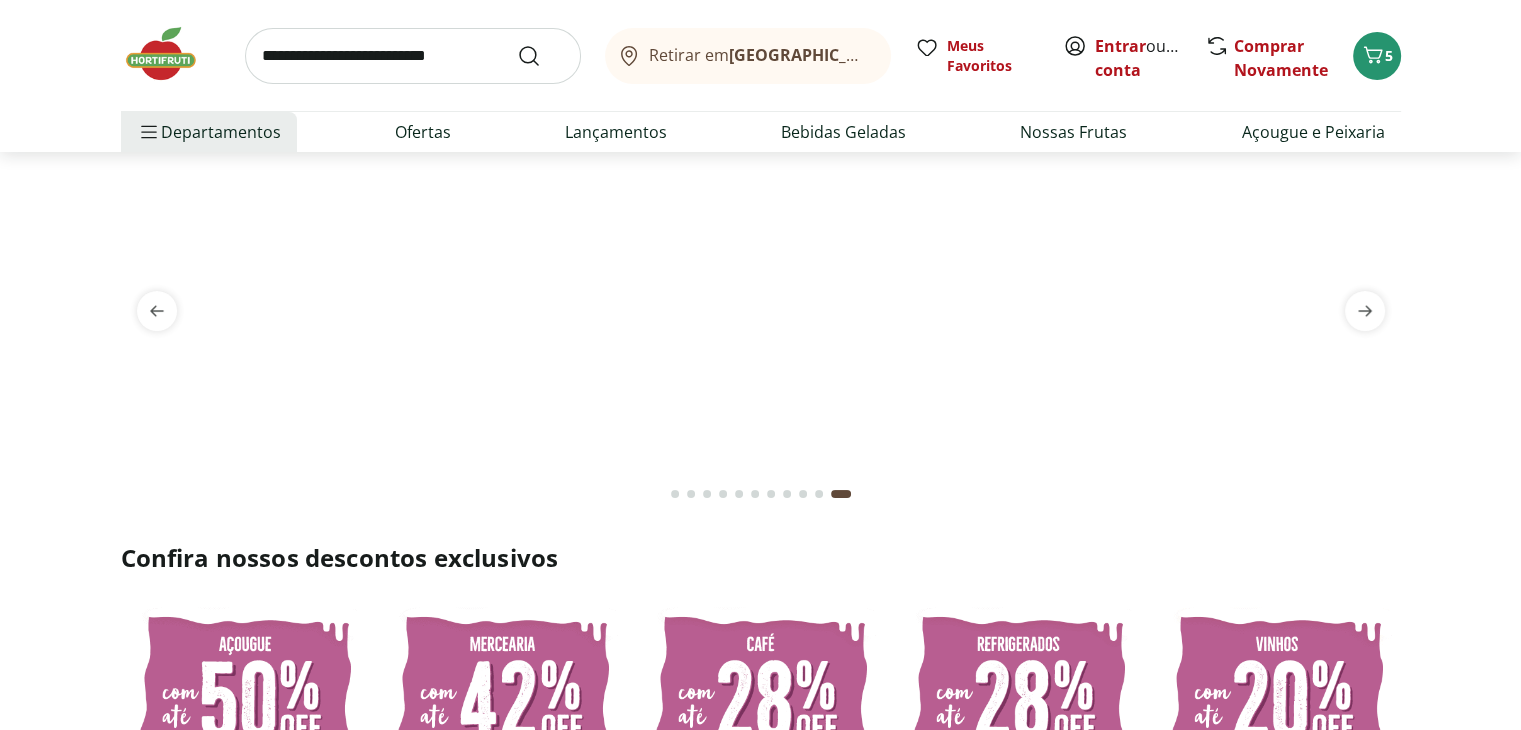 scroll, scrollTop: 0, scrollLeft: 0, axis: both 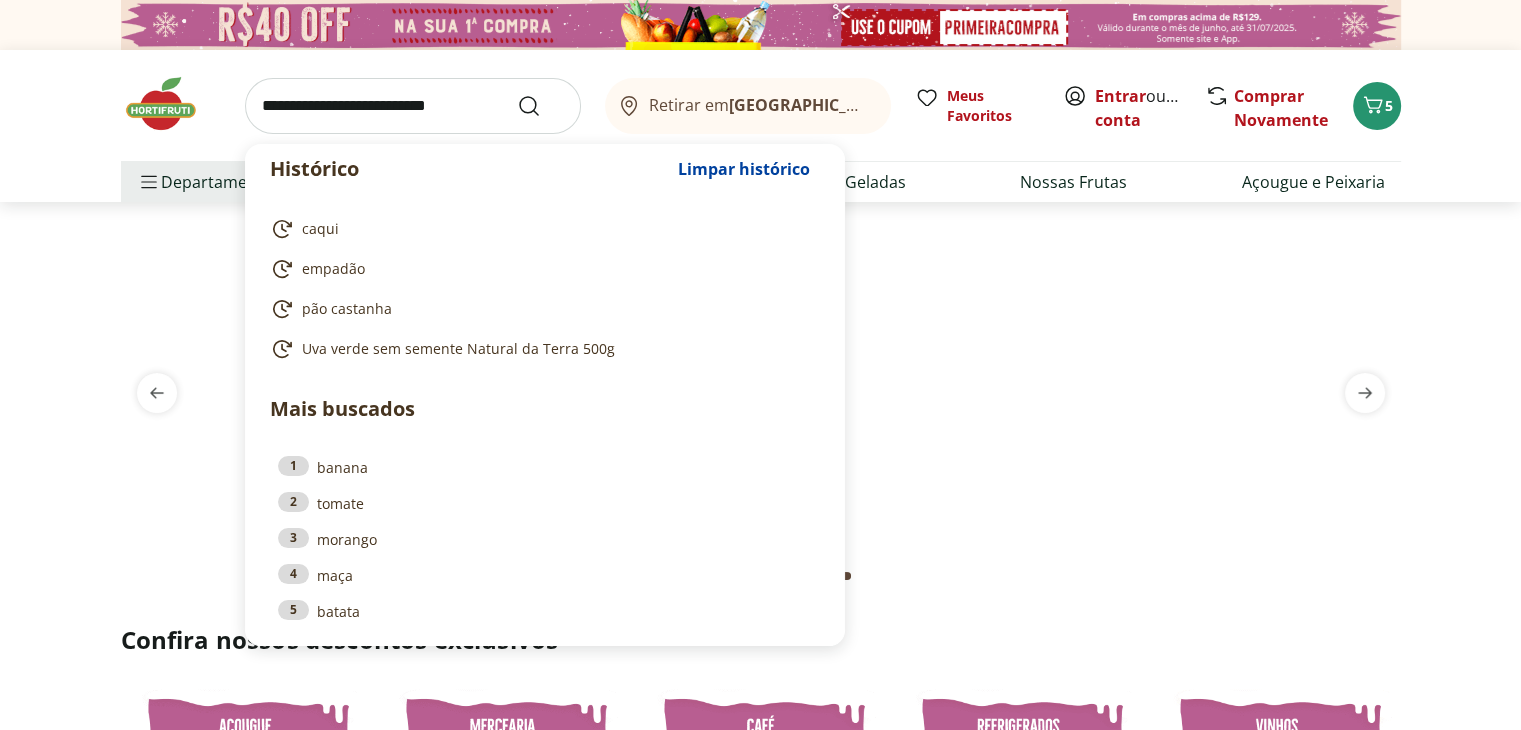 click at bounding box center [413, 106] 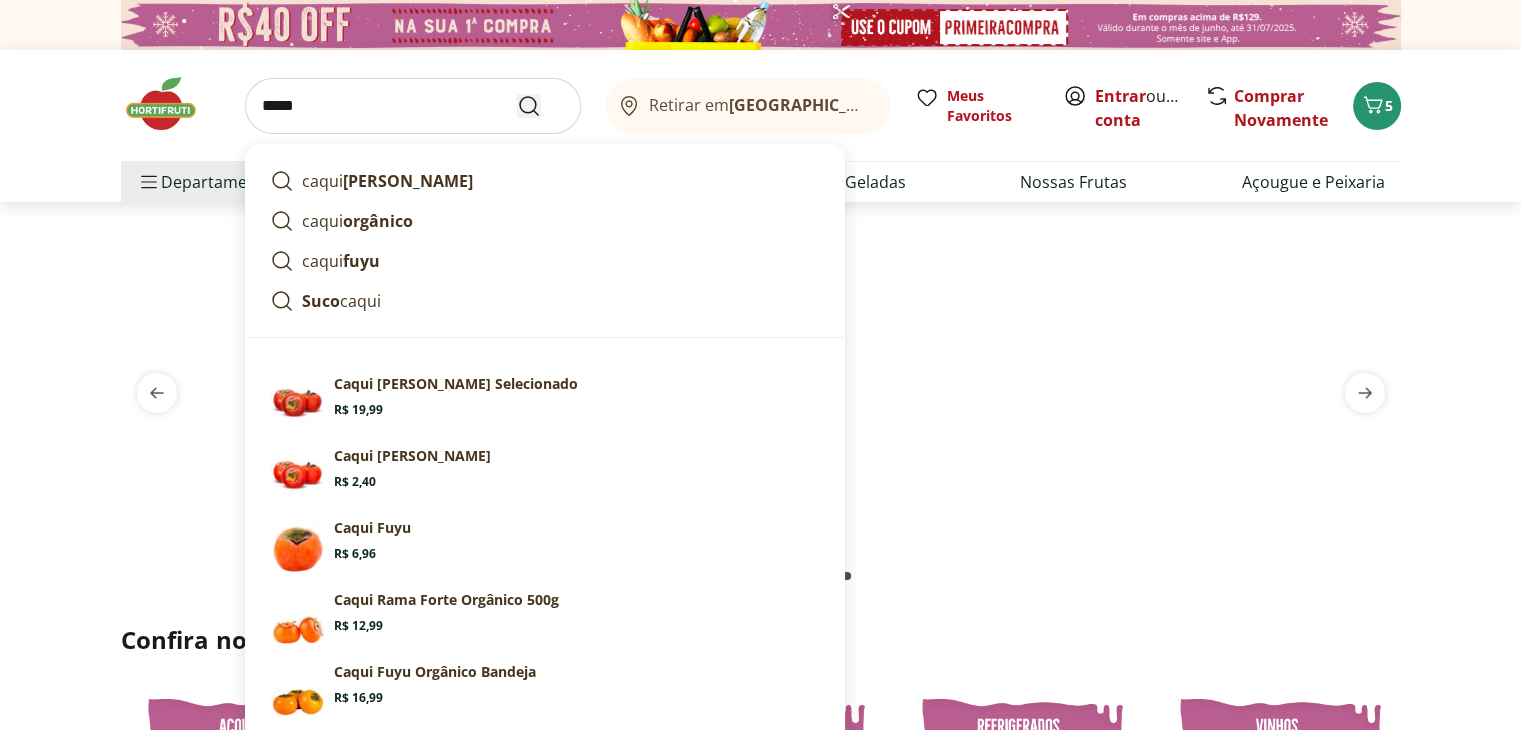type on "*****" 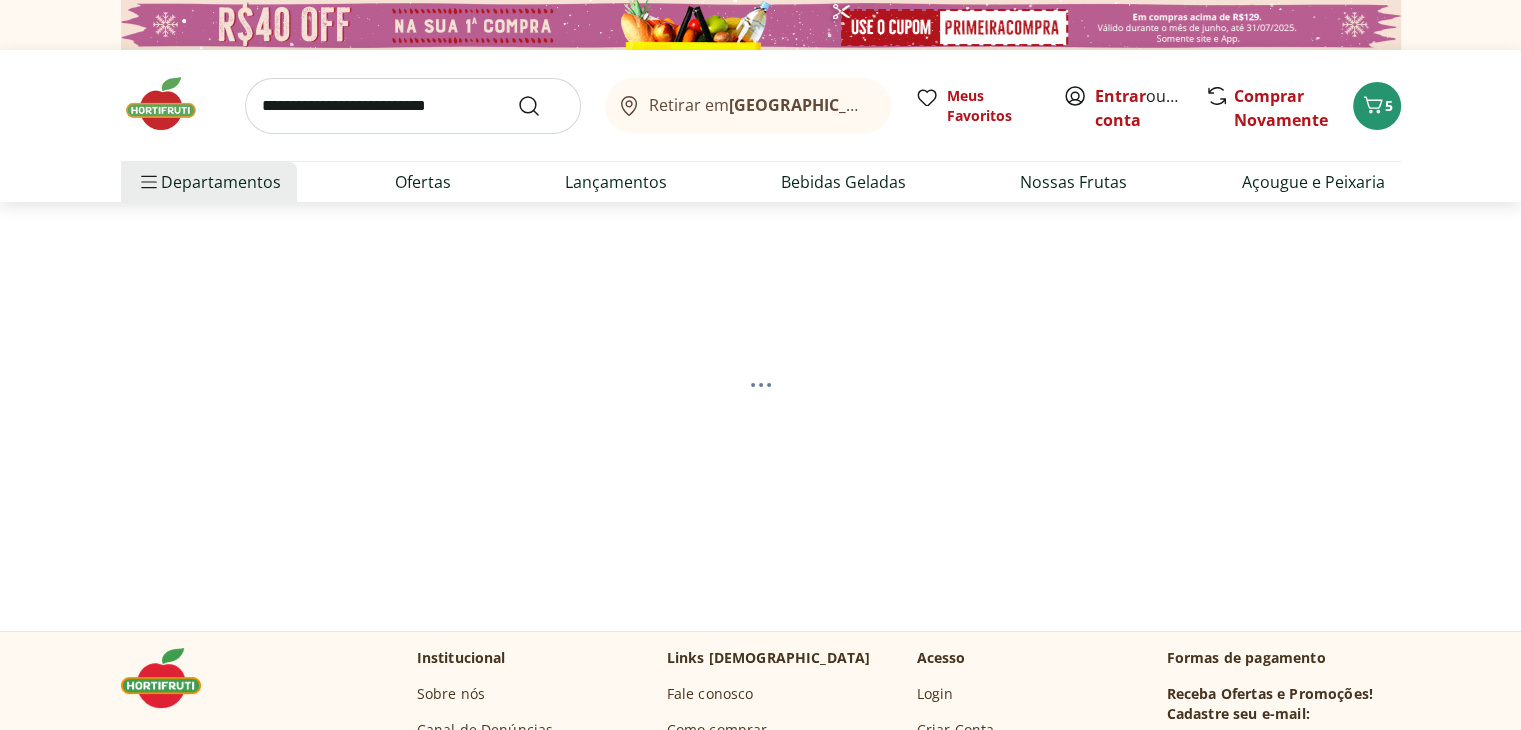 select on "**********" 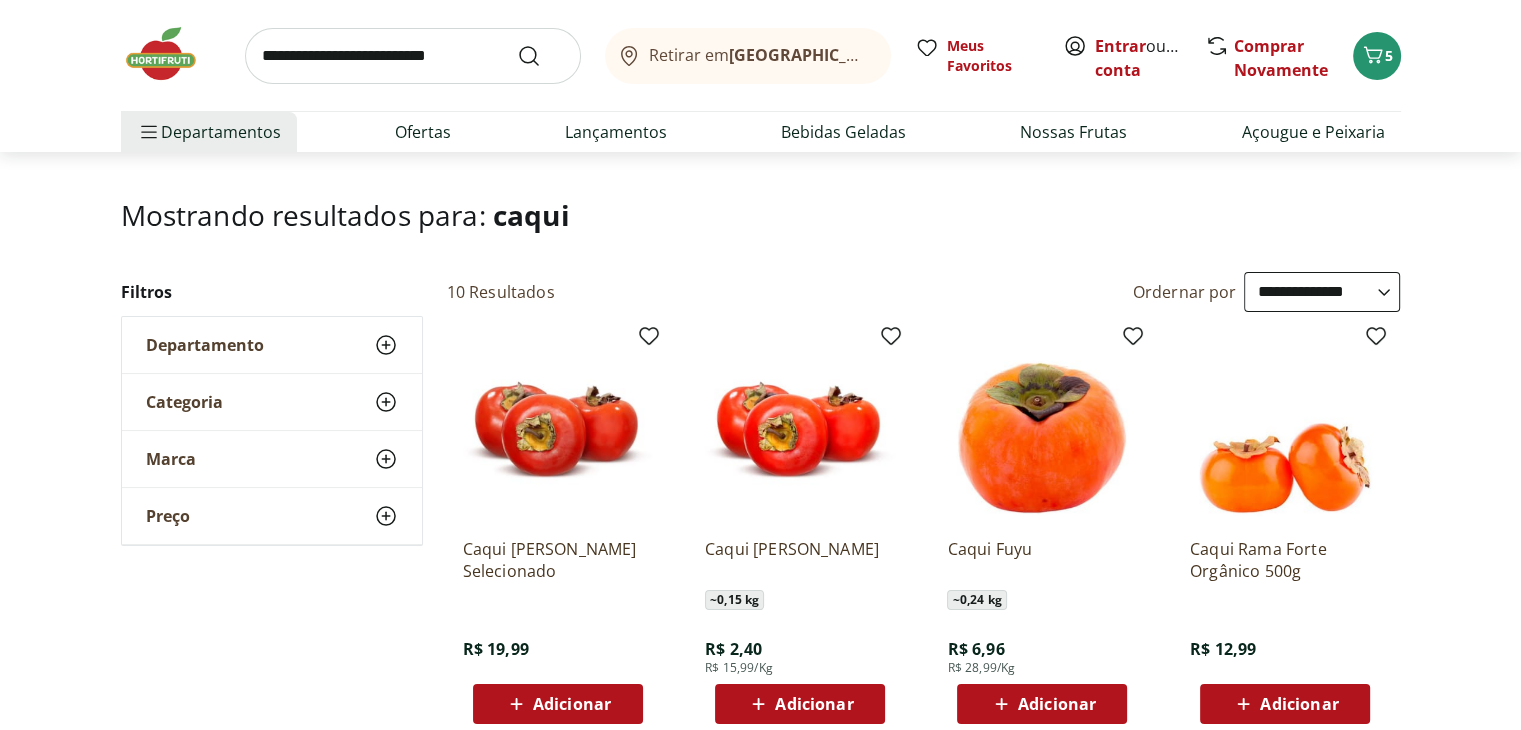scroll, scrollTop: 132, scrollLeft: 0, axis: vertical 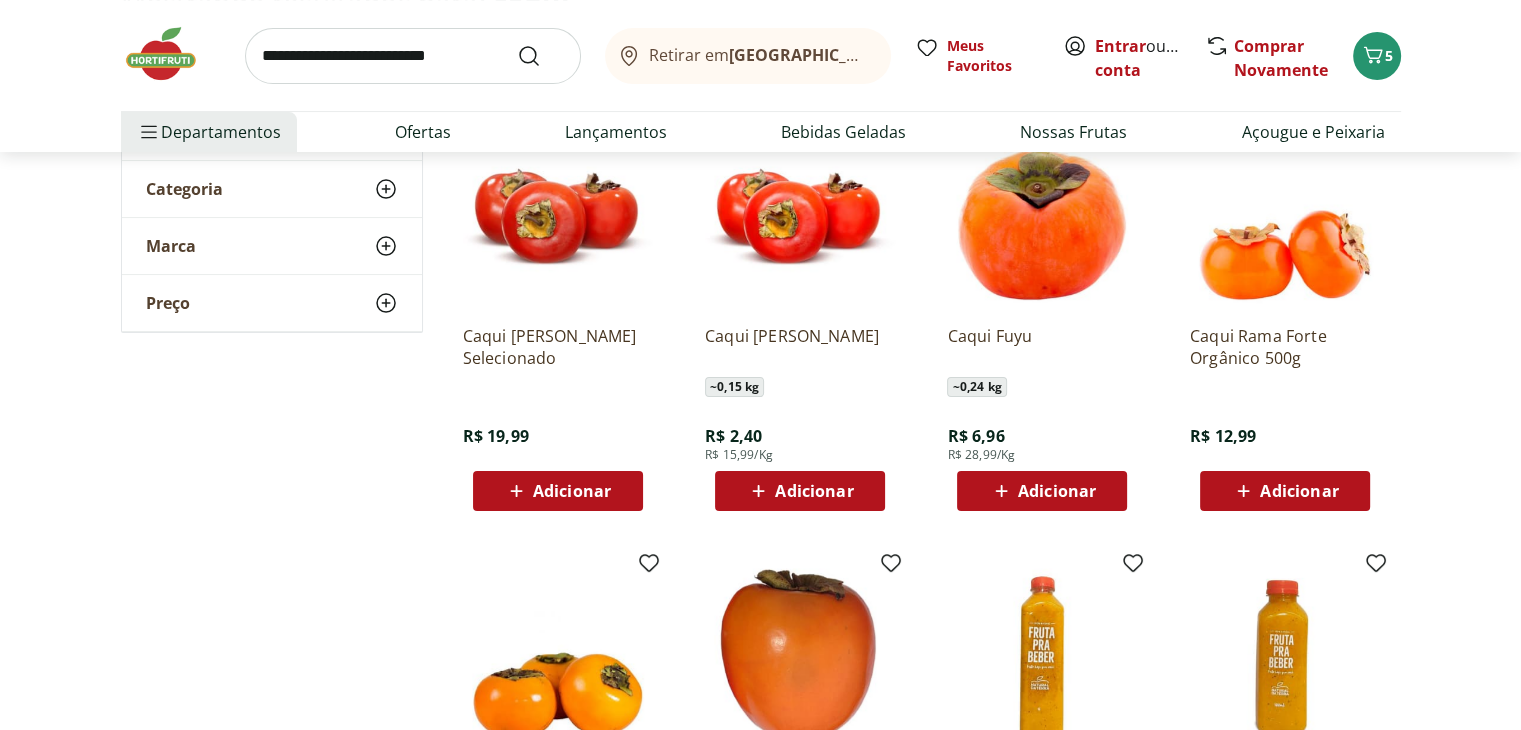 click on "Adicionar" at bounding box center (814, 491) 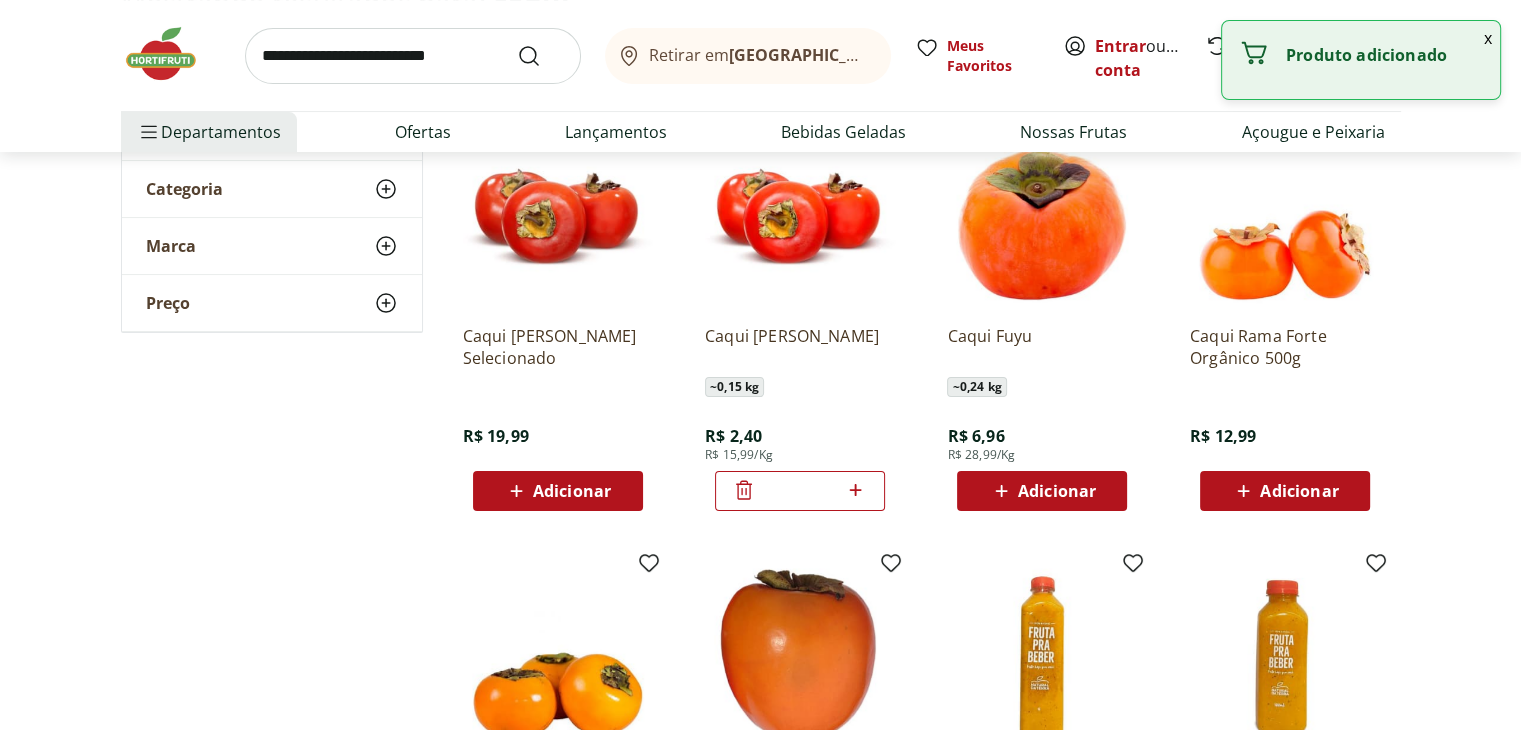 click 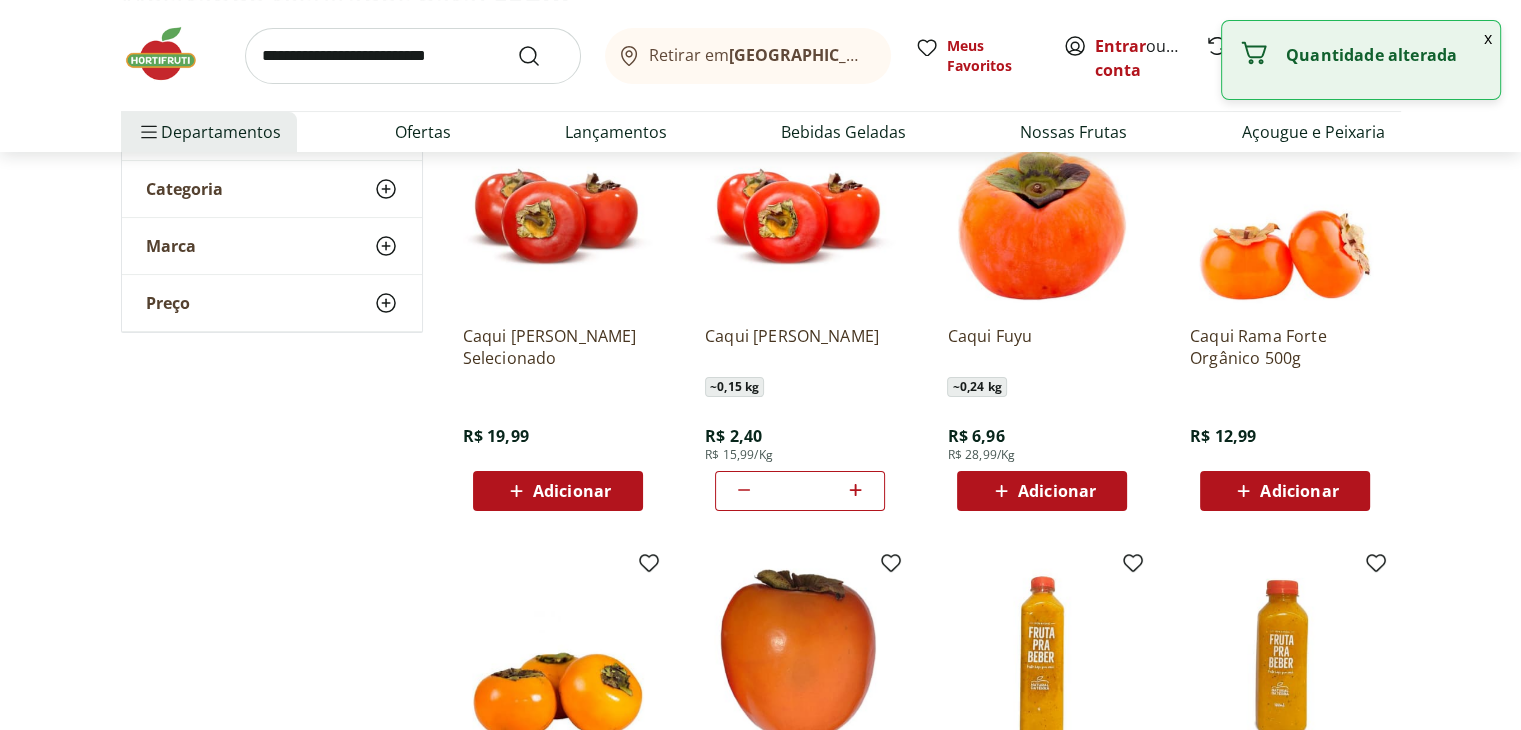 click 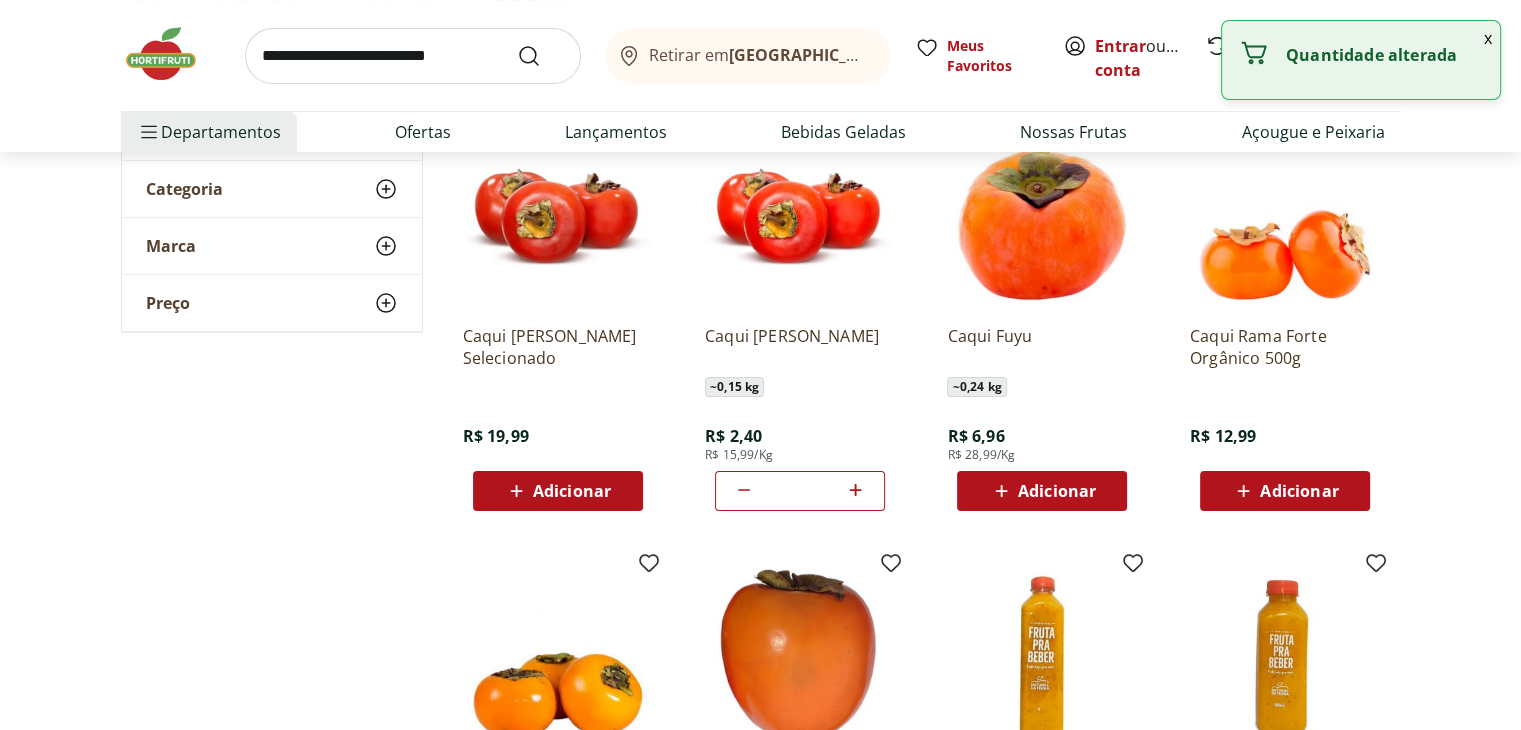 click 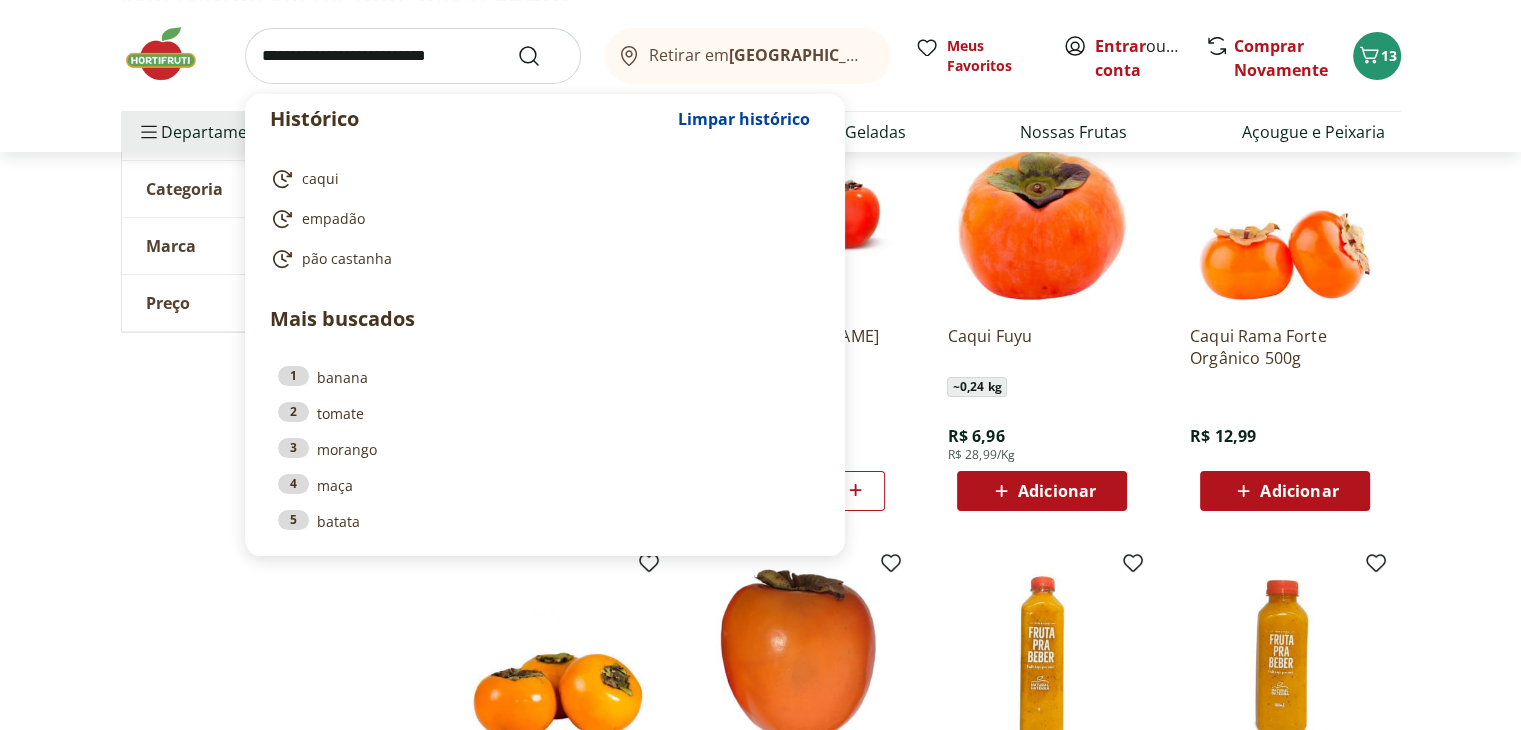 click at bounding box center (413, 56) 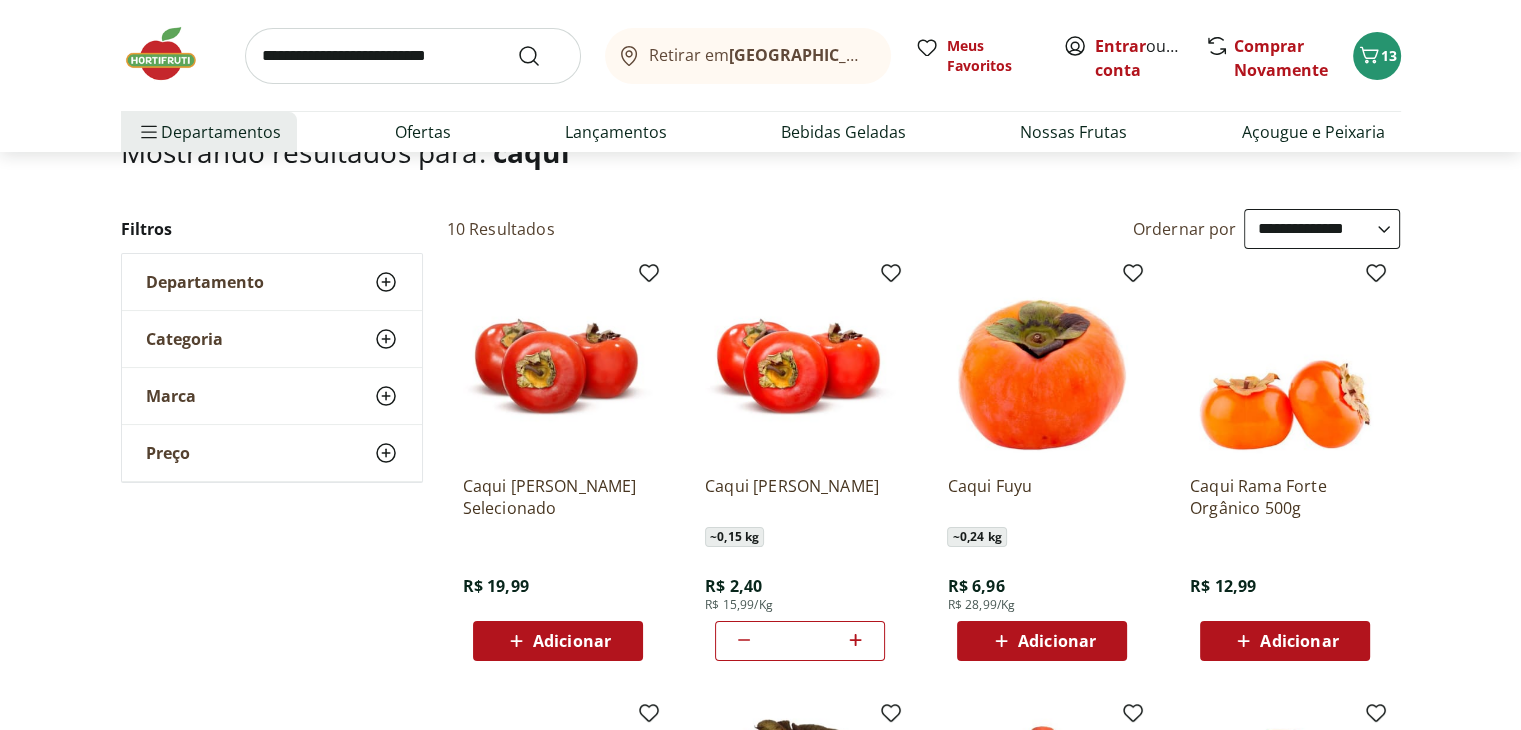 scroll, scrollTop: 0, scrollLeft: 0, axis: both 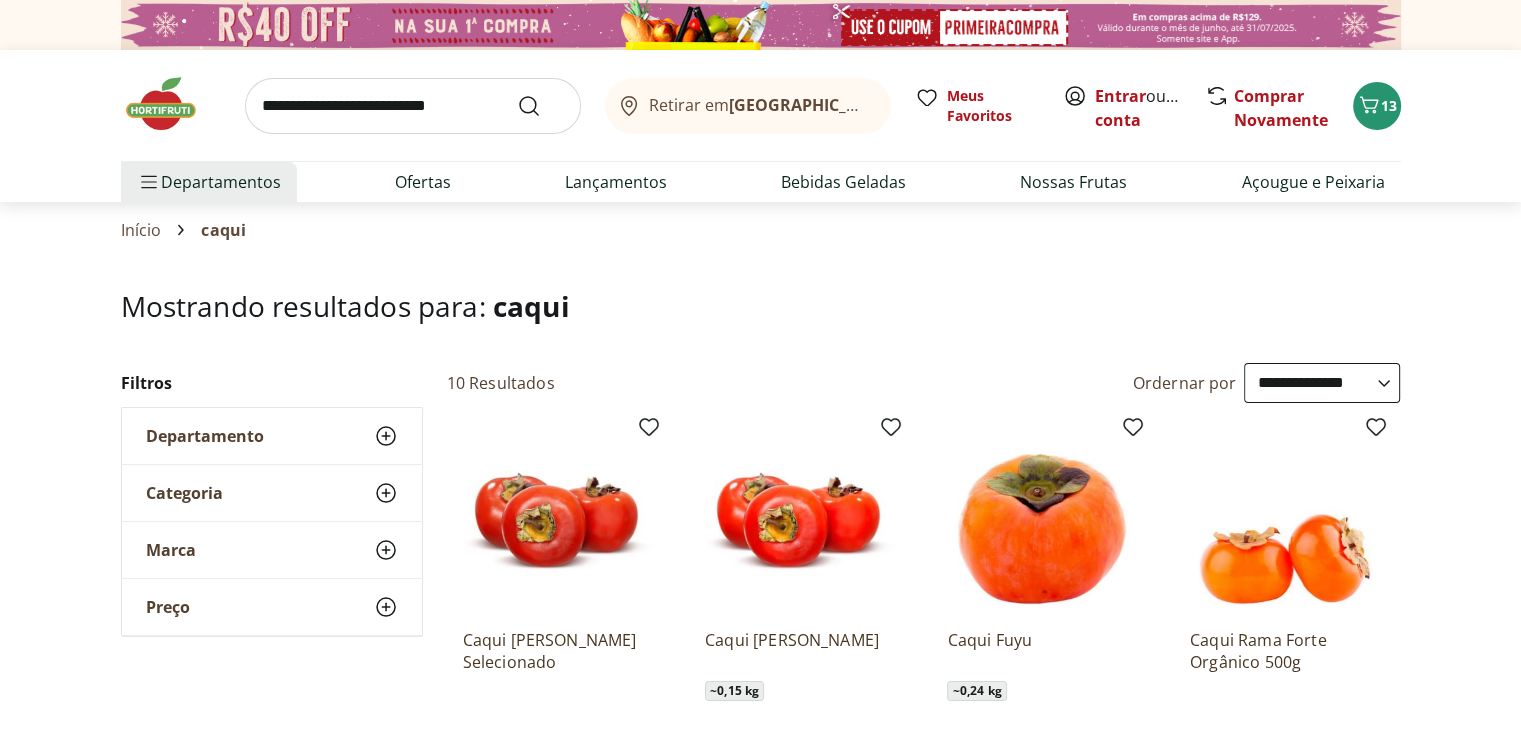 click at bounding box center [413, 106] 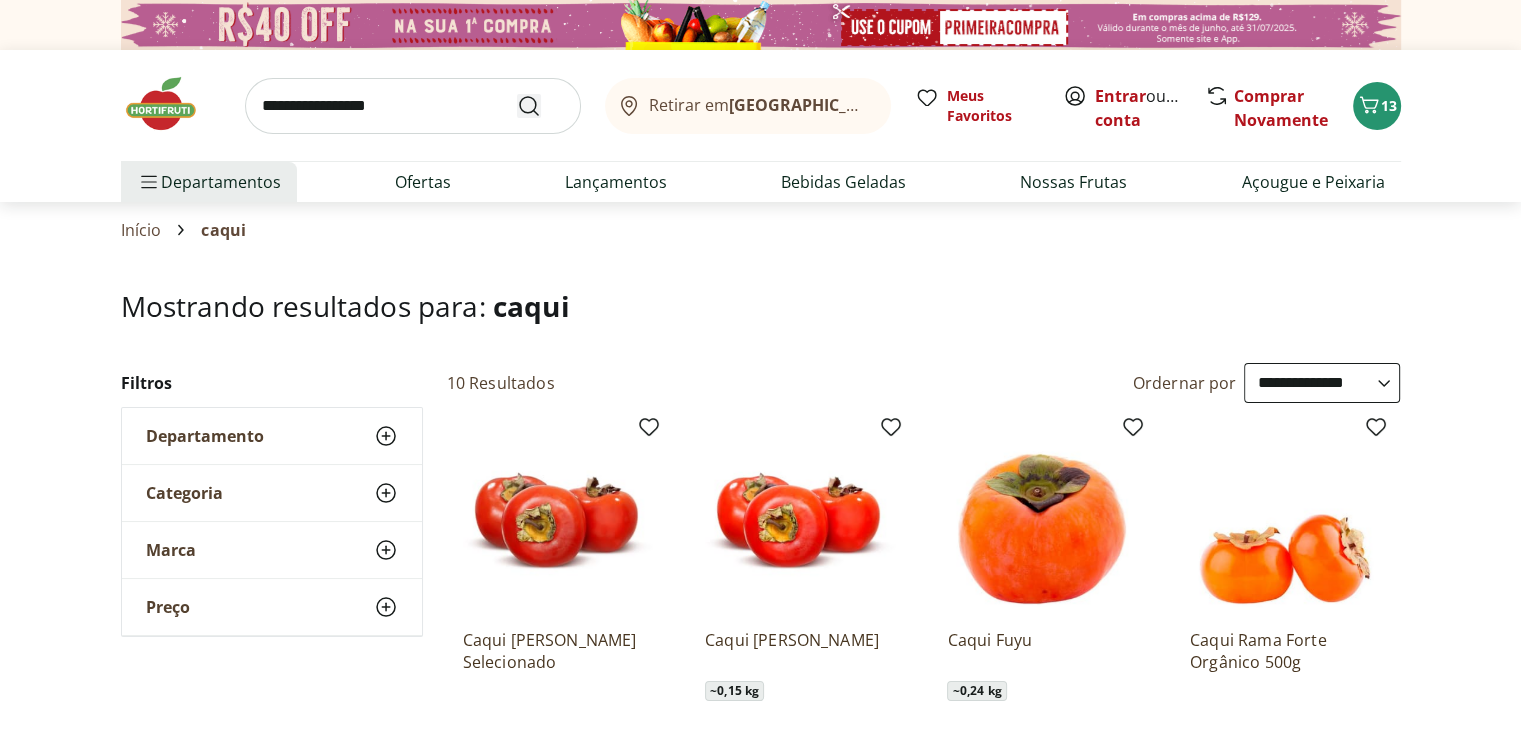 type on "**********" 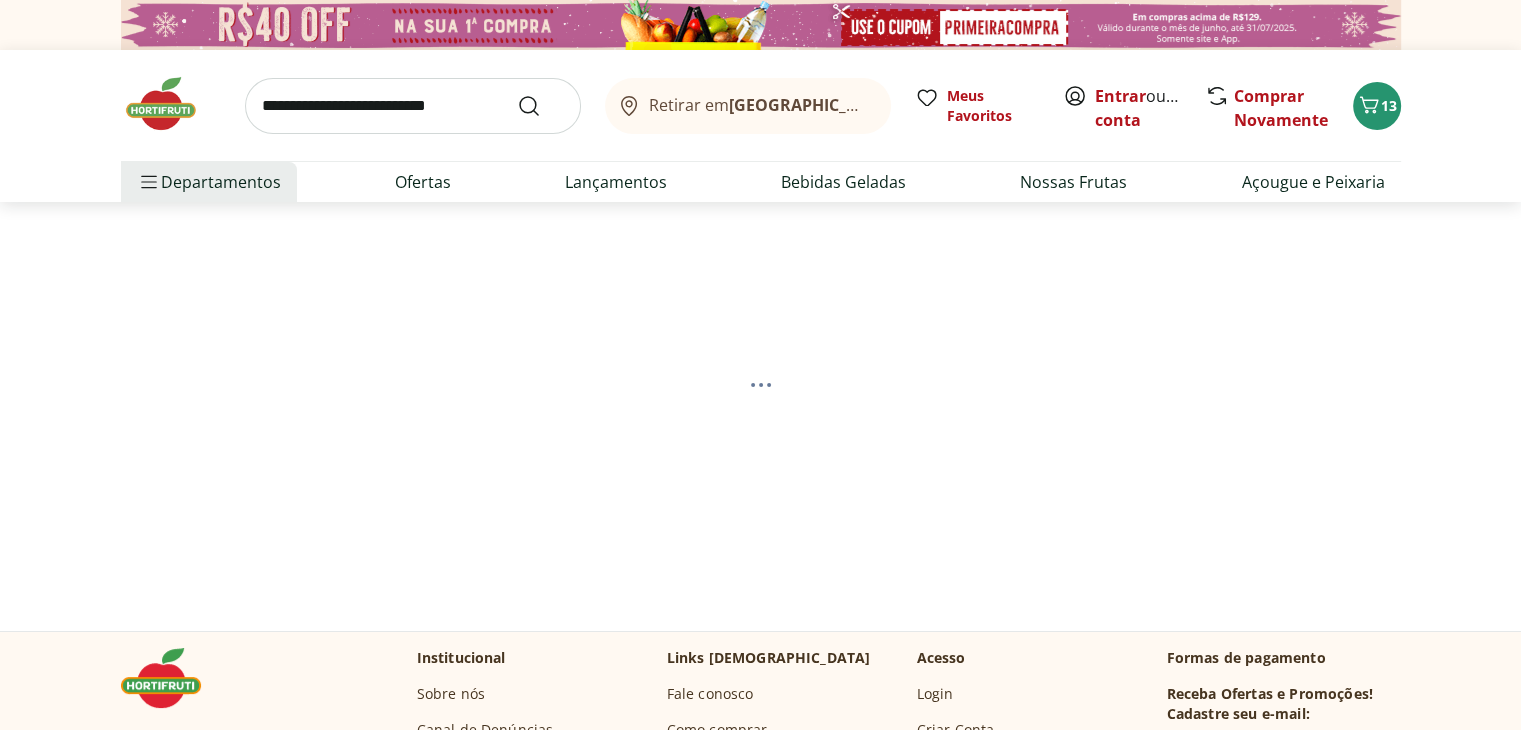 select on "**********" 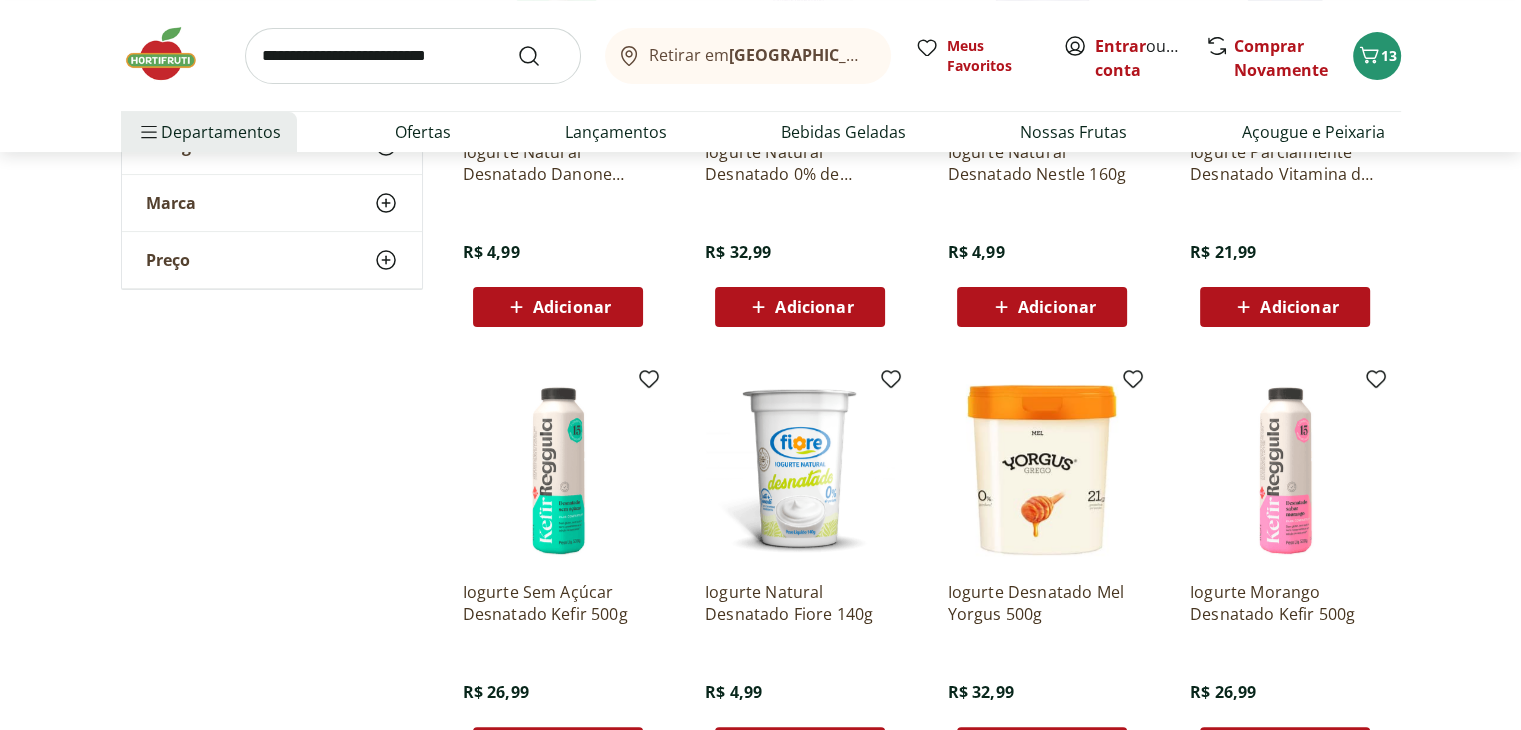scroll, scrollTop: 263, scrollLeft: 0, axis: vertical 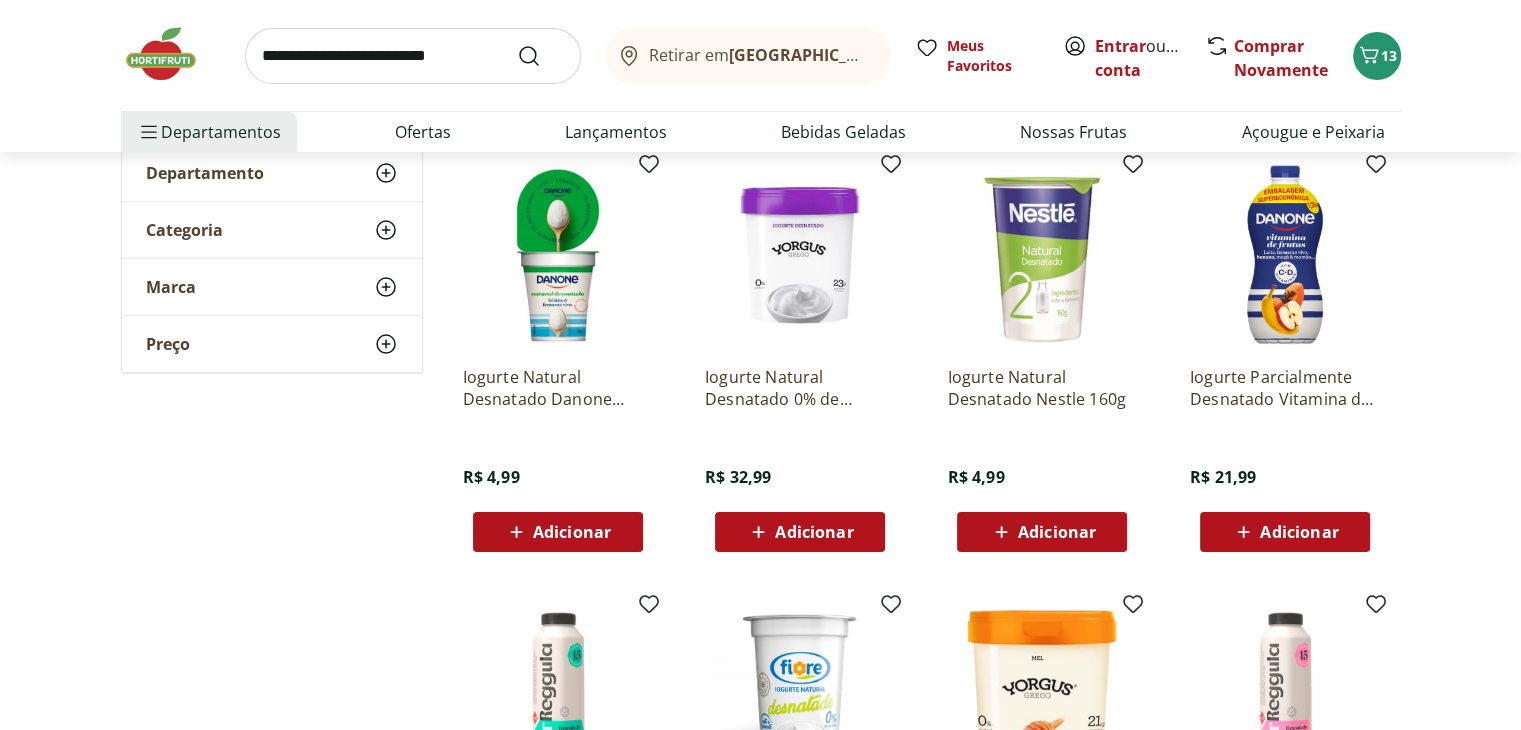 click on "Adicionar" at bounding box center [572, 532] 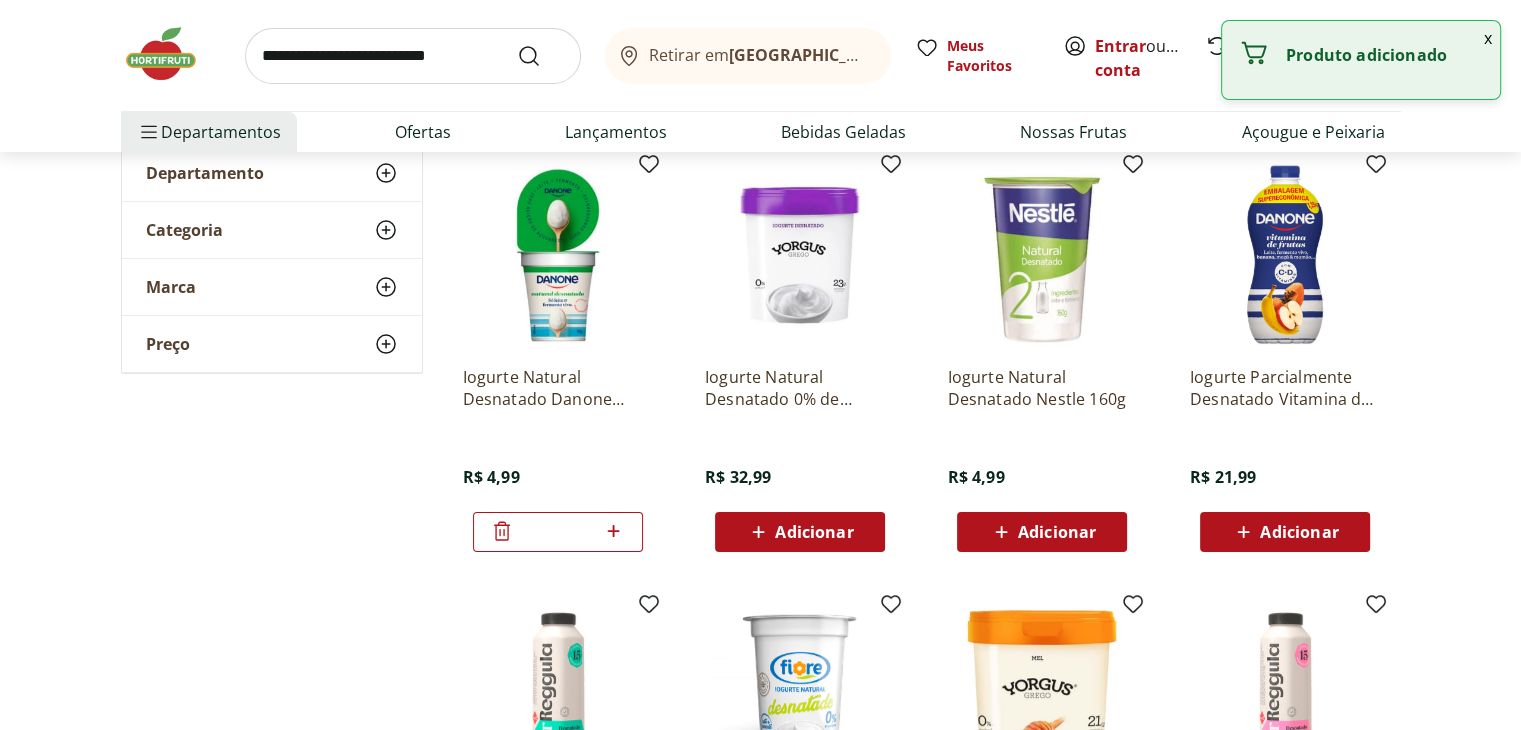 click 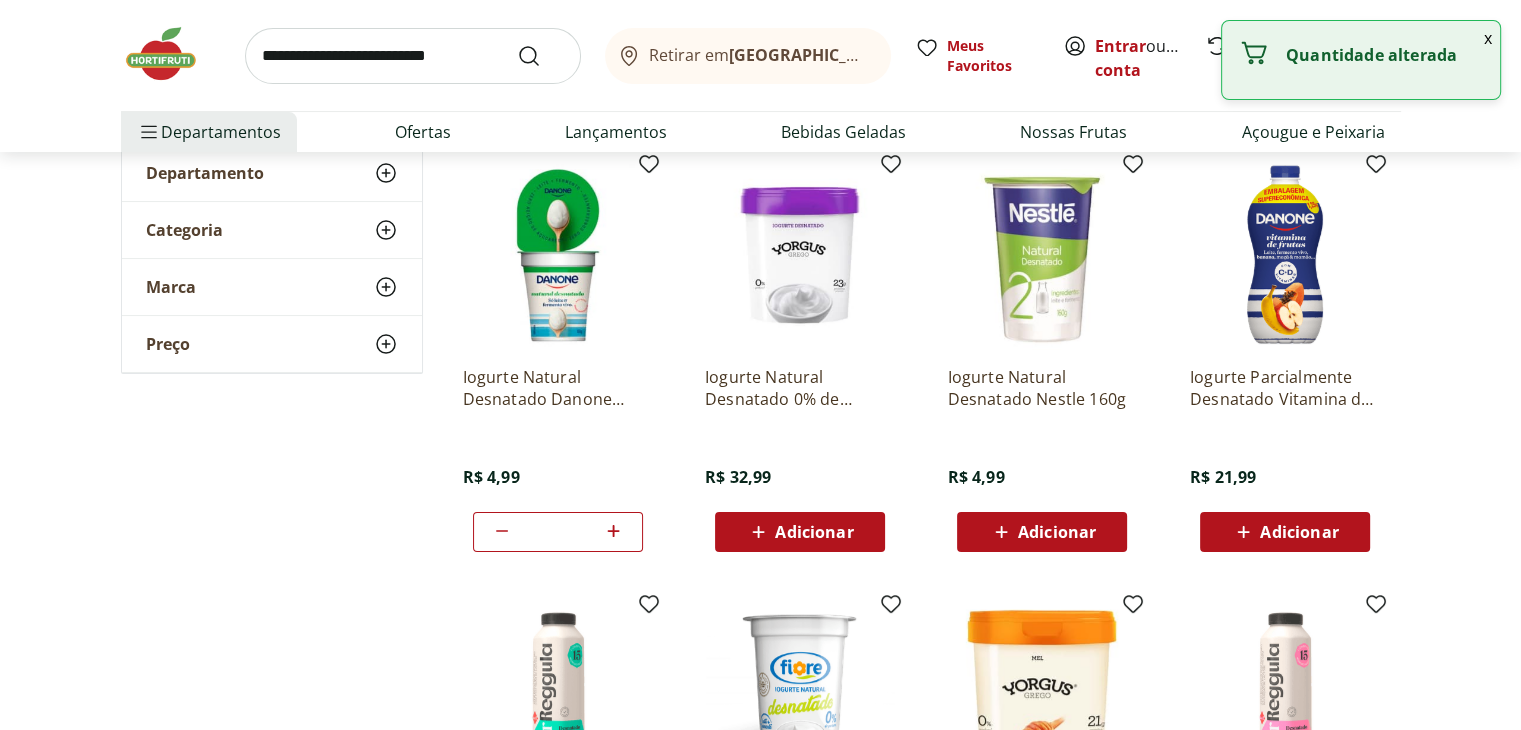 click 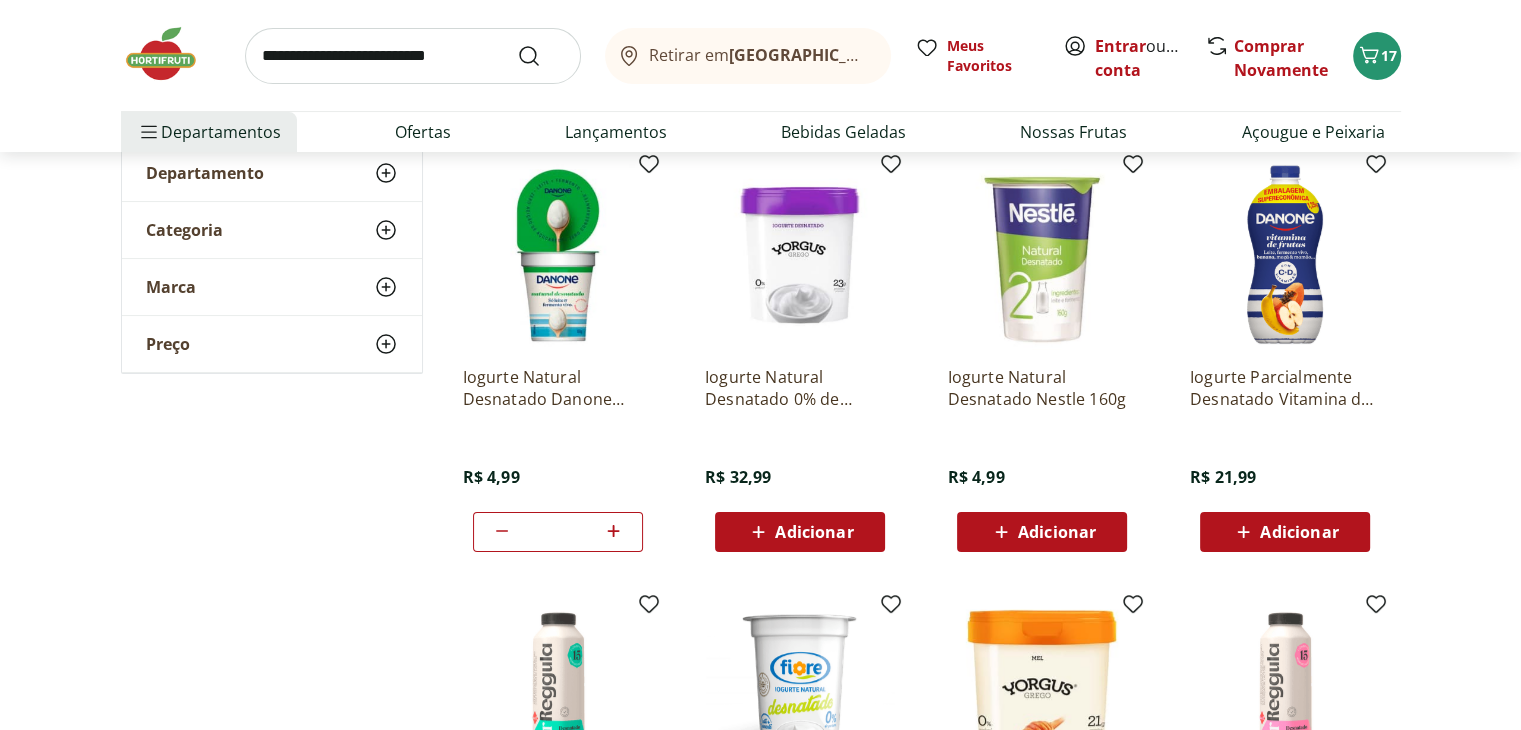 click 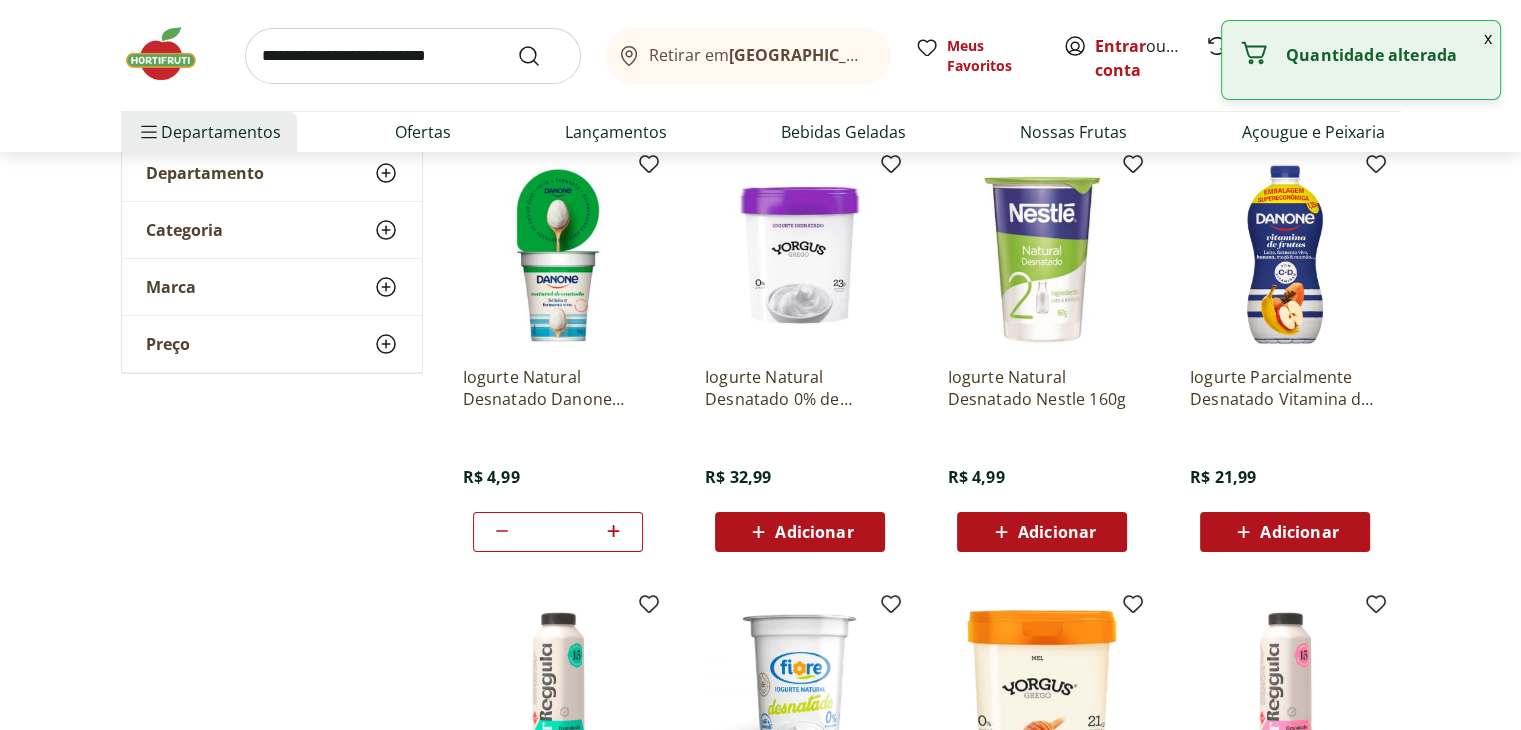click 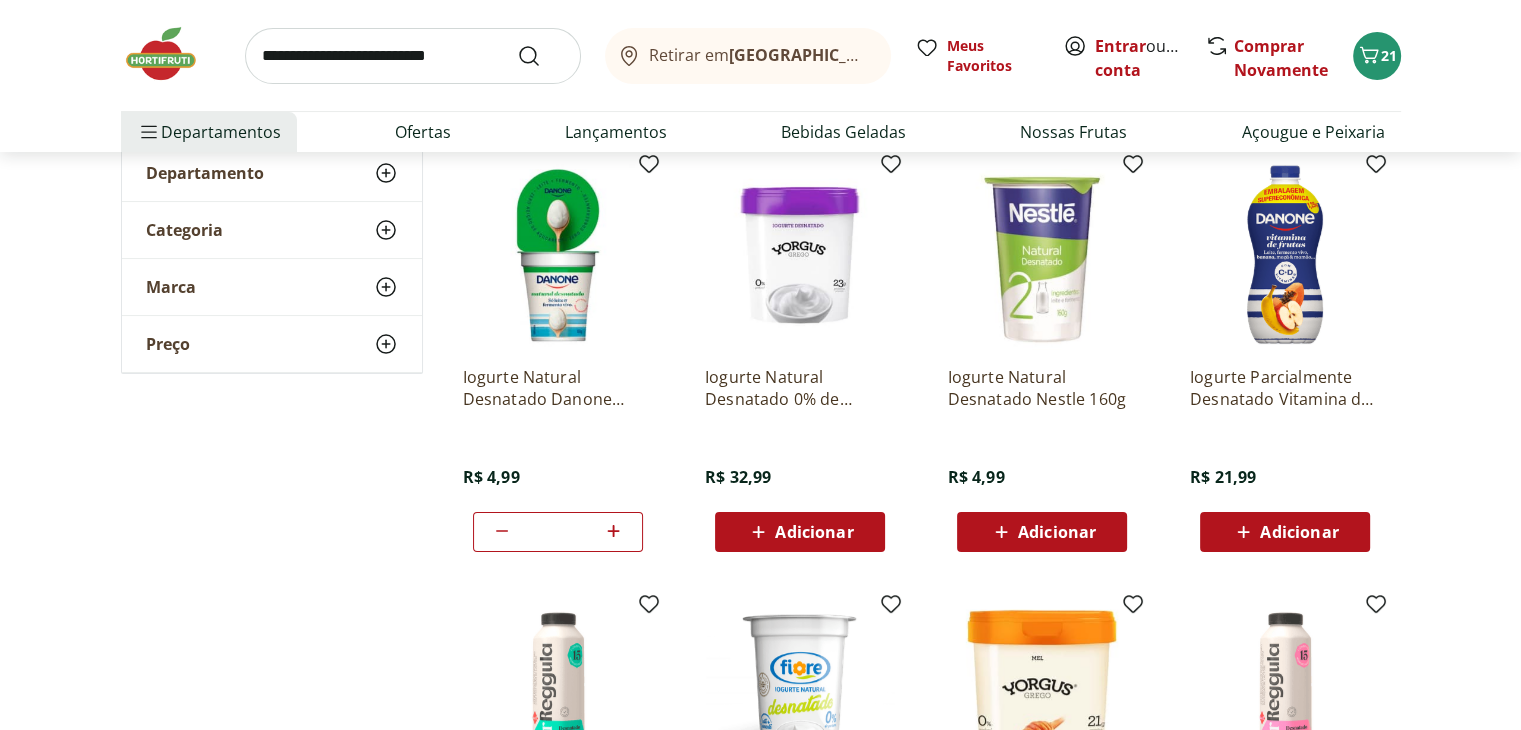 click 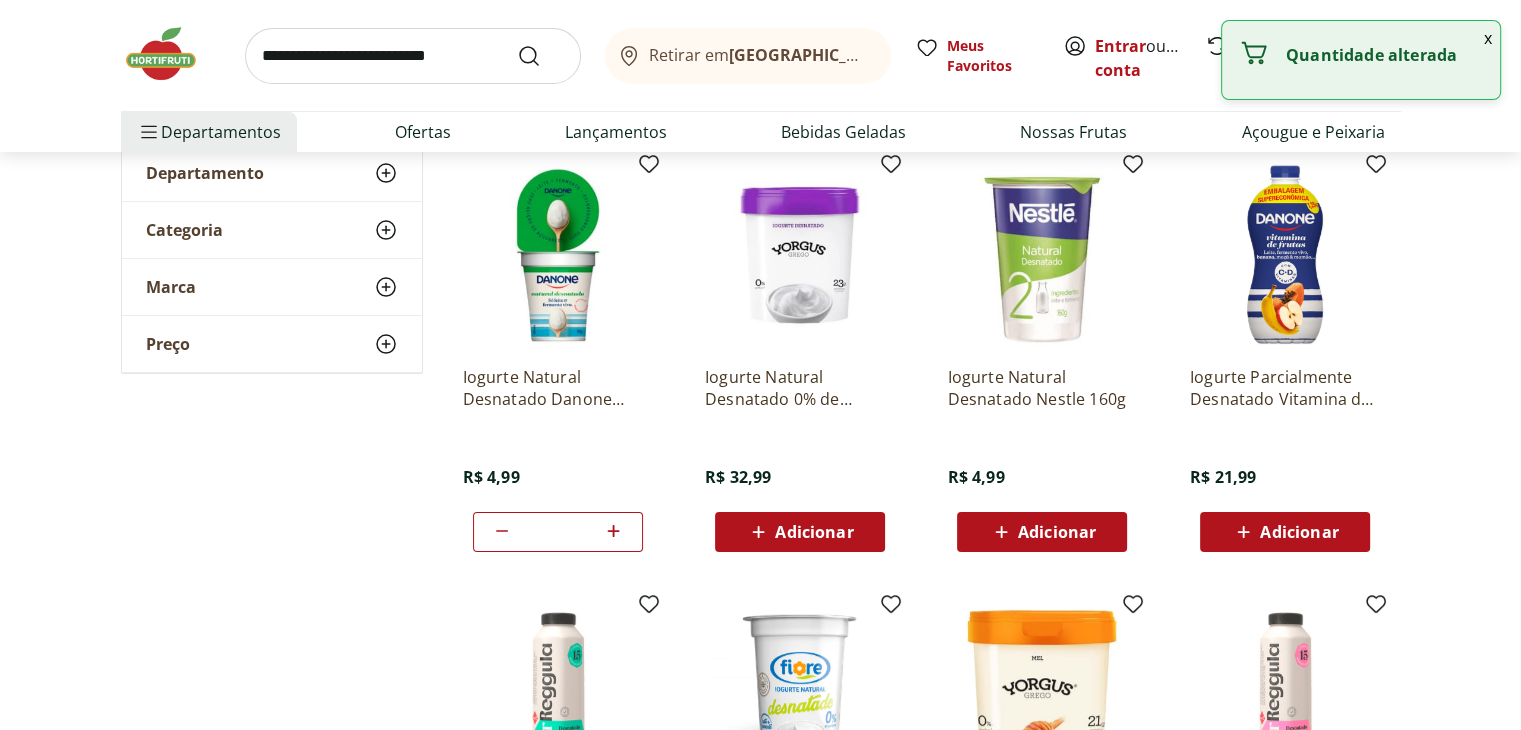 click 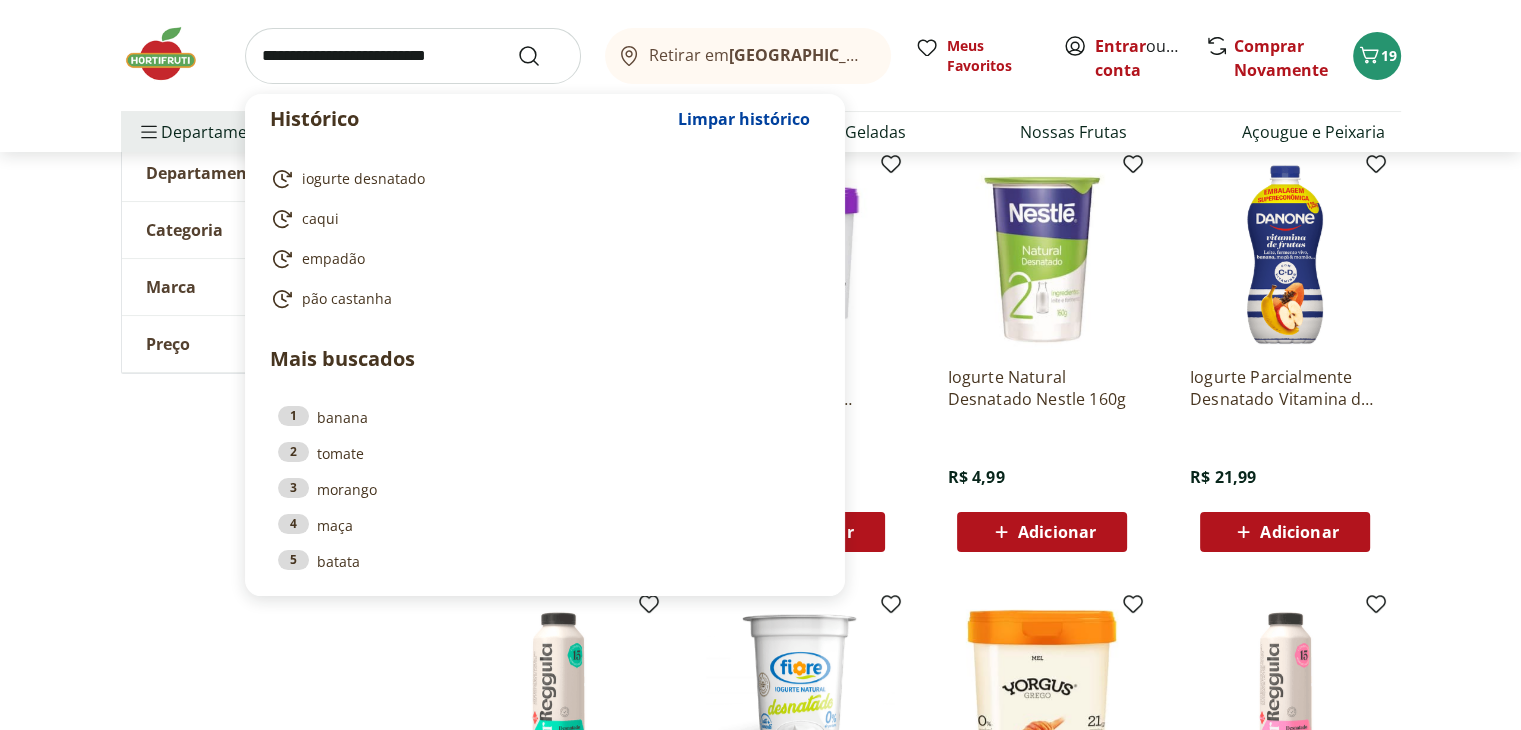 click at bounding box center (413, 56) 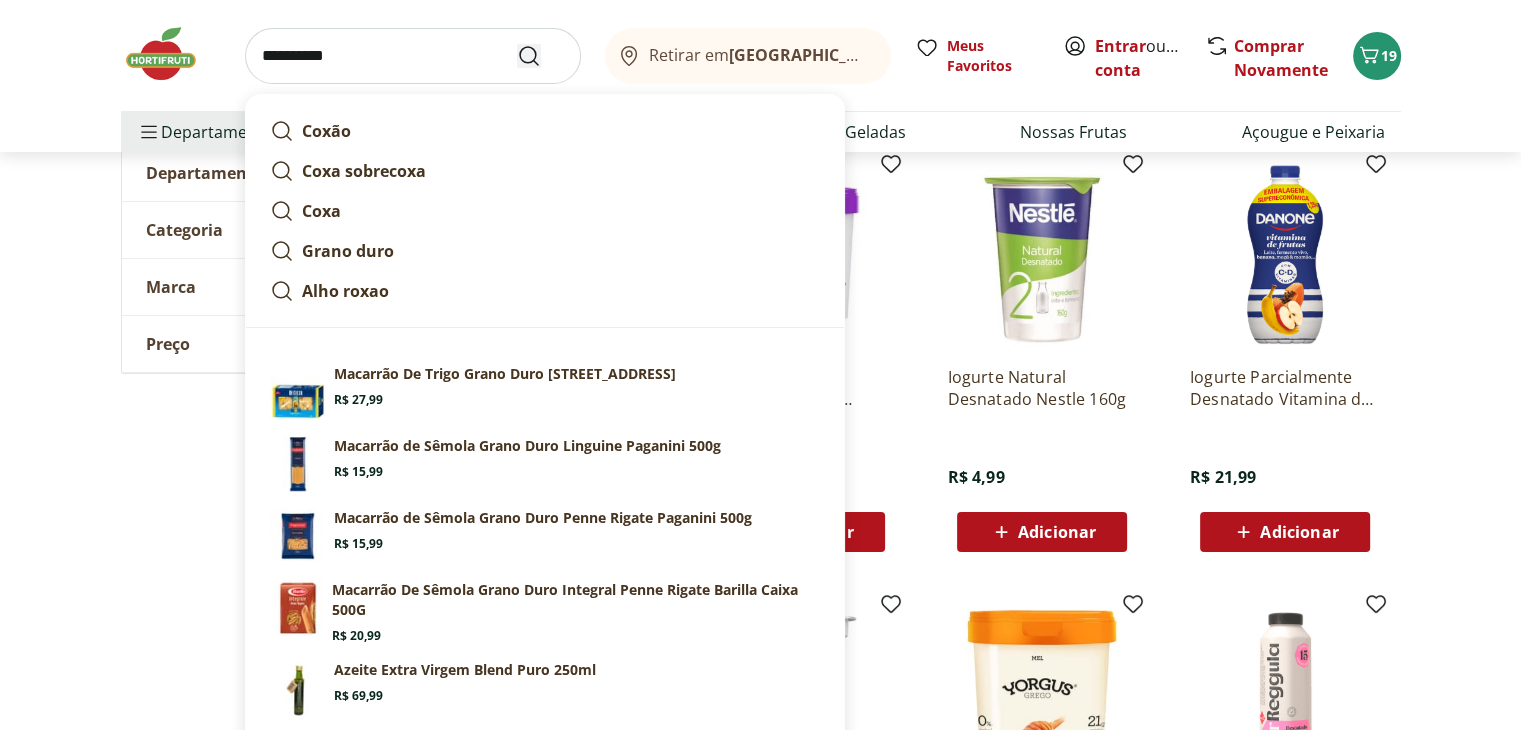 type on "**********" 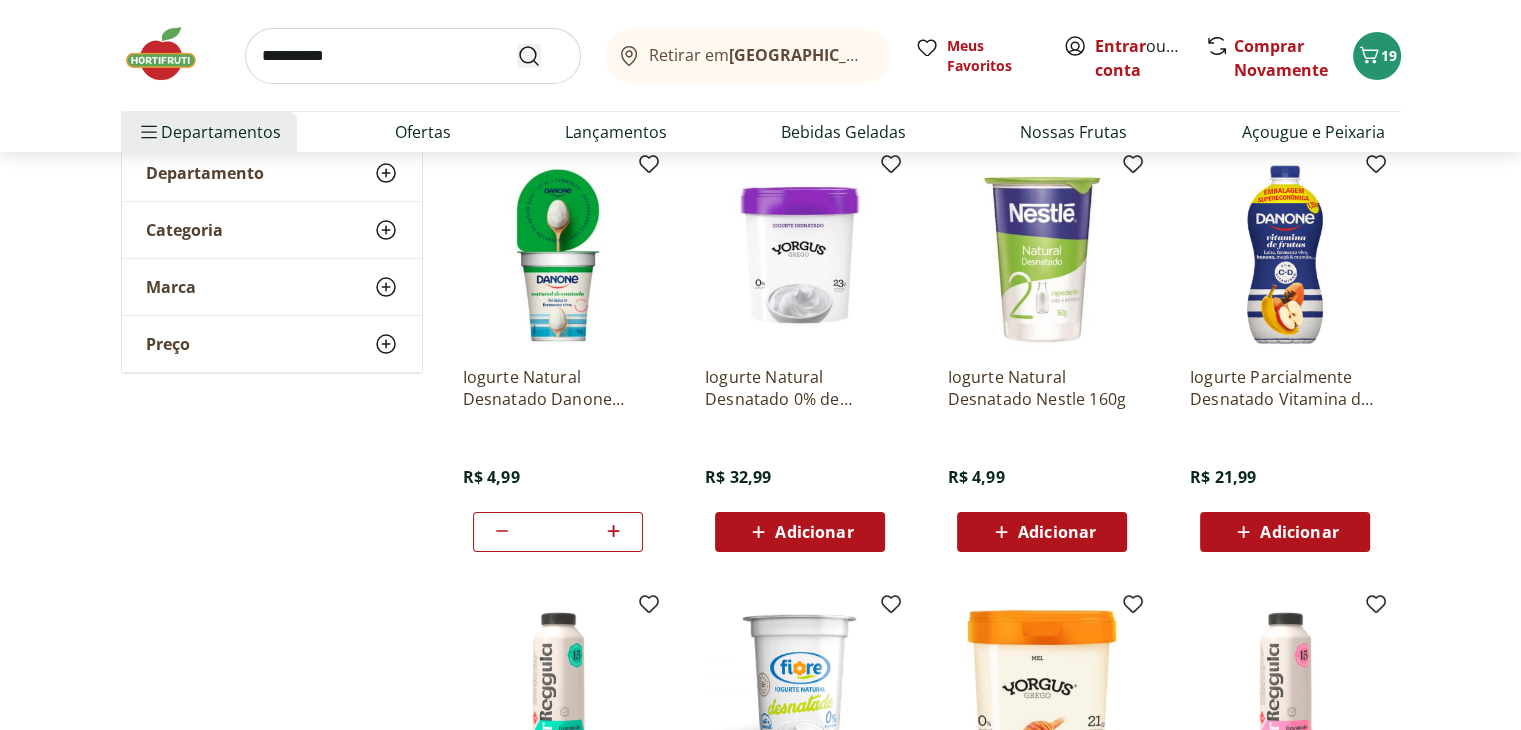 scroll, scrollTop: 0, scrollLeft: 0, axis: both 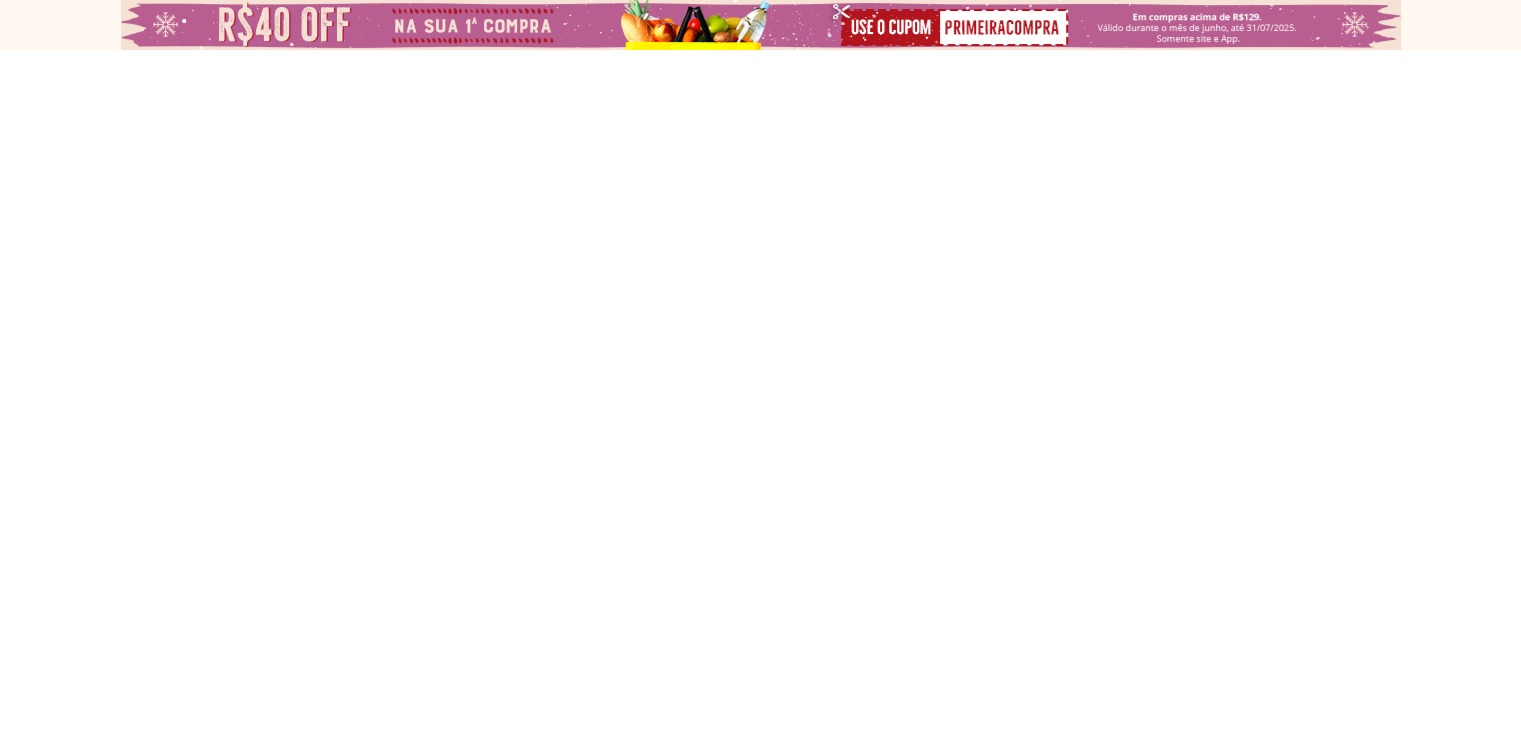 select on "**********" 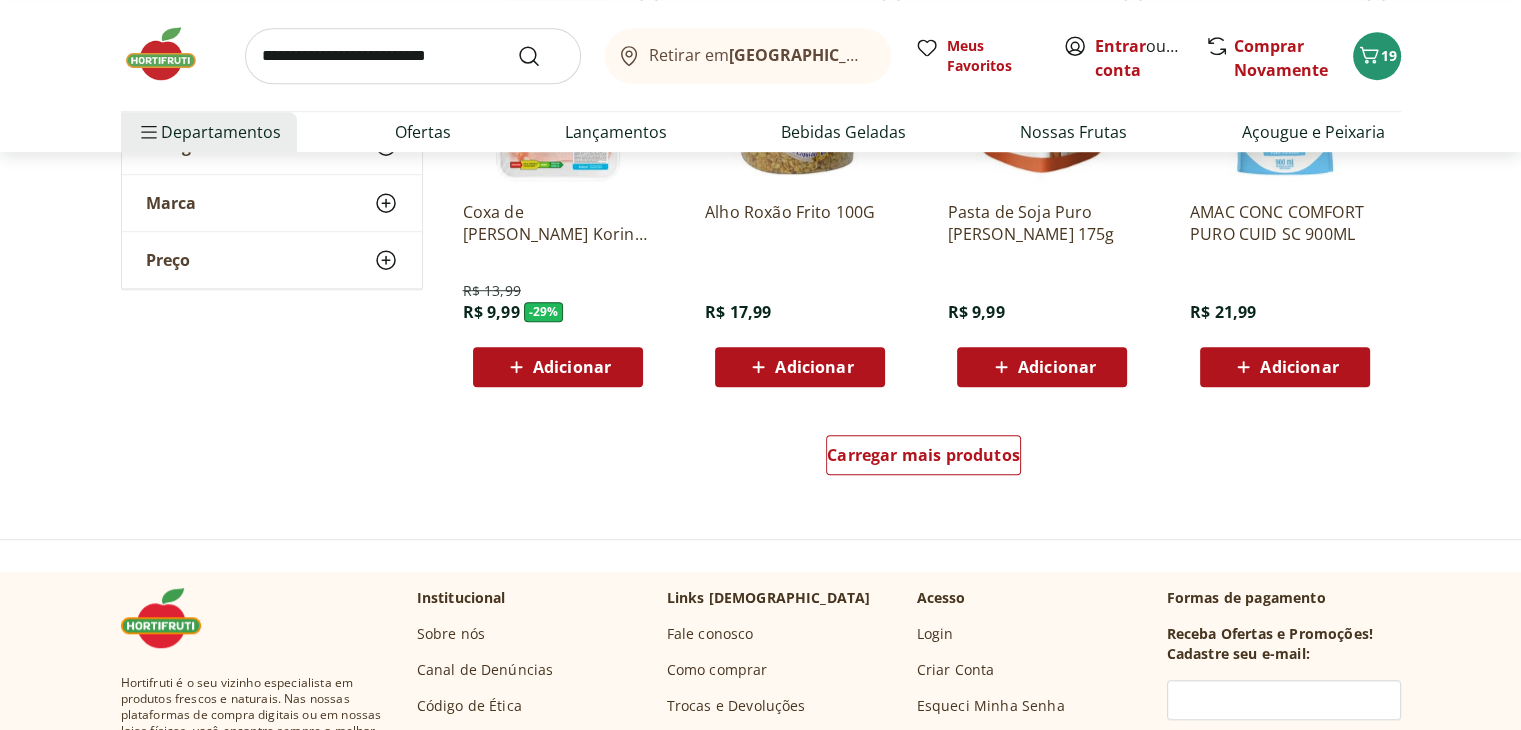 scroll, scrollTop: 0, scrollLeft: 0, axis: both 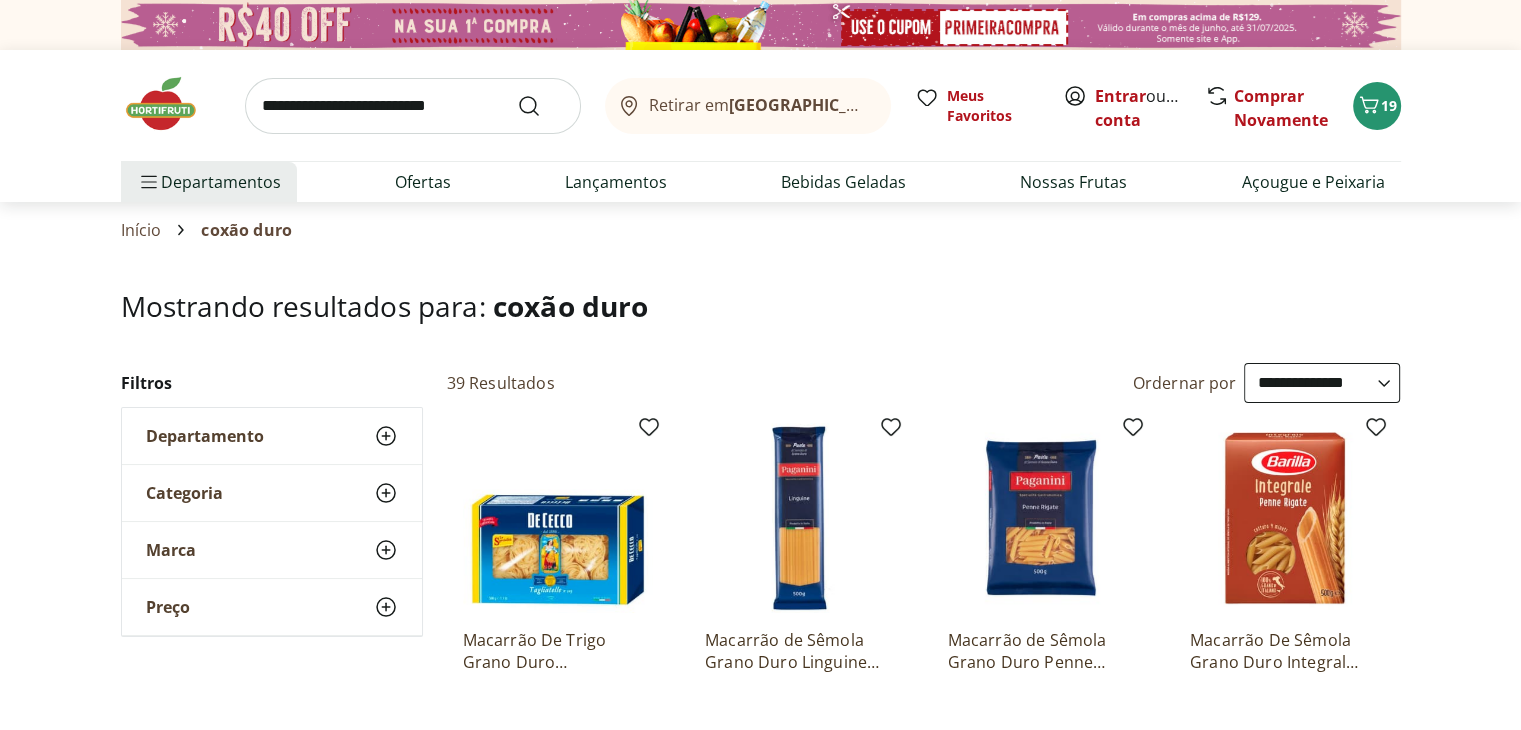 click at bounding box center (413, 106) 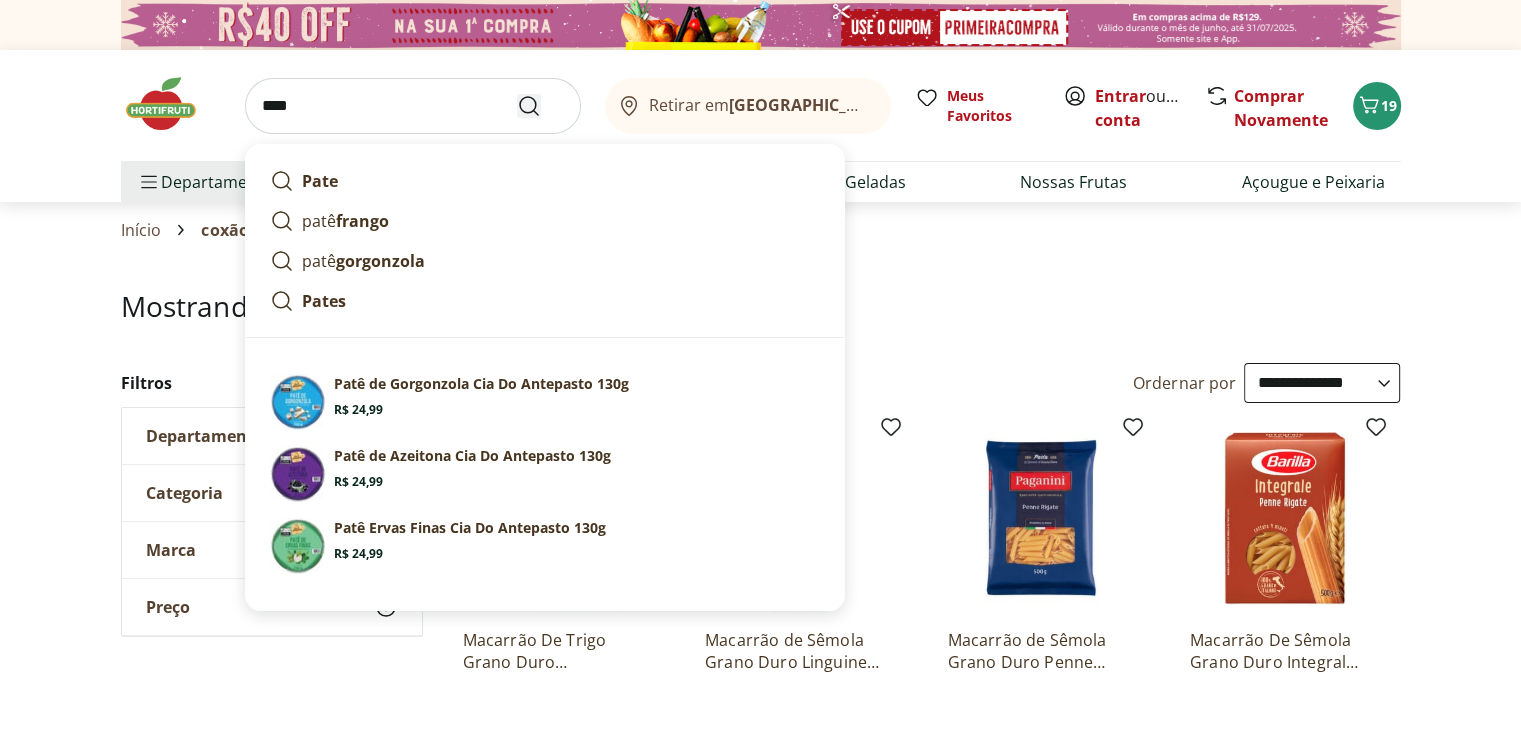 type on "****" 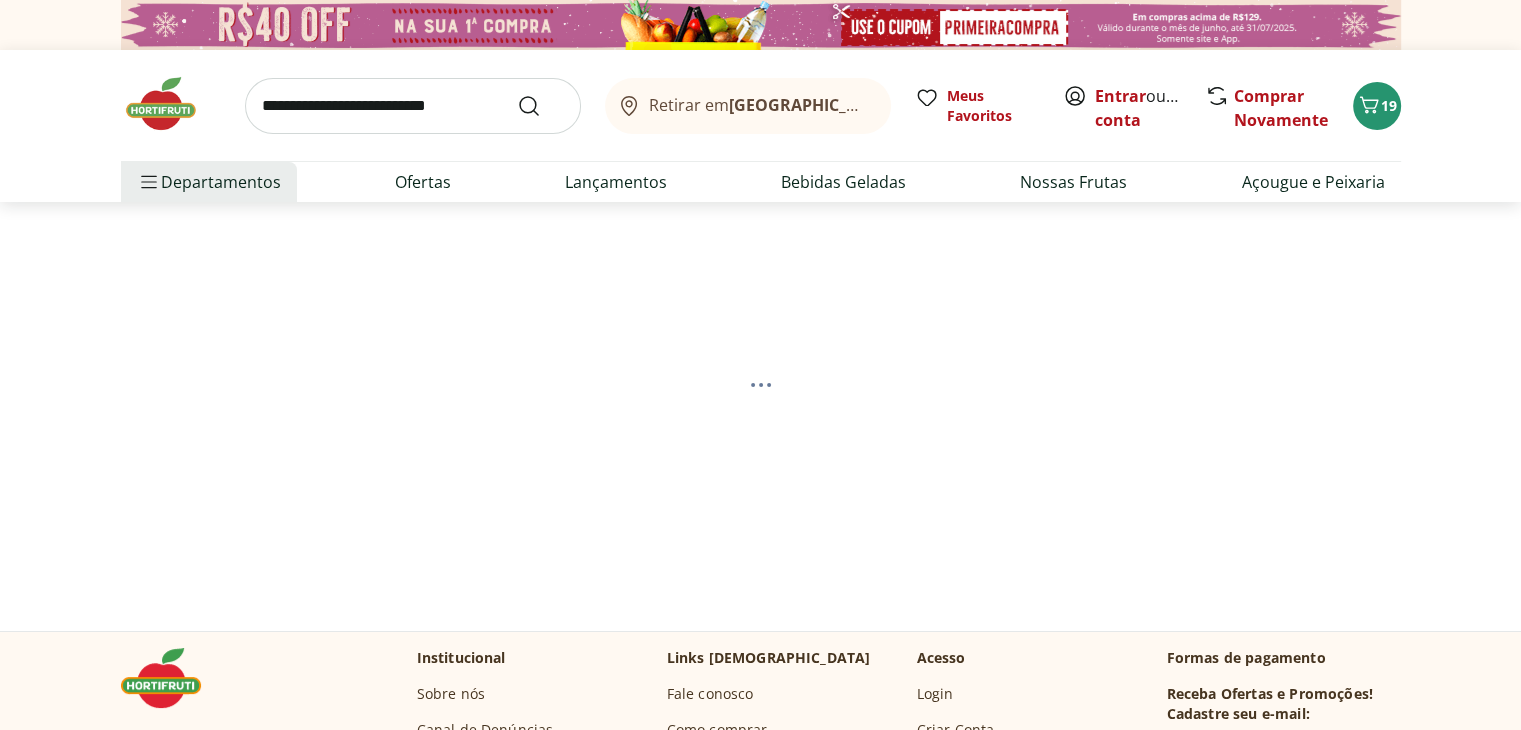 select on "**********" 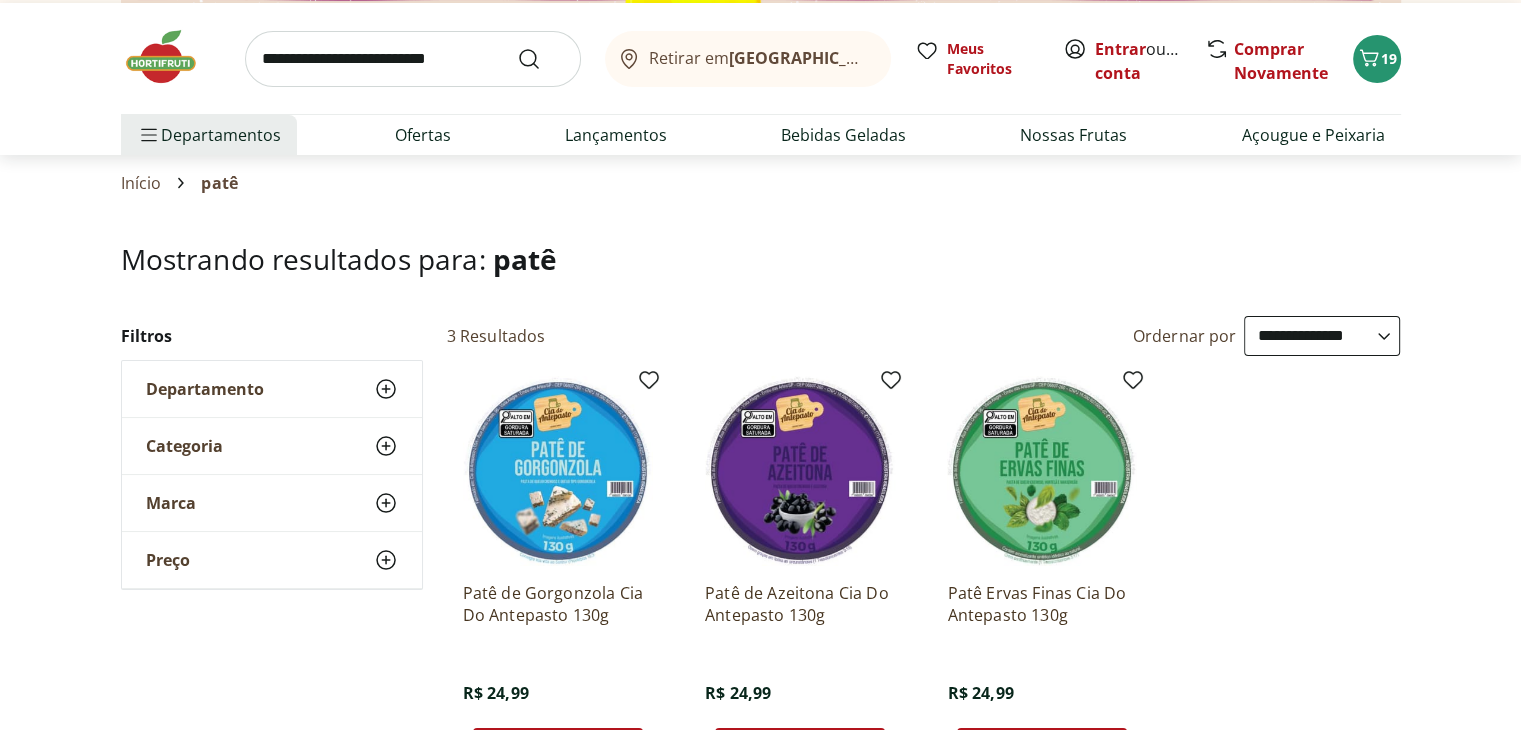 scroll, scrollTop: 0, scrollLeft: 0, axis: both 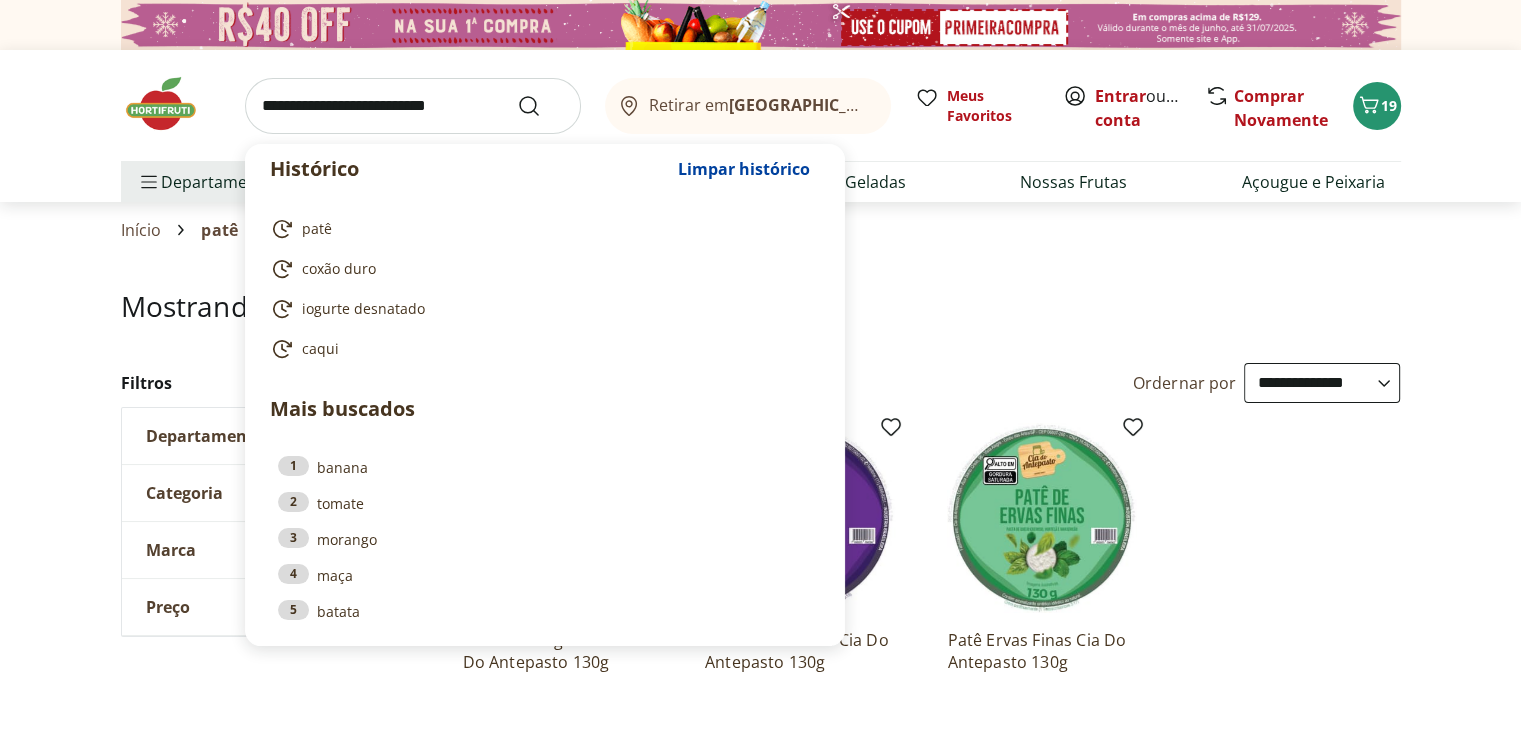 click at bounding box center (413, 106) 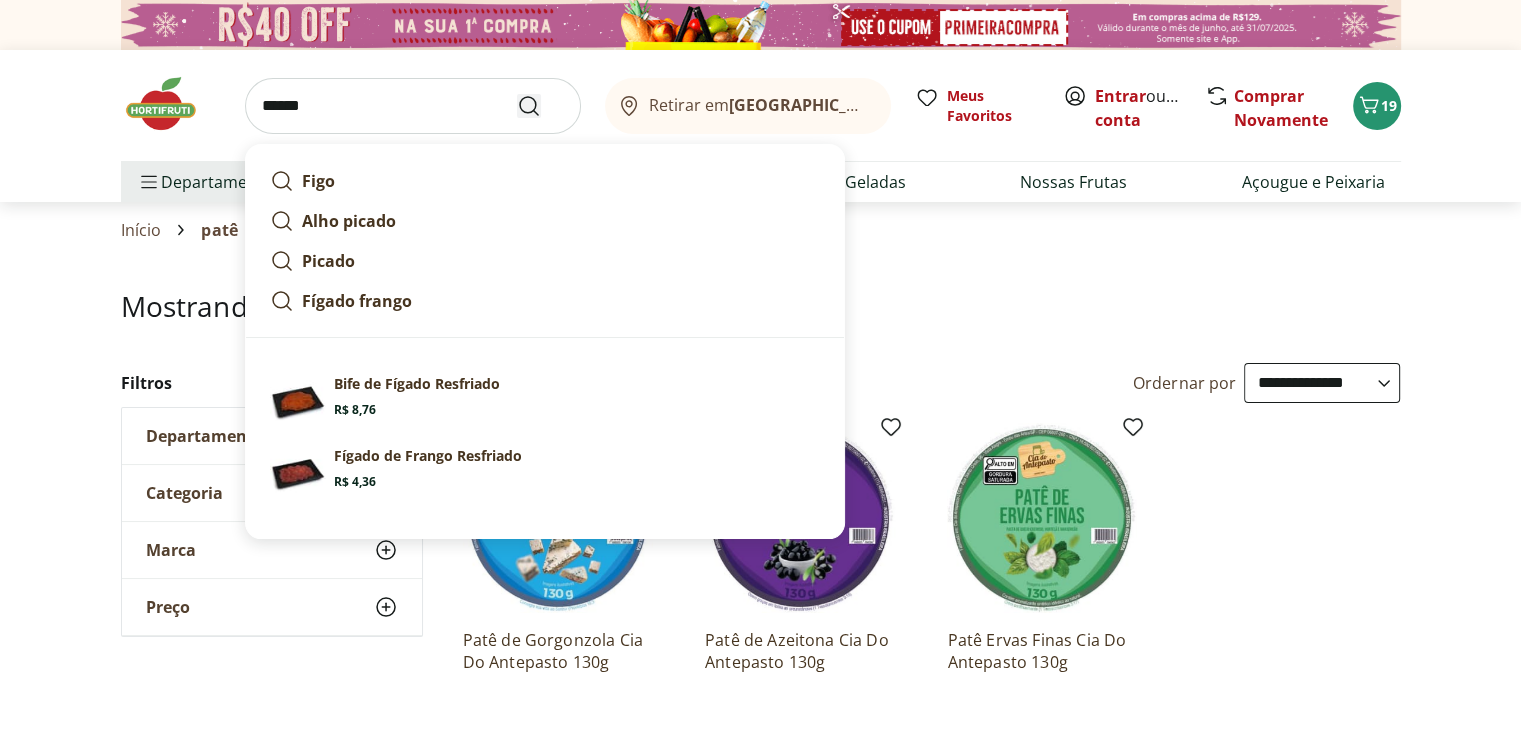 type on "******" 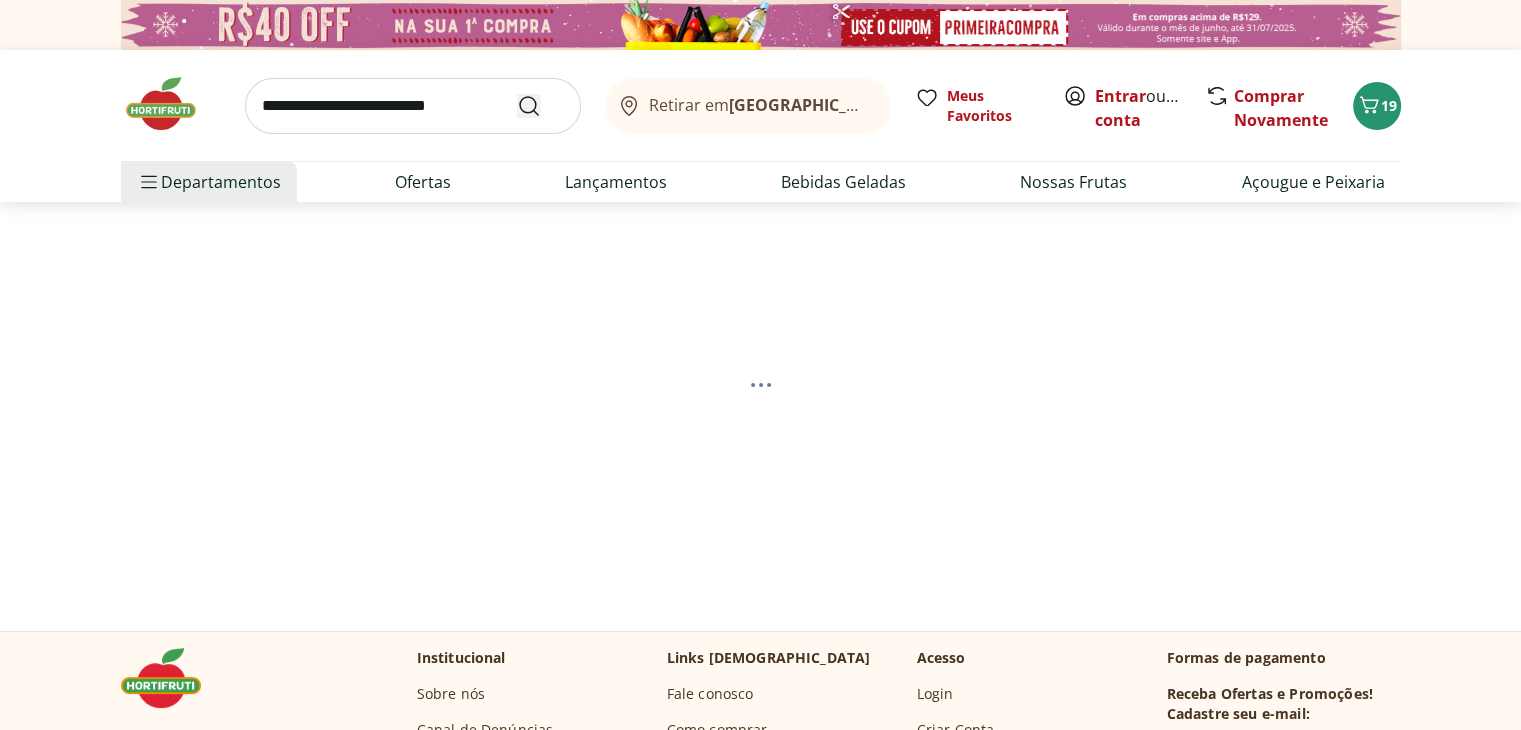 select on "**********" 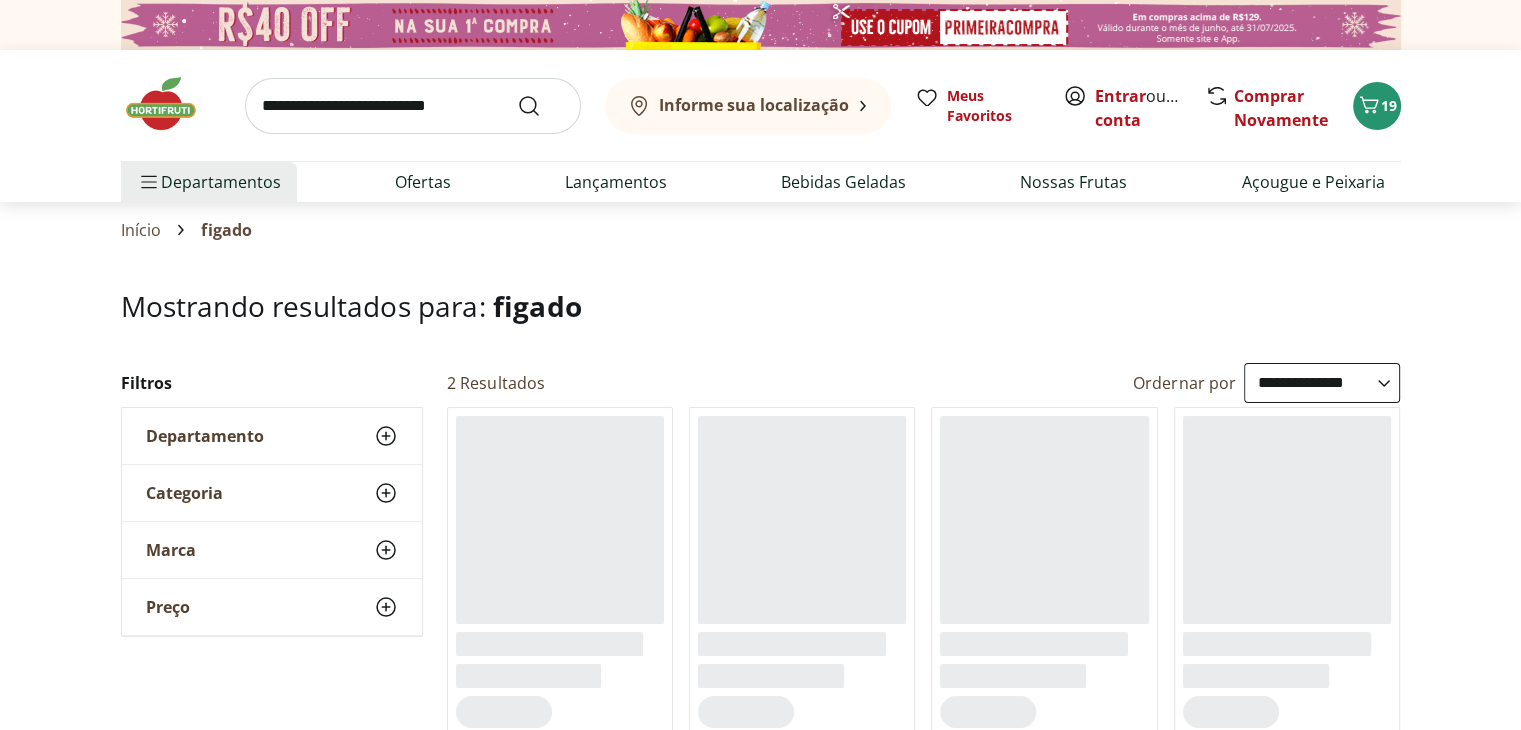 click 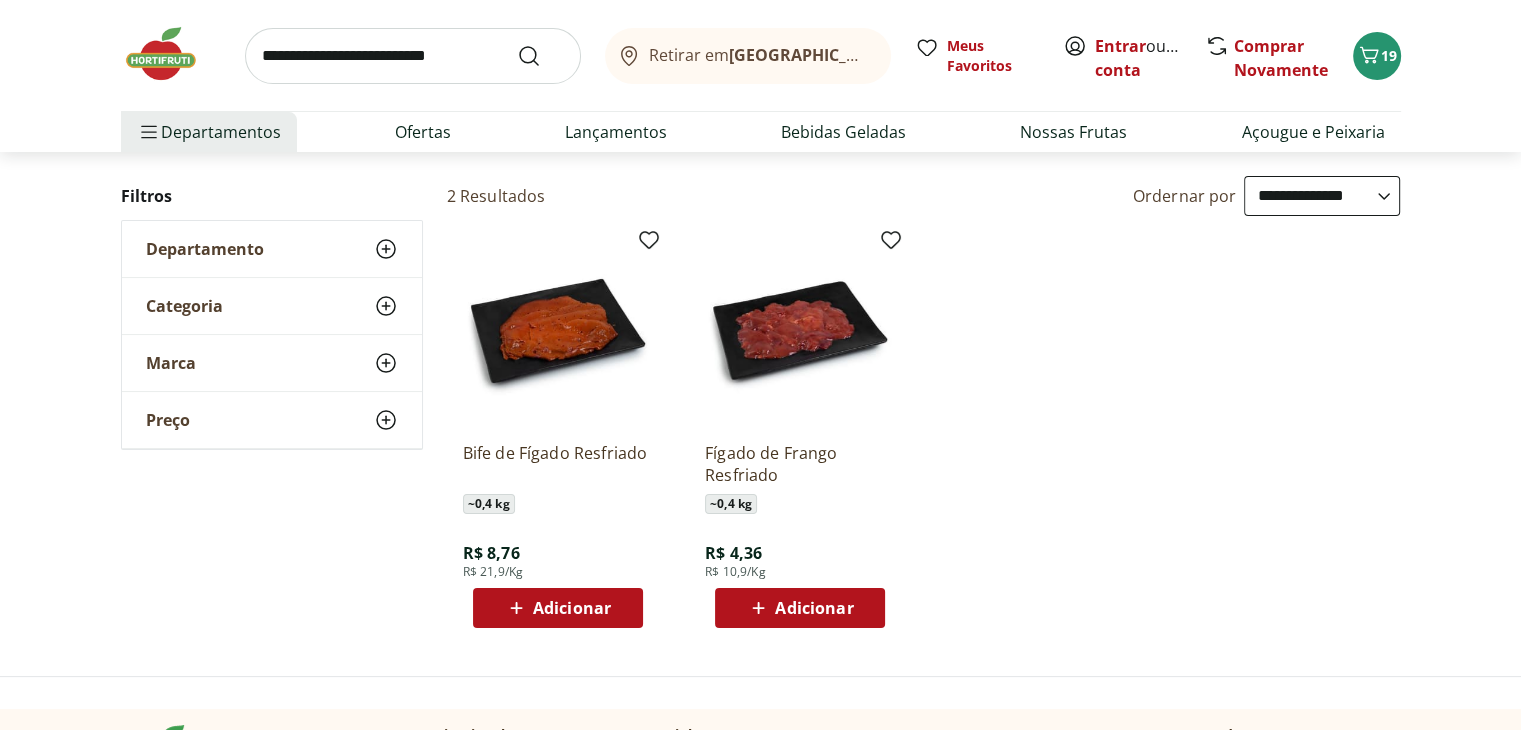 scroll, scrollTop: 152, scrollLeft: 0, axis: vertical 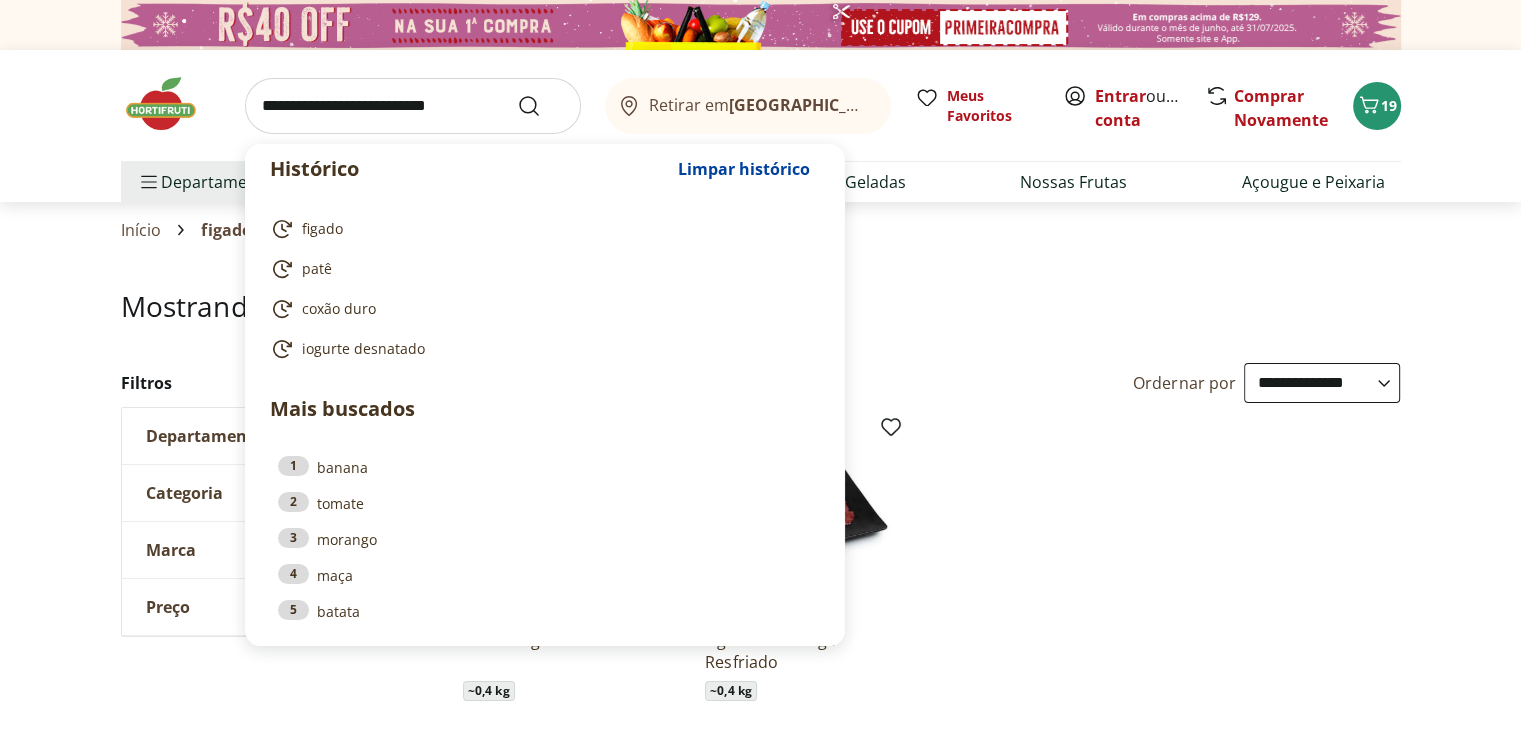 click at bounding box center (413, 106) 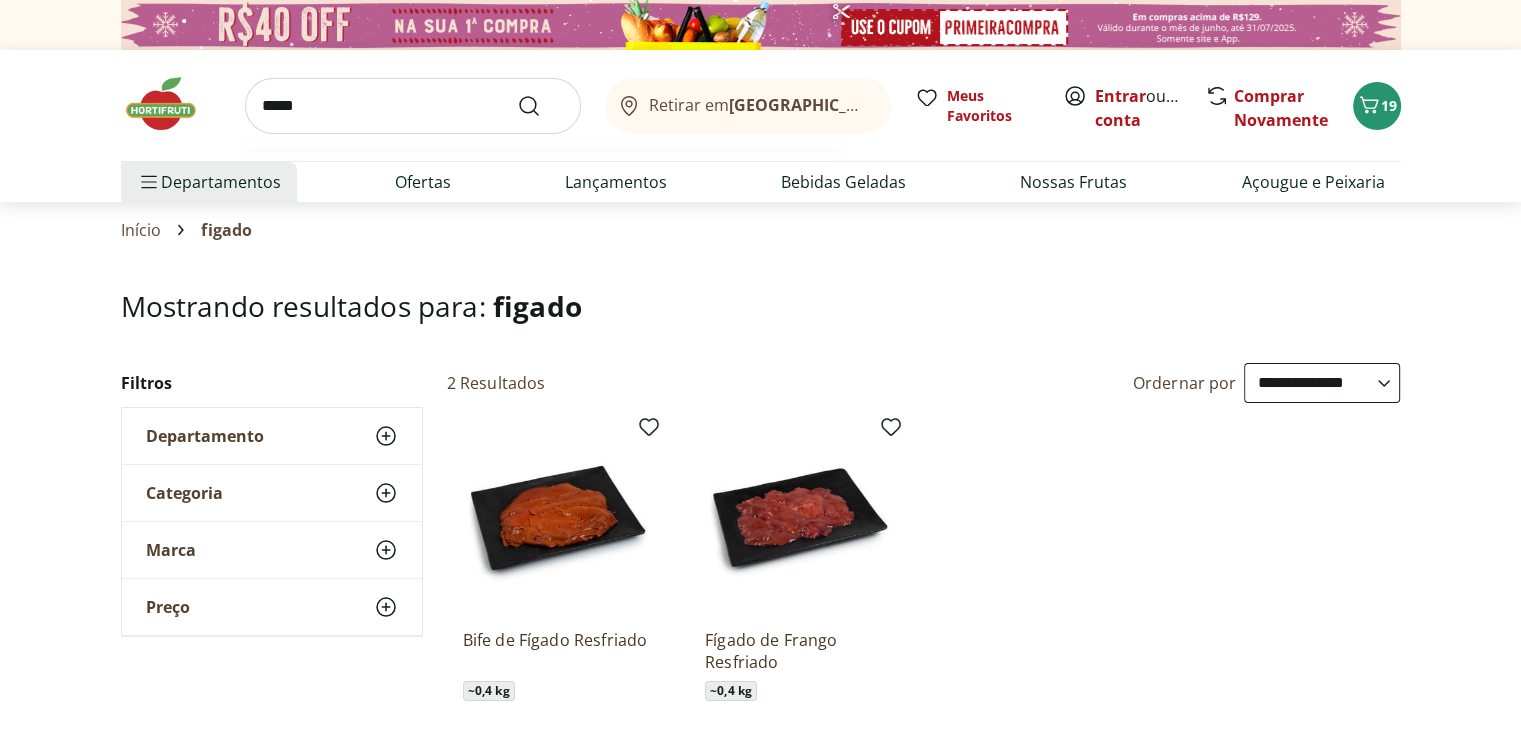type on "*****" 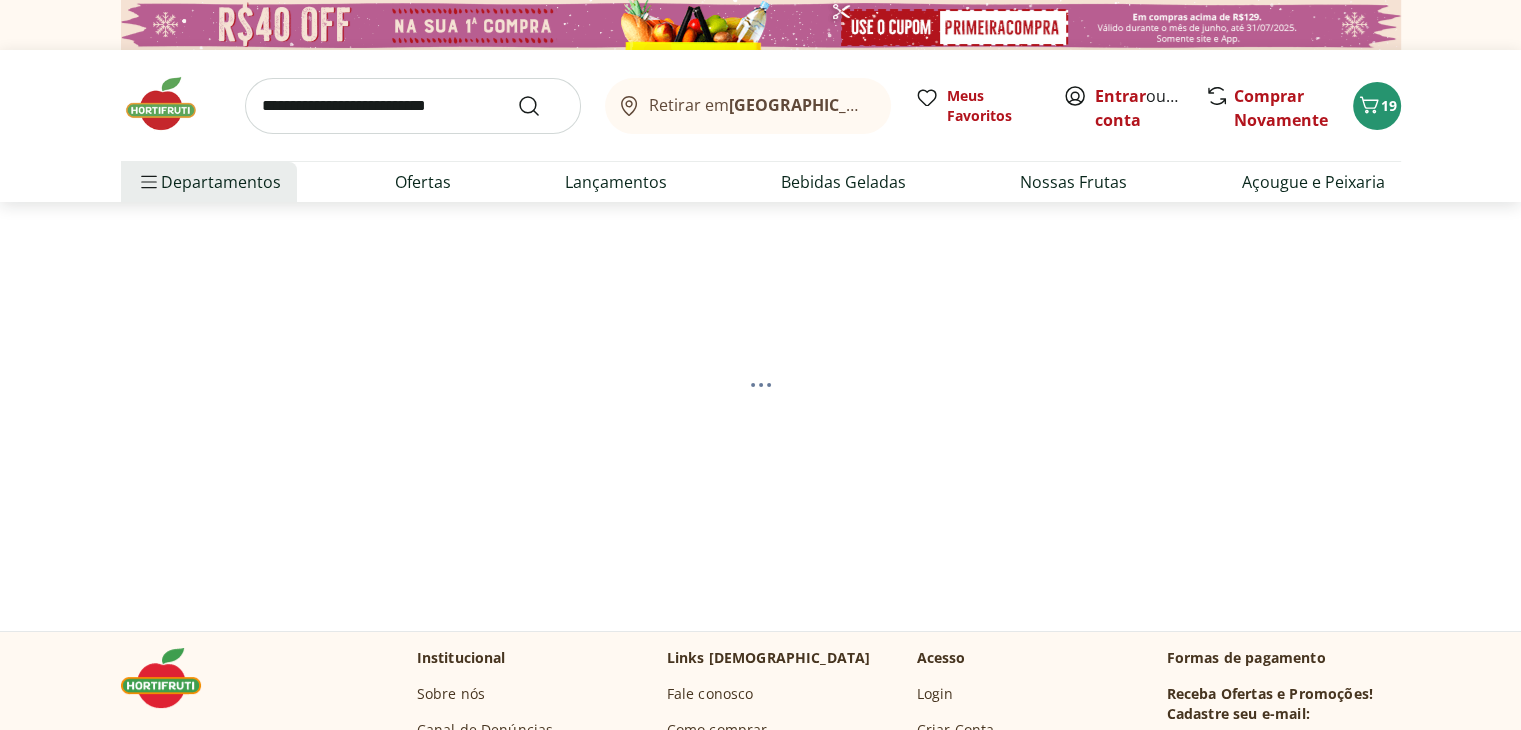 select on "**********" 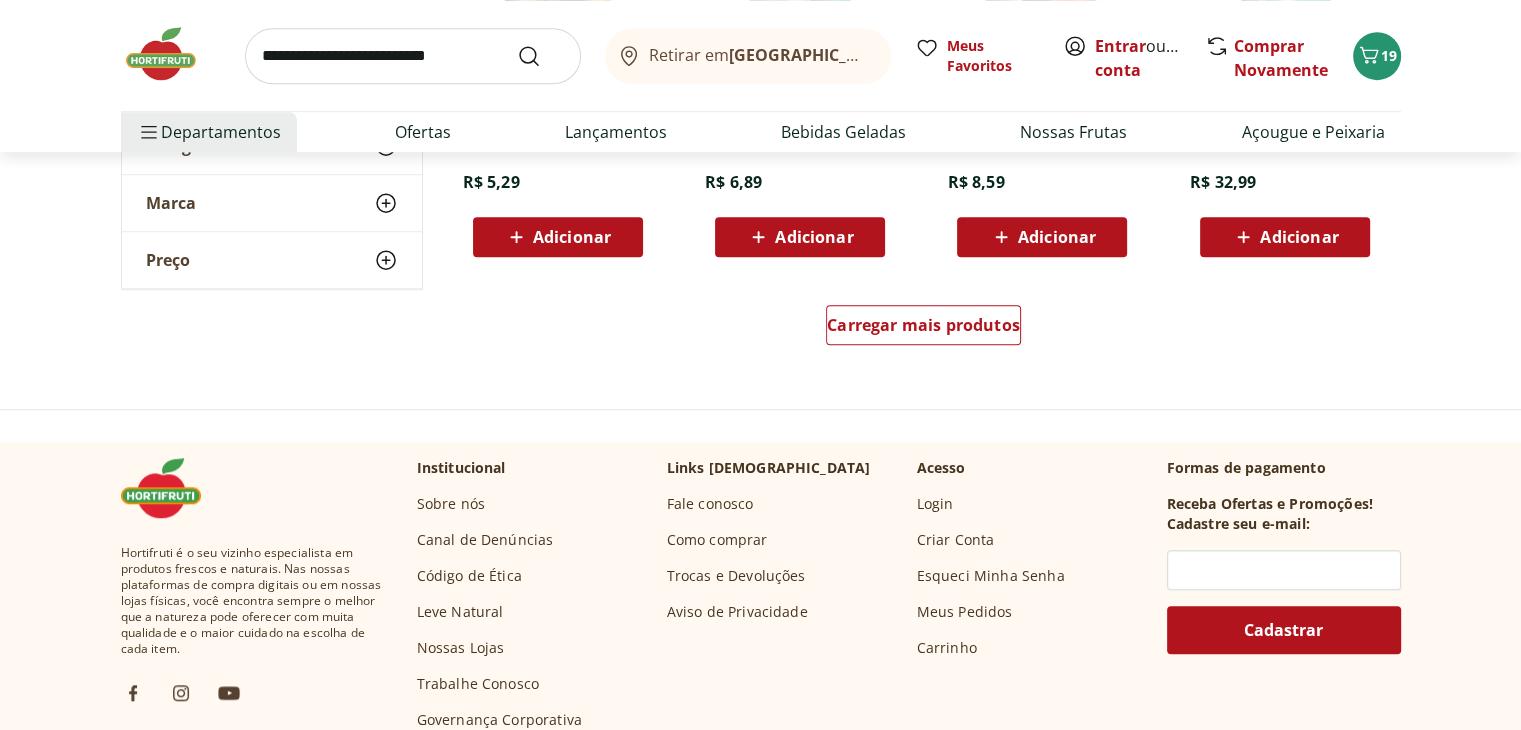 scroll, scrollTop: 1145, scrollLeft: 0, axis: vertical 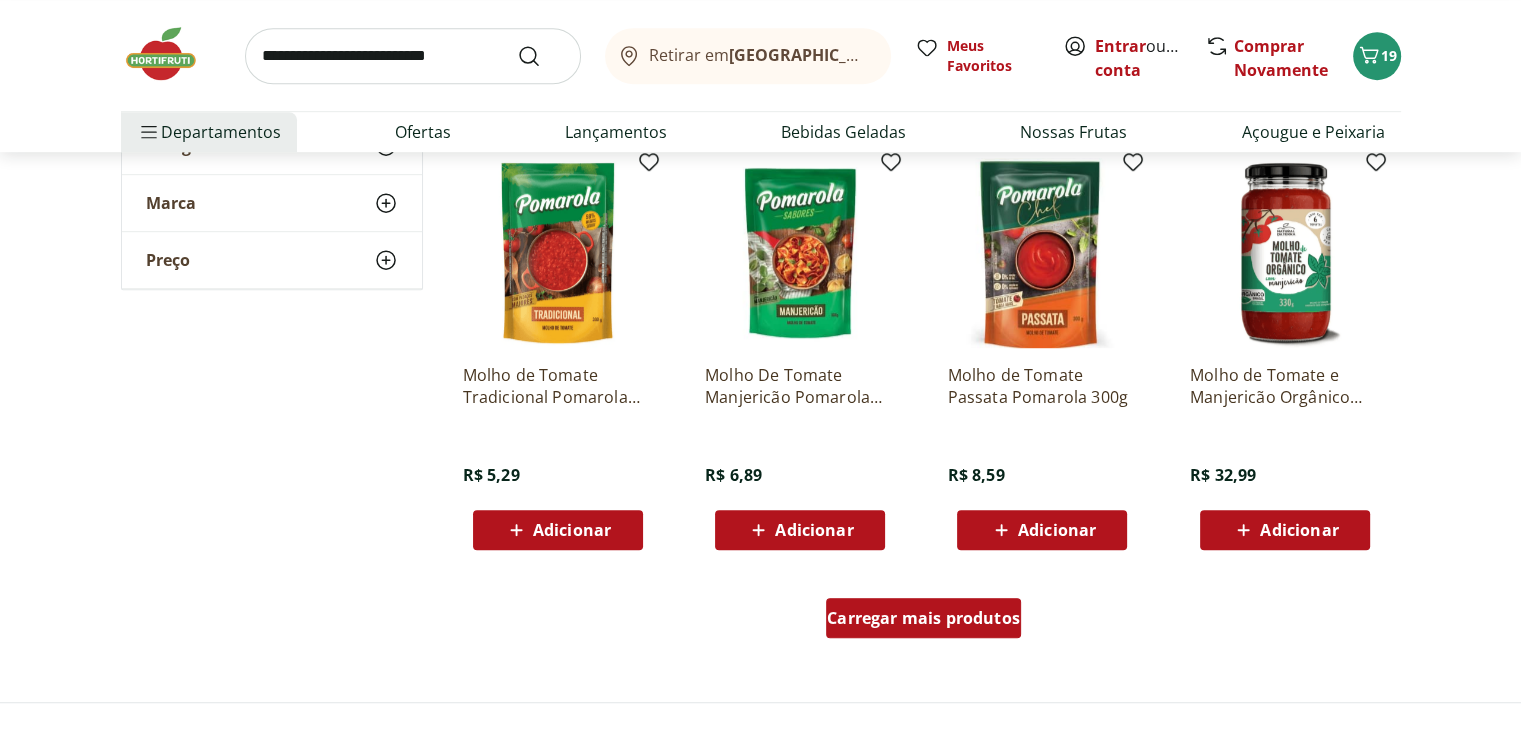 click on "Carregar mais produtos" at bounding box center [923, 618] 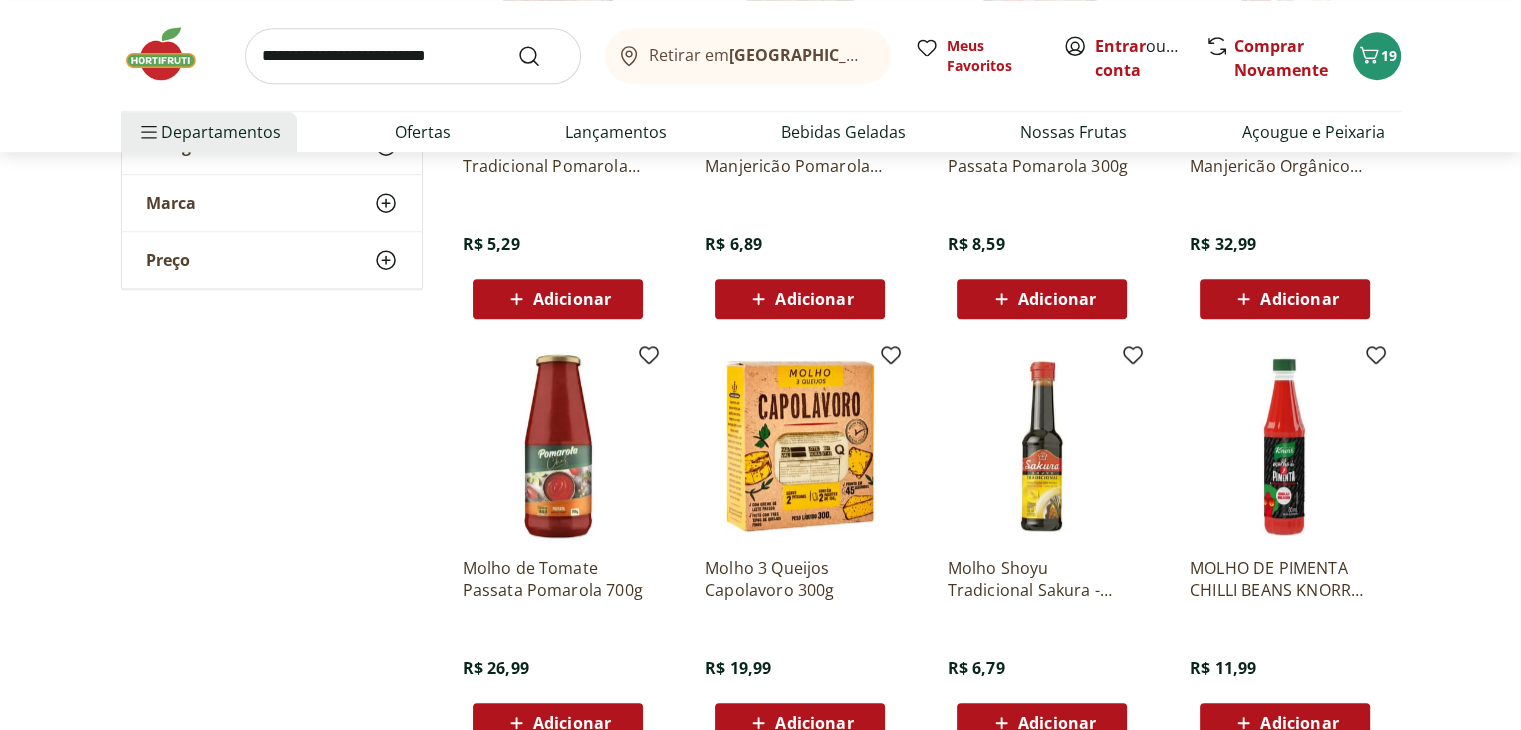 scroll, scrollTop: 1408, scrollLeft: 0, axis: vertical 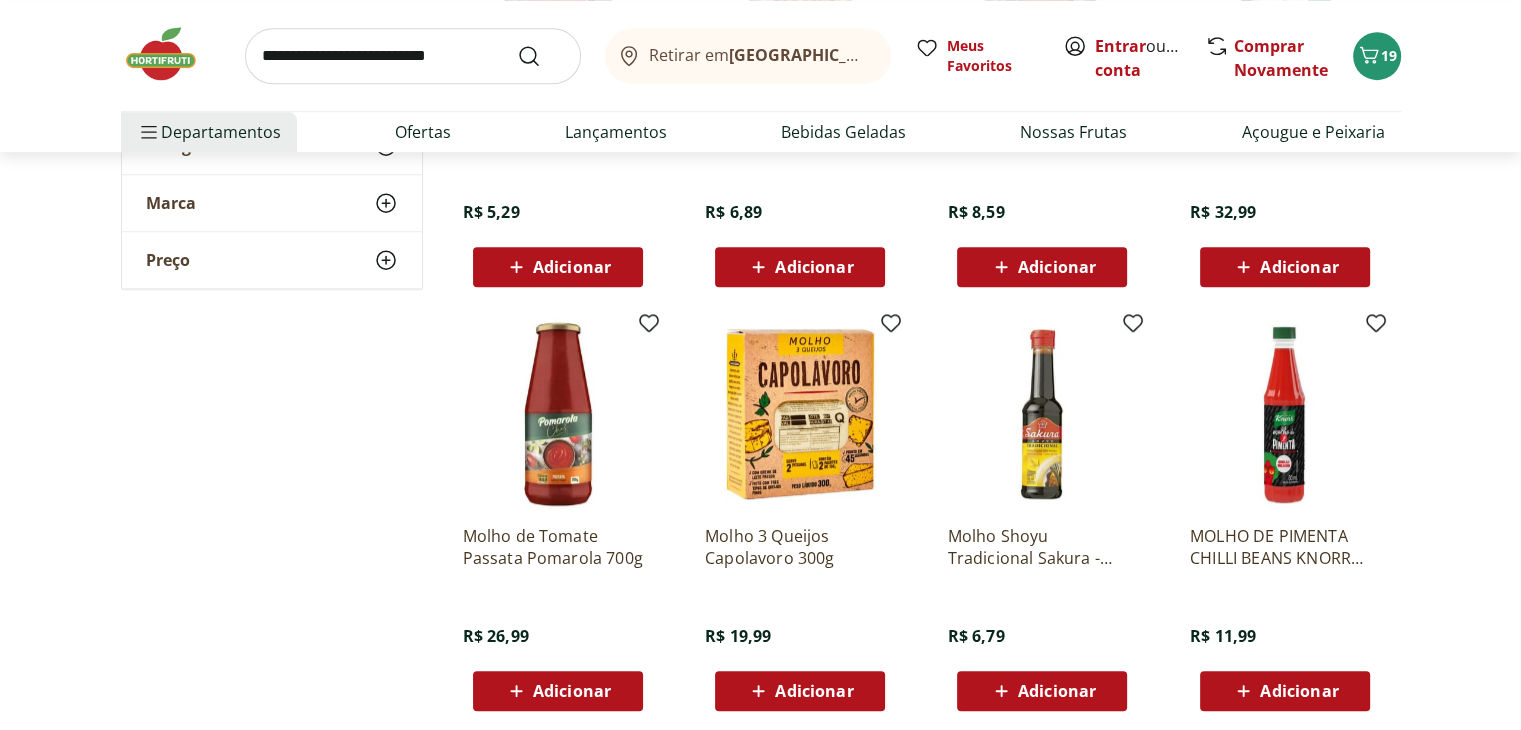 click at bounding box center (800, 414) 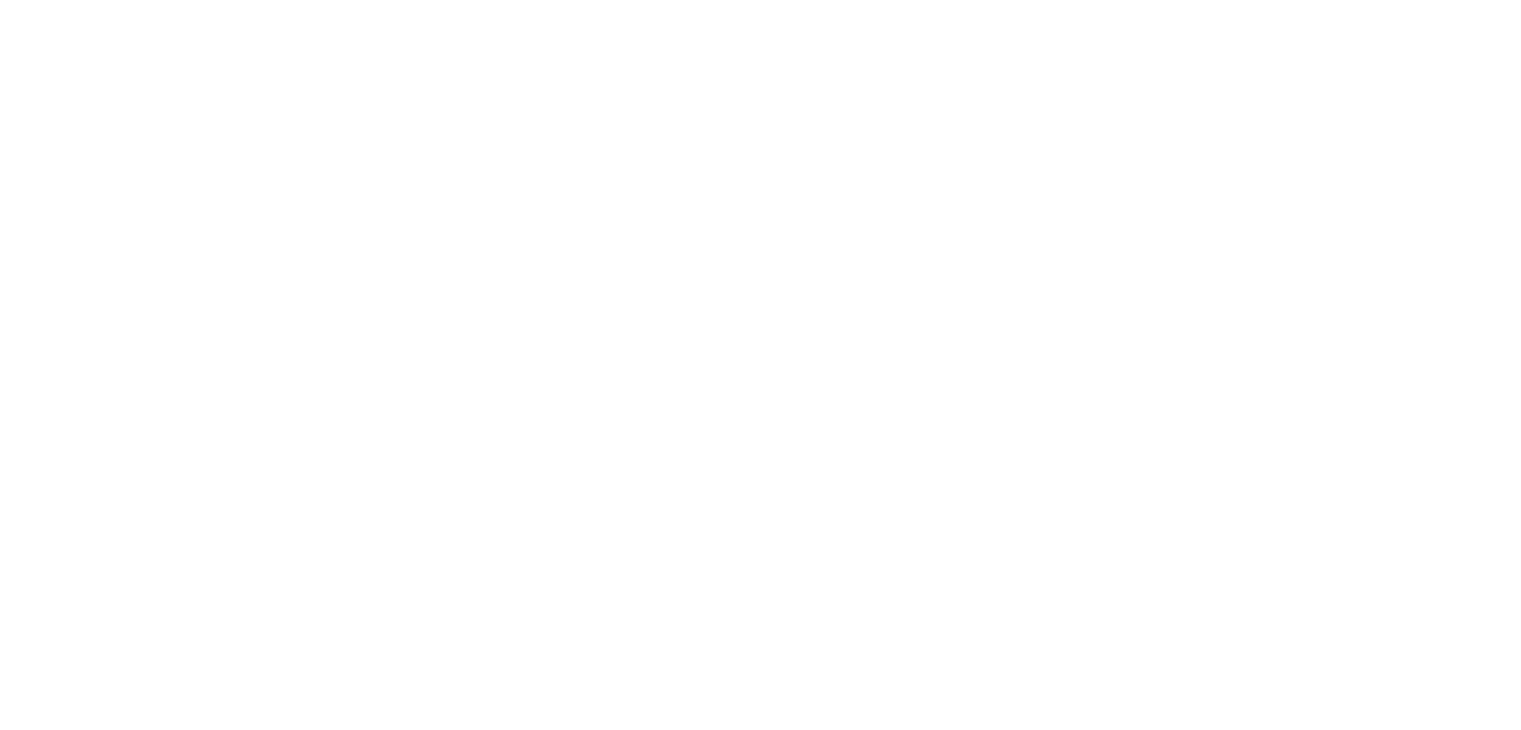 scroll, scrollTop: 0, scrollLeft: 0, axis: both 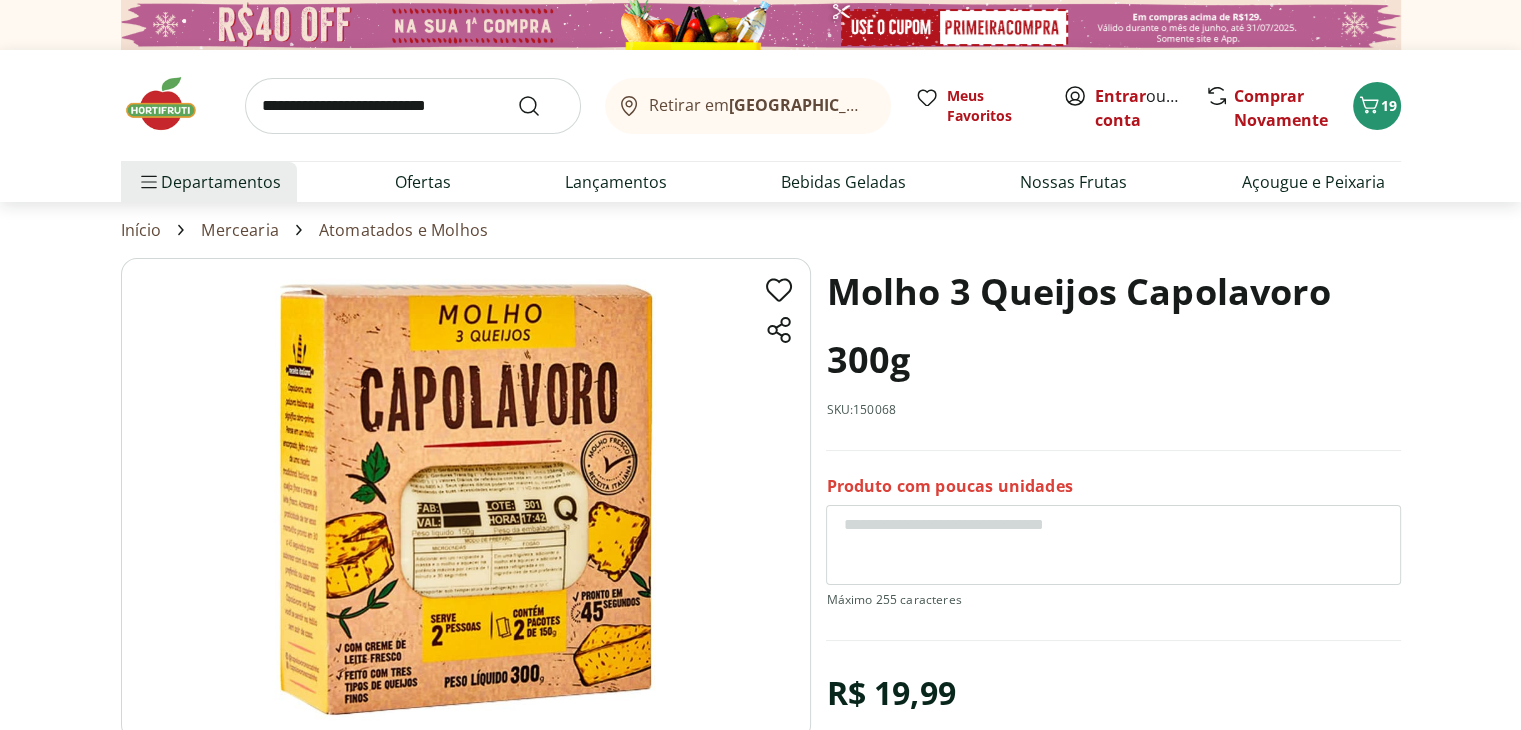 click at bounding box center (466, 499) 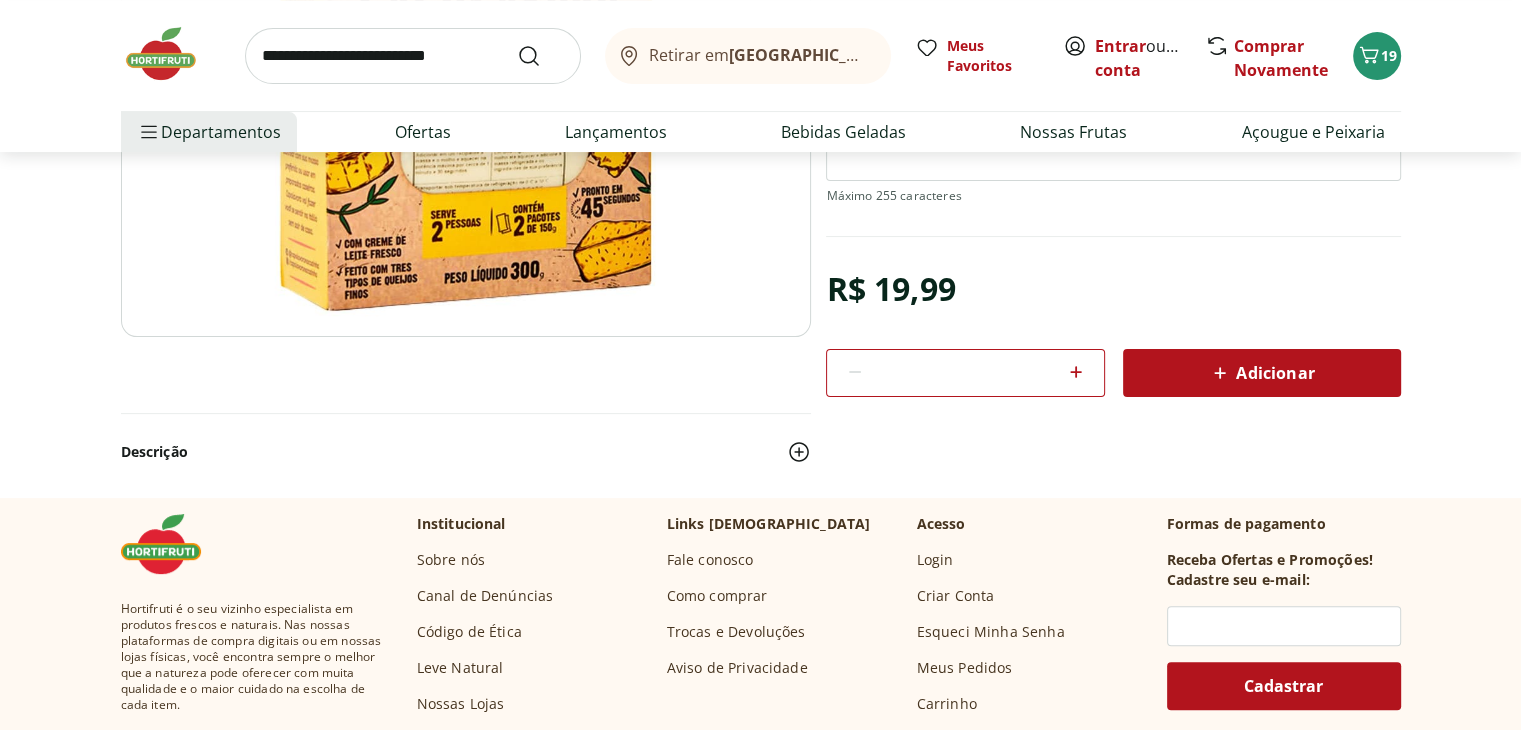 scroll, scrollTop: 364, scrollLeft: 0, axis: vertical 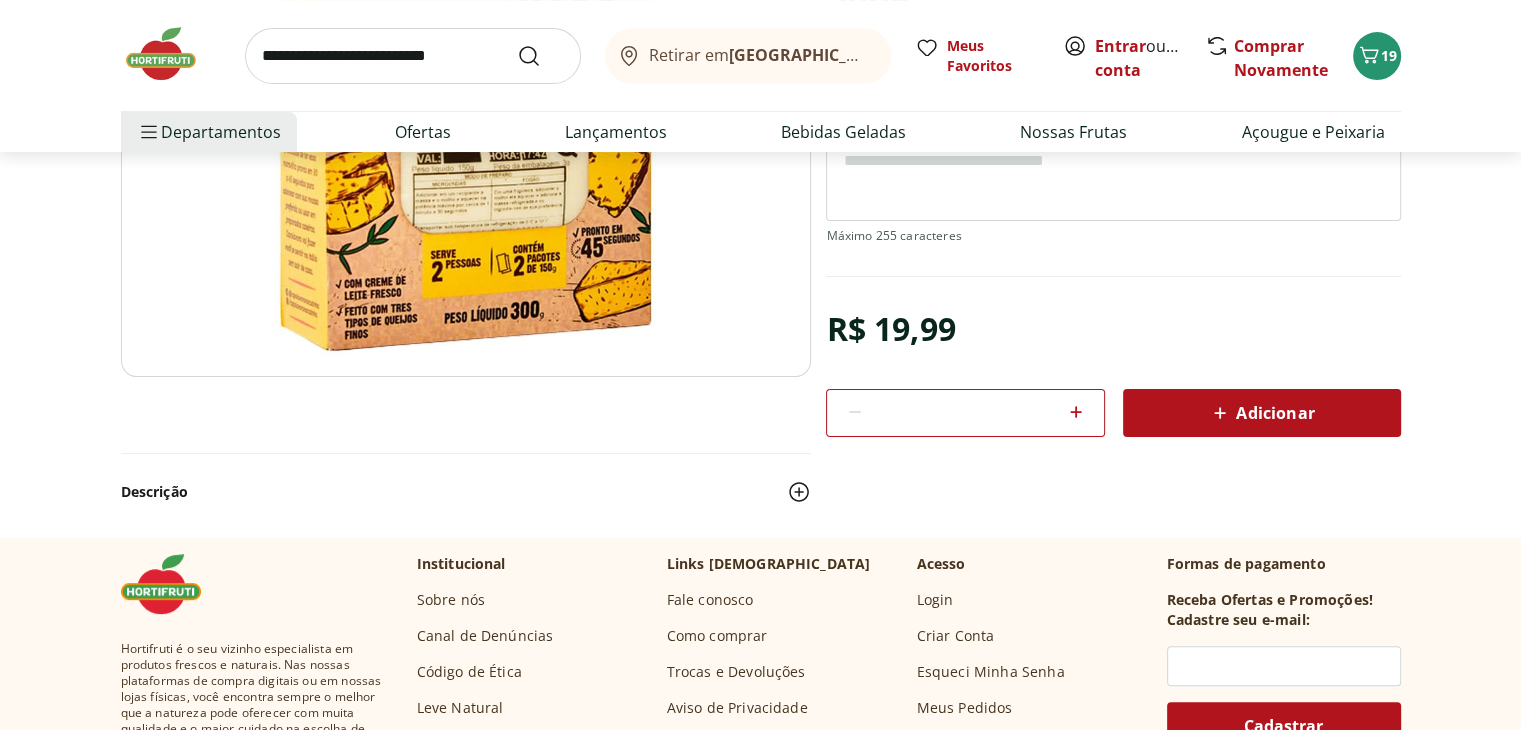 click on "Adicionar" at bounding box center [1261, 413] 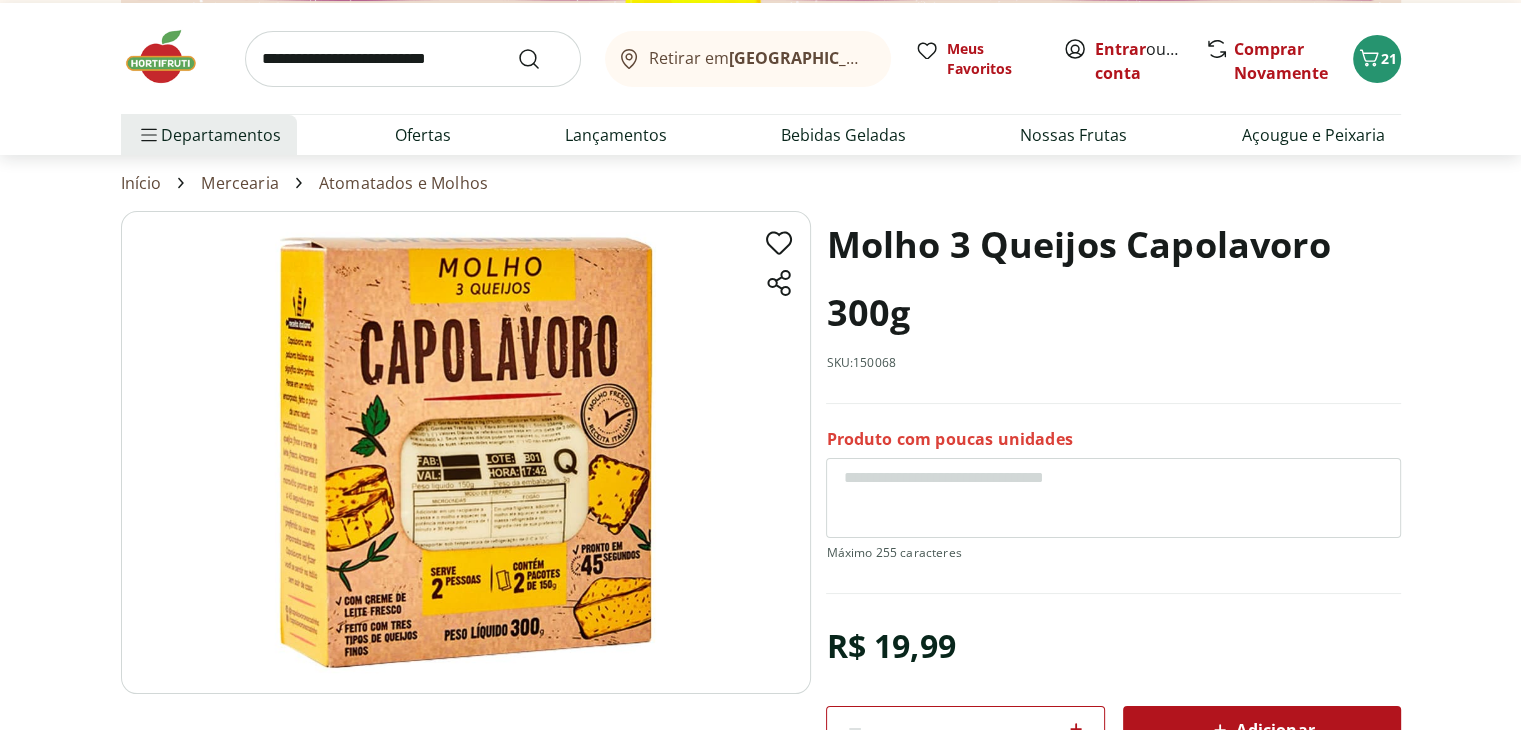 scroll, scrollTop: 0, scrollLeft: 0, axis: both 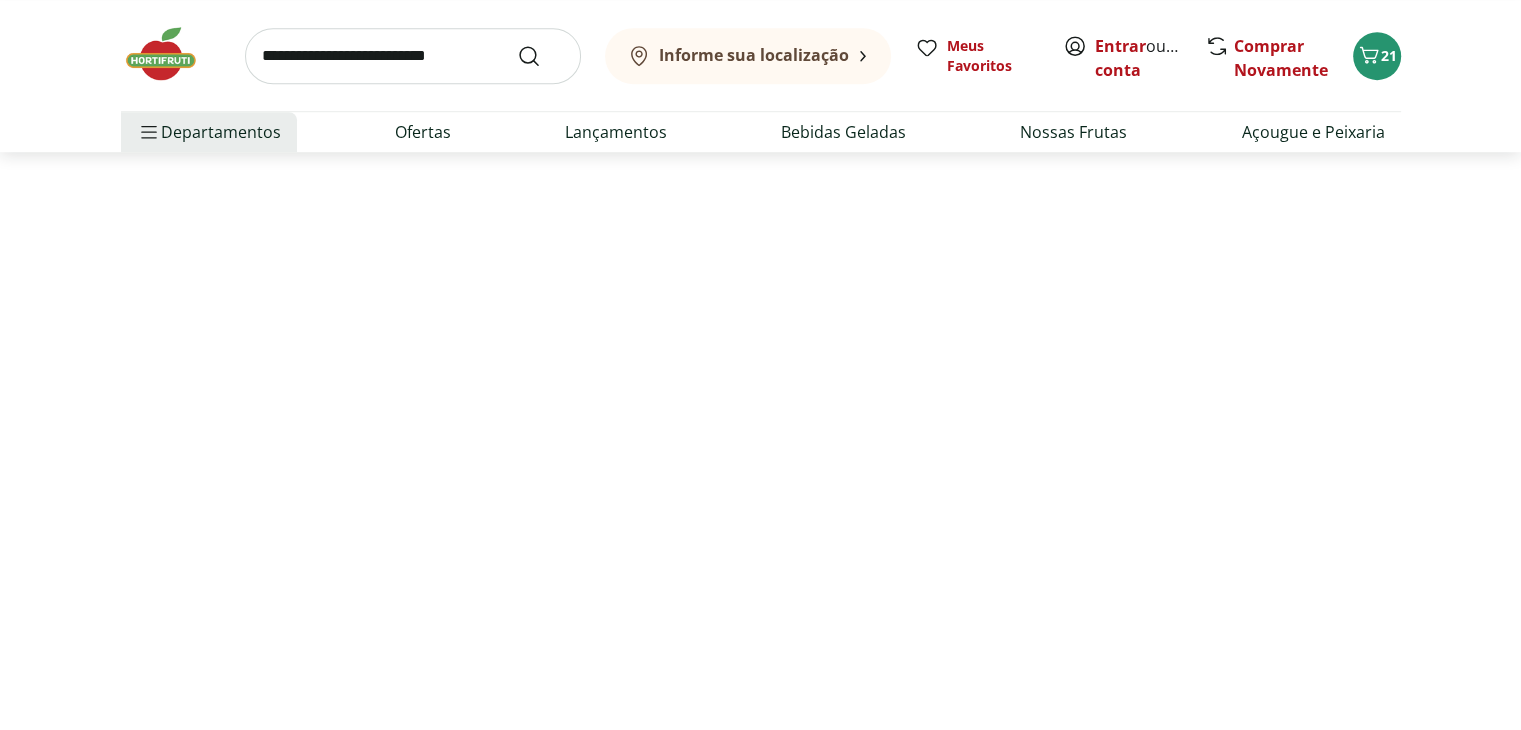select on "**********" 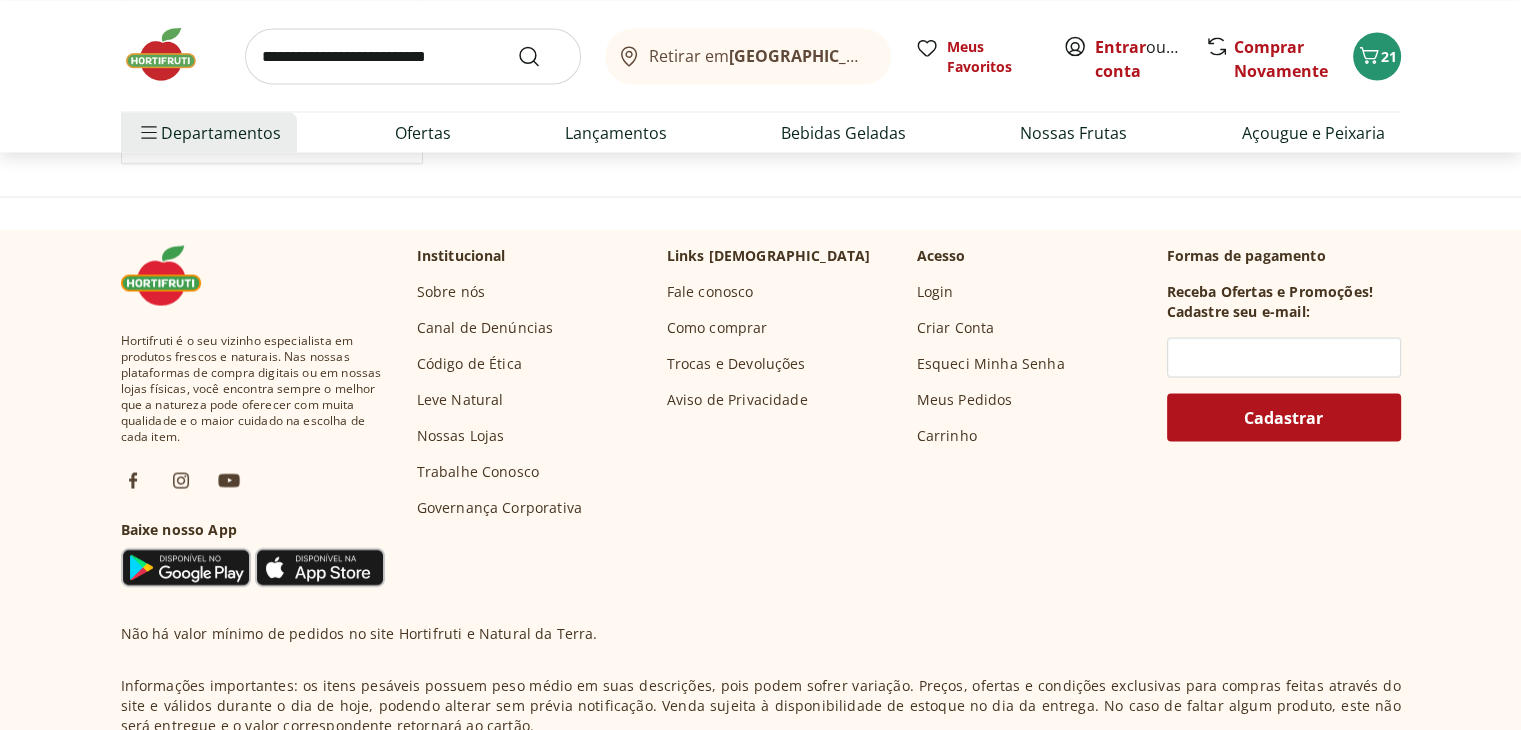 scroll, scrollTop: 3558, scrollLeft: 0, axis: vertical 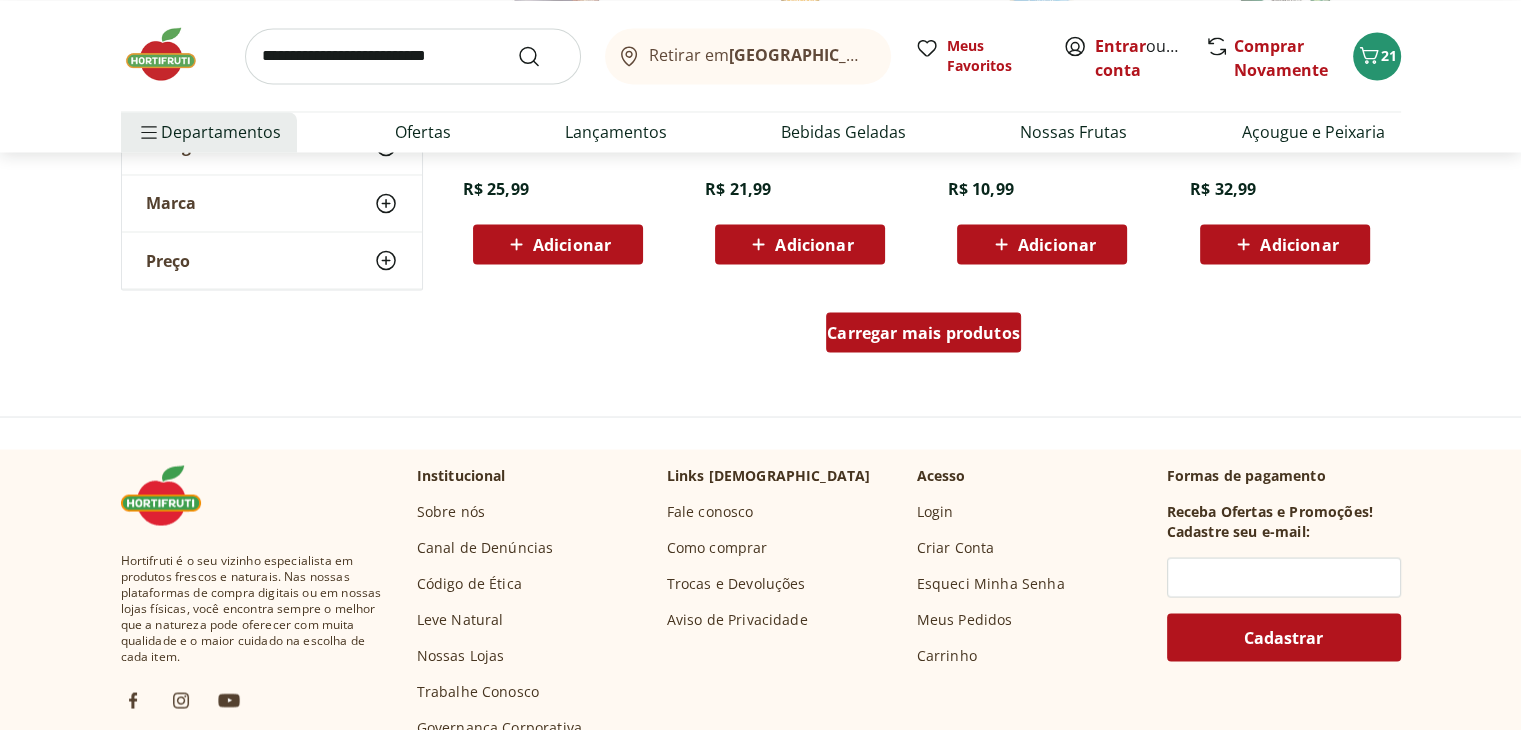 click on "Carregar mais produtos" at bounding box center [923, 332] 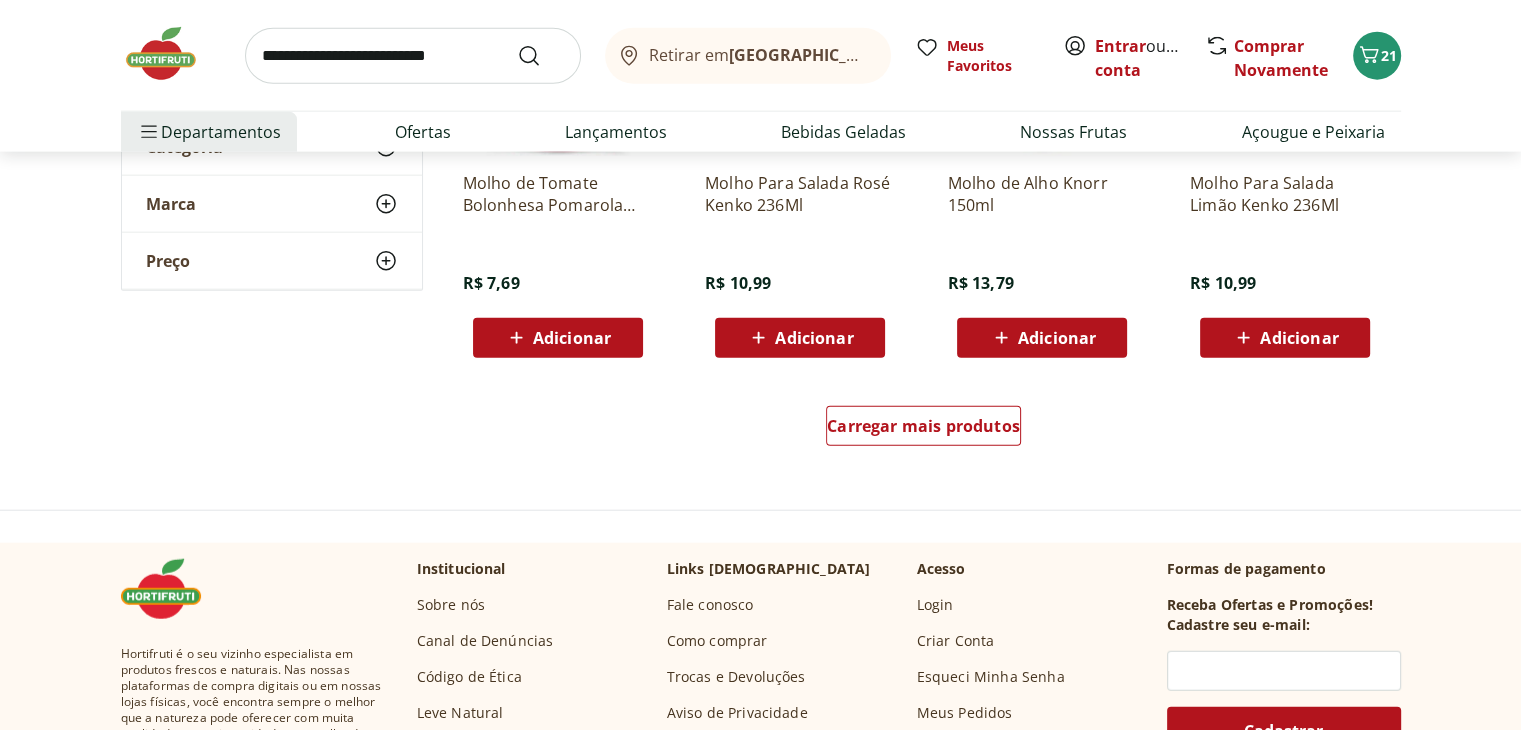 scroll, scrollTop: 4608, scrollLeft: 0, axis: vertical 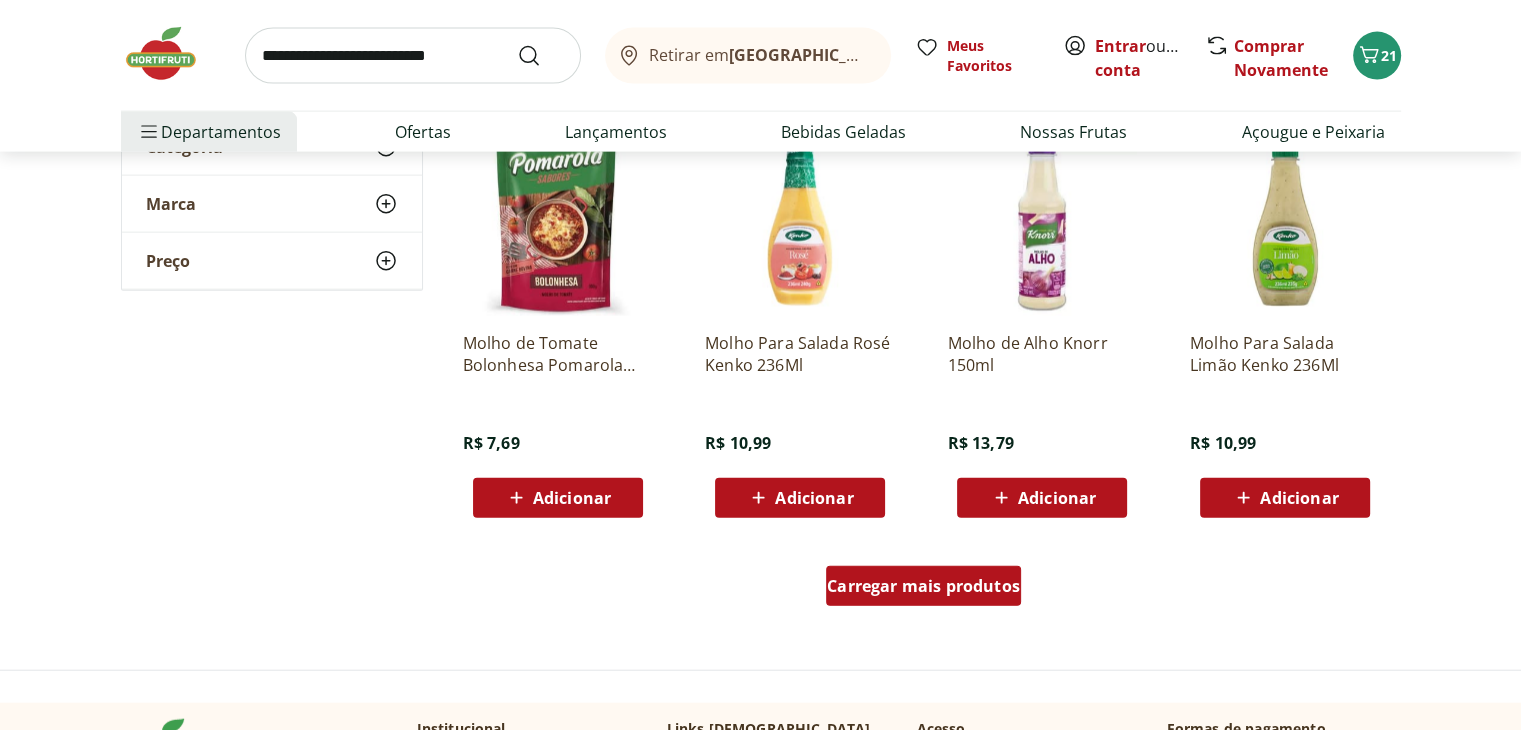click on "Carregar mais produtos" at bounding box center [923, 586] 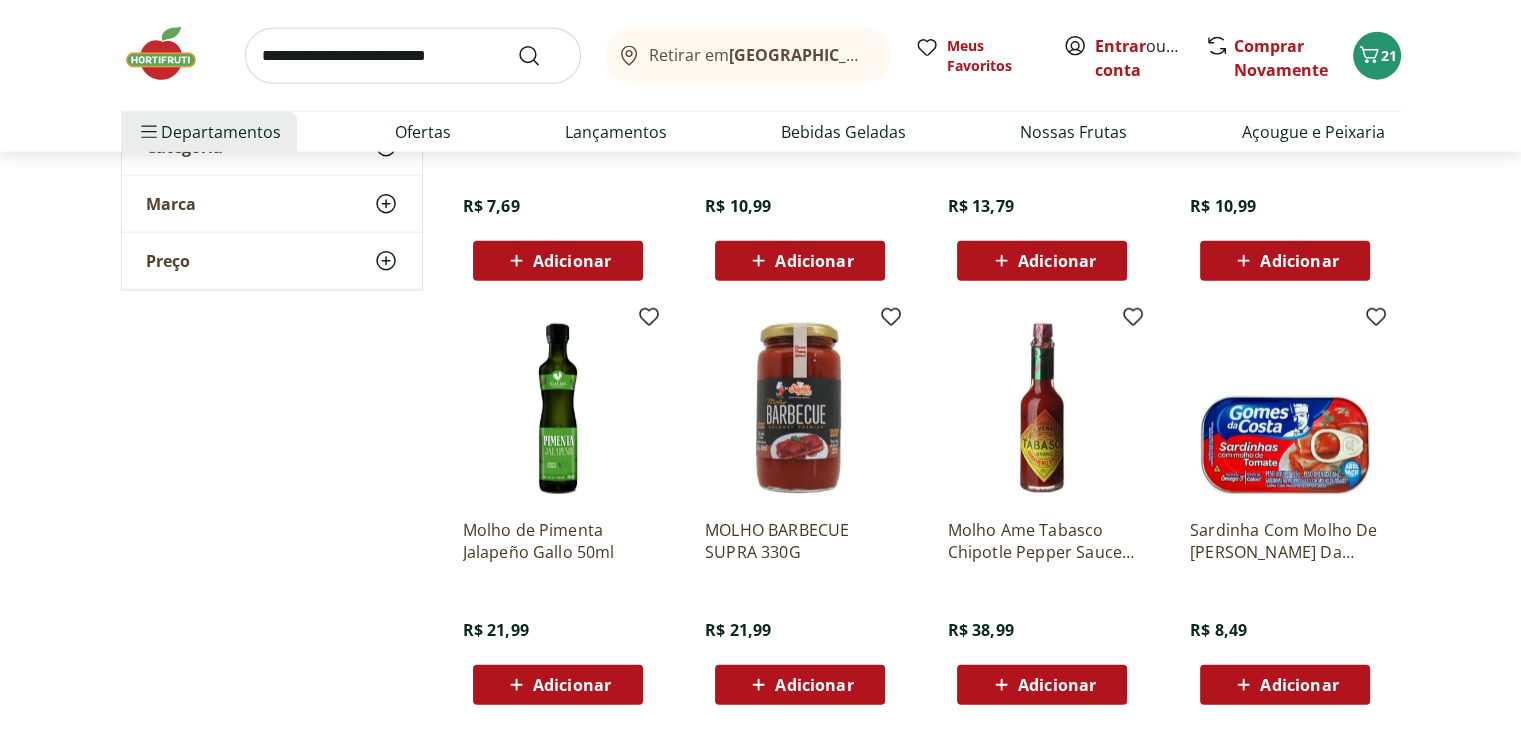 scroll, scrollTop: 4863, scrollLeft: 0, axis: vertical 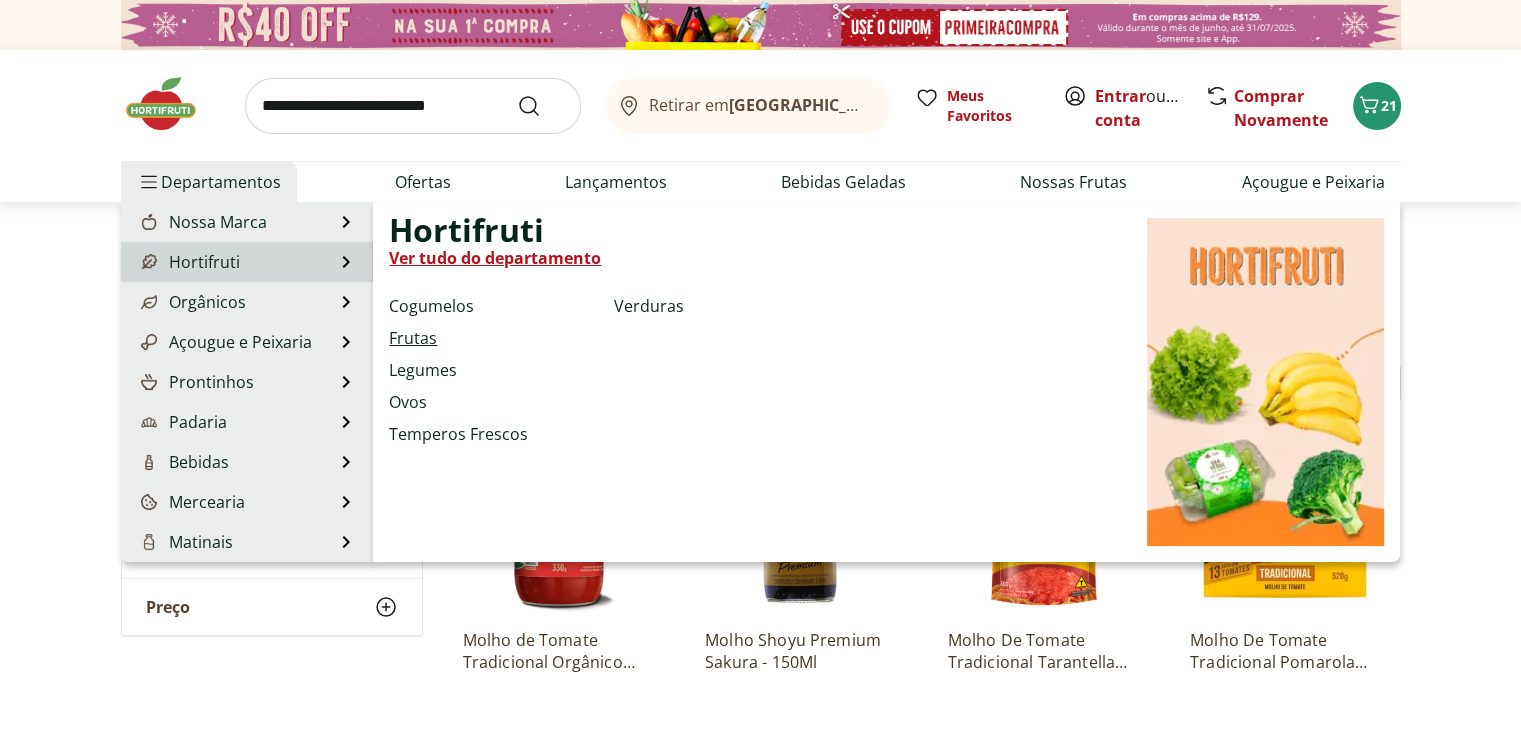 click on "Frutas" at bounding box center (413, 338) 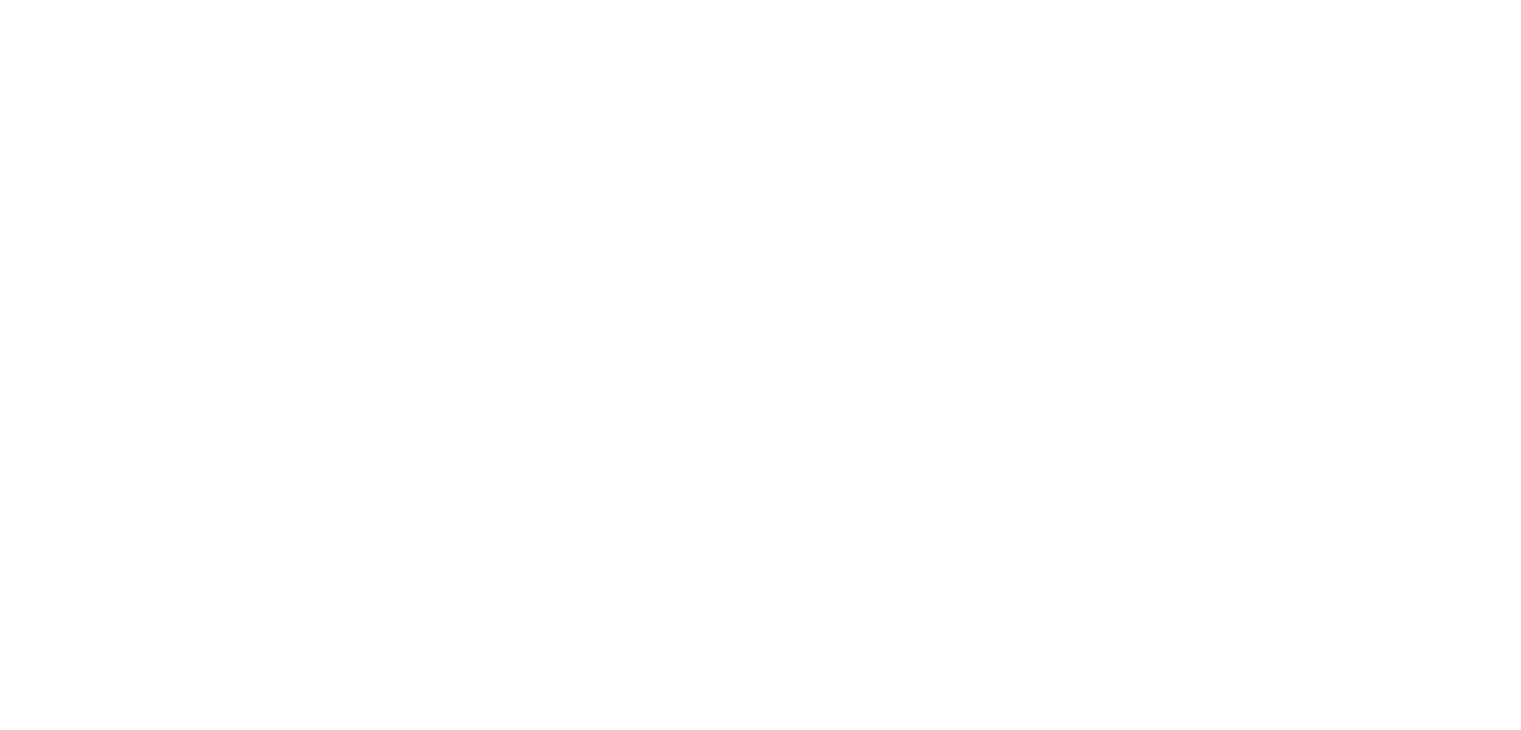 select on "**********" 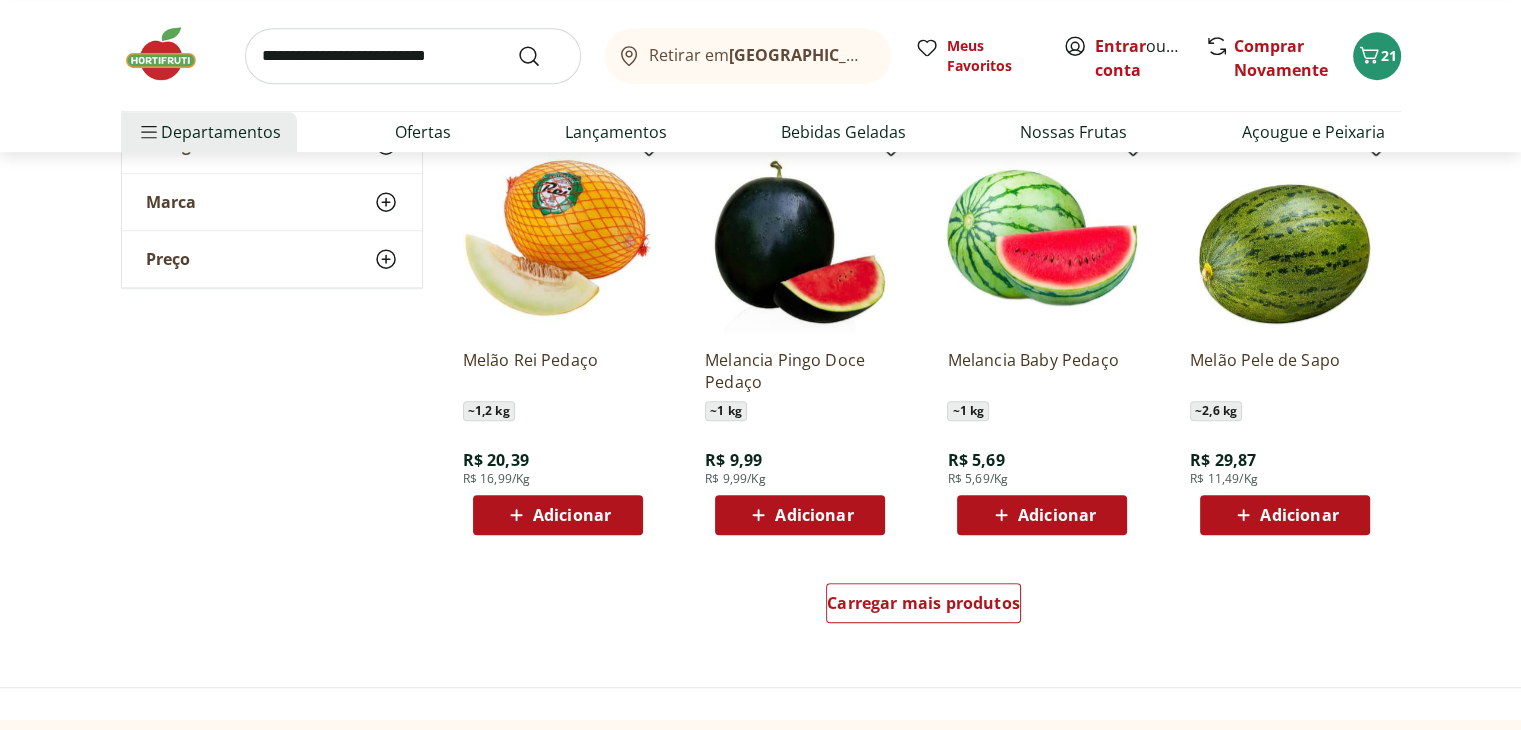 scroll, scrollTop: 1094, scrollLeft: 0, axis: vertical 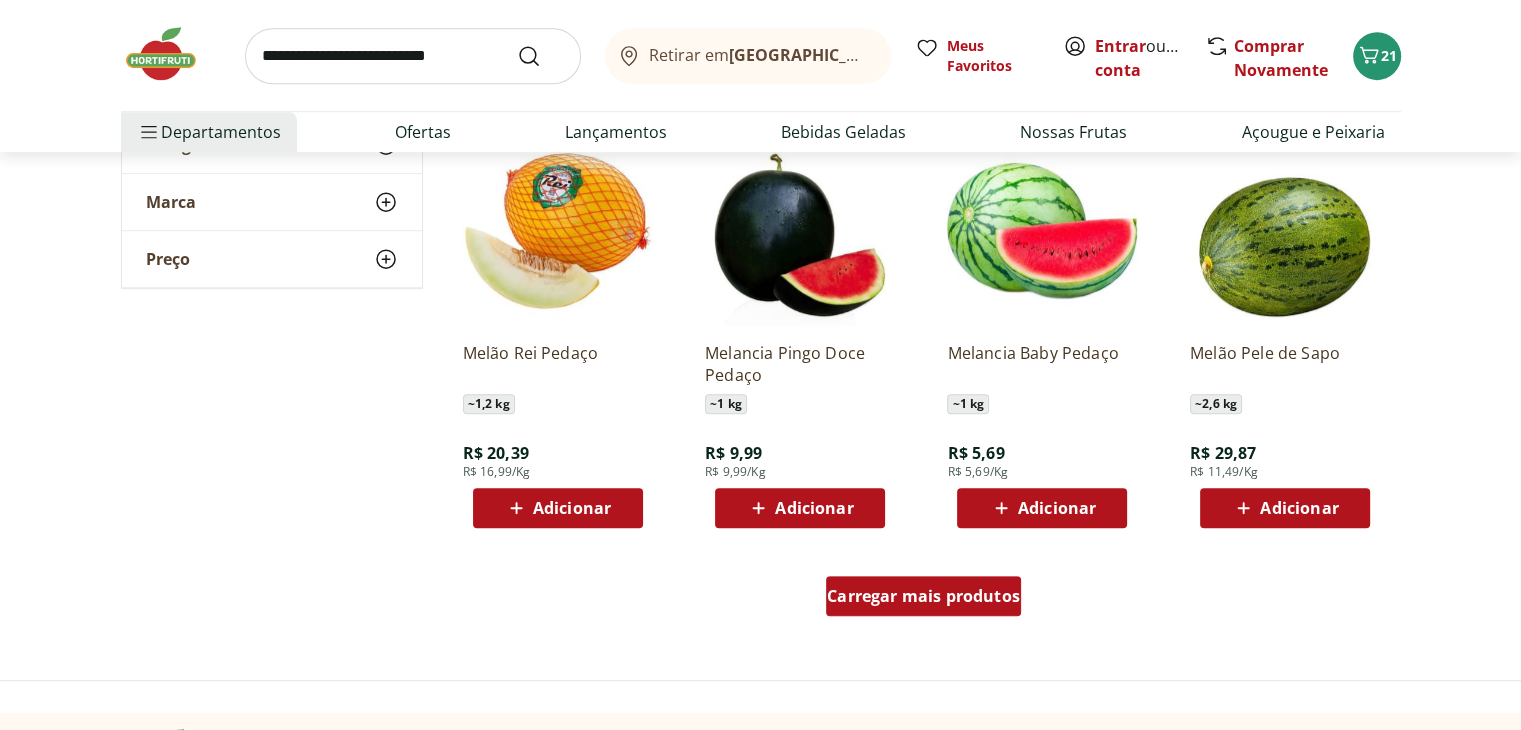 click on "Carregar mais produtos" at bounding box center (923, 596) 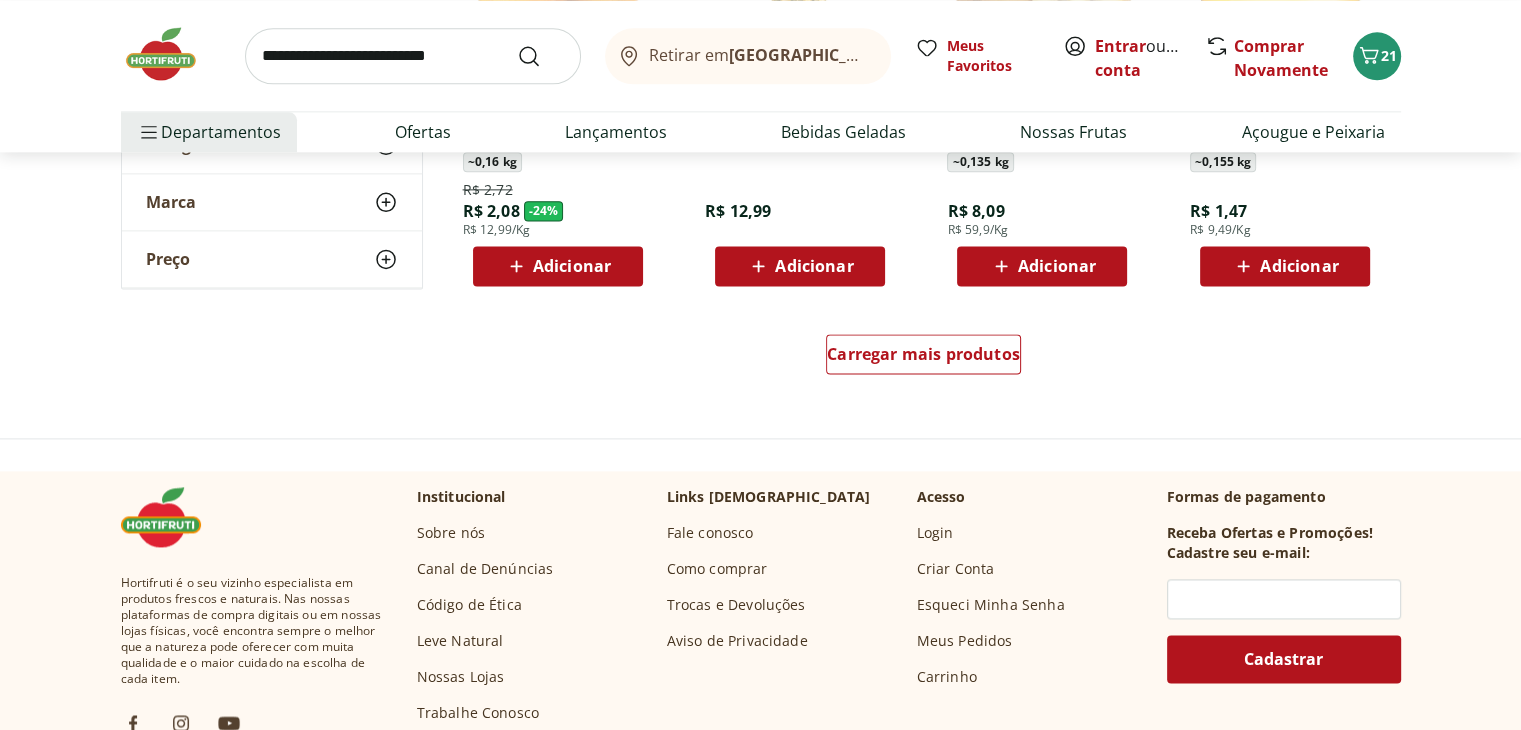 scroll, scrollTop: 2645, scrollLeft: 0, axis: vertical 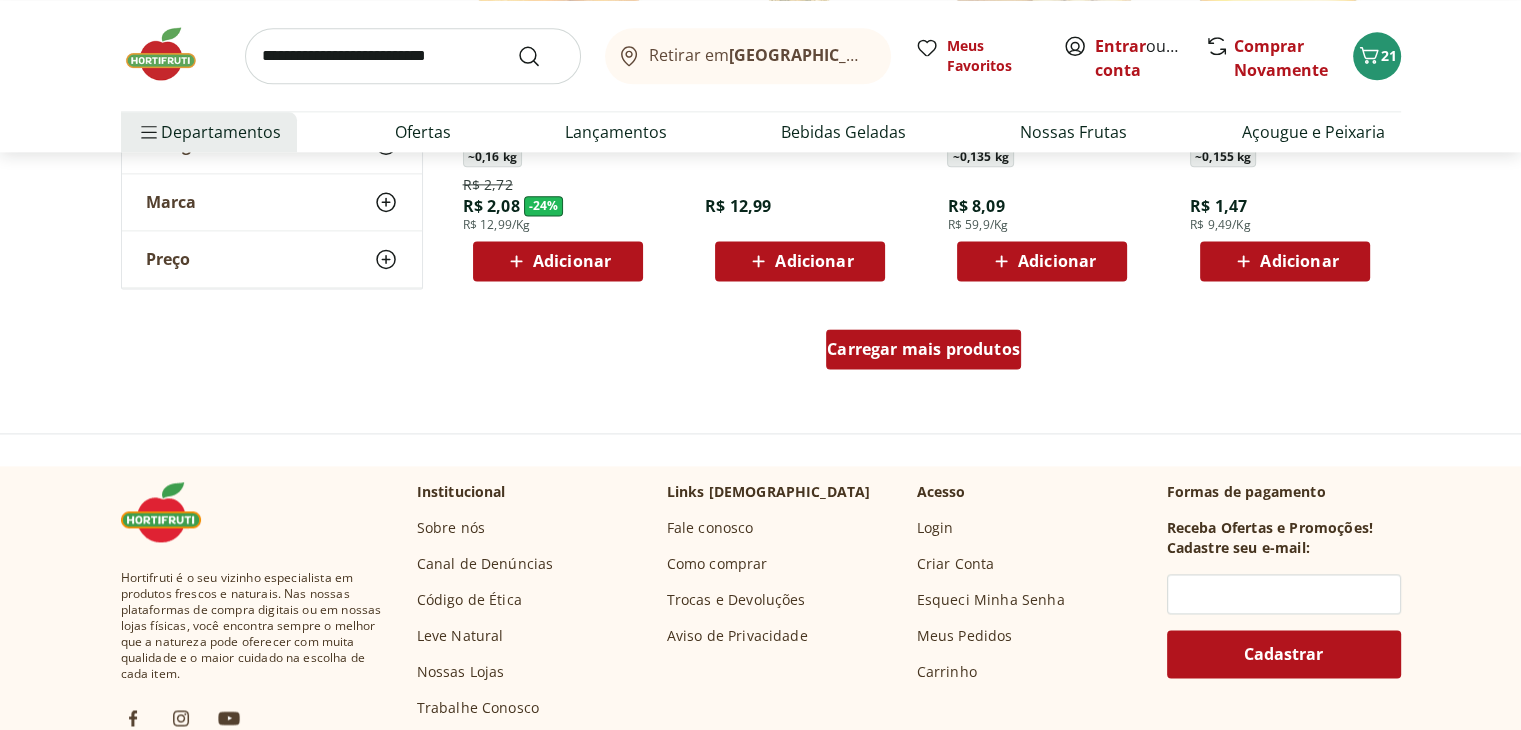 click on "Carregar mais produtos" at bounding box center (923, 349) 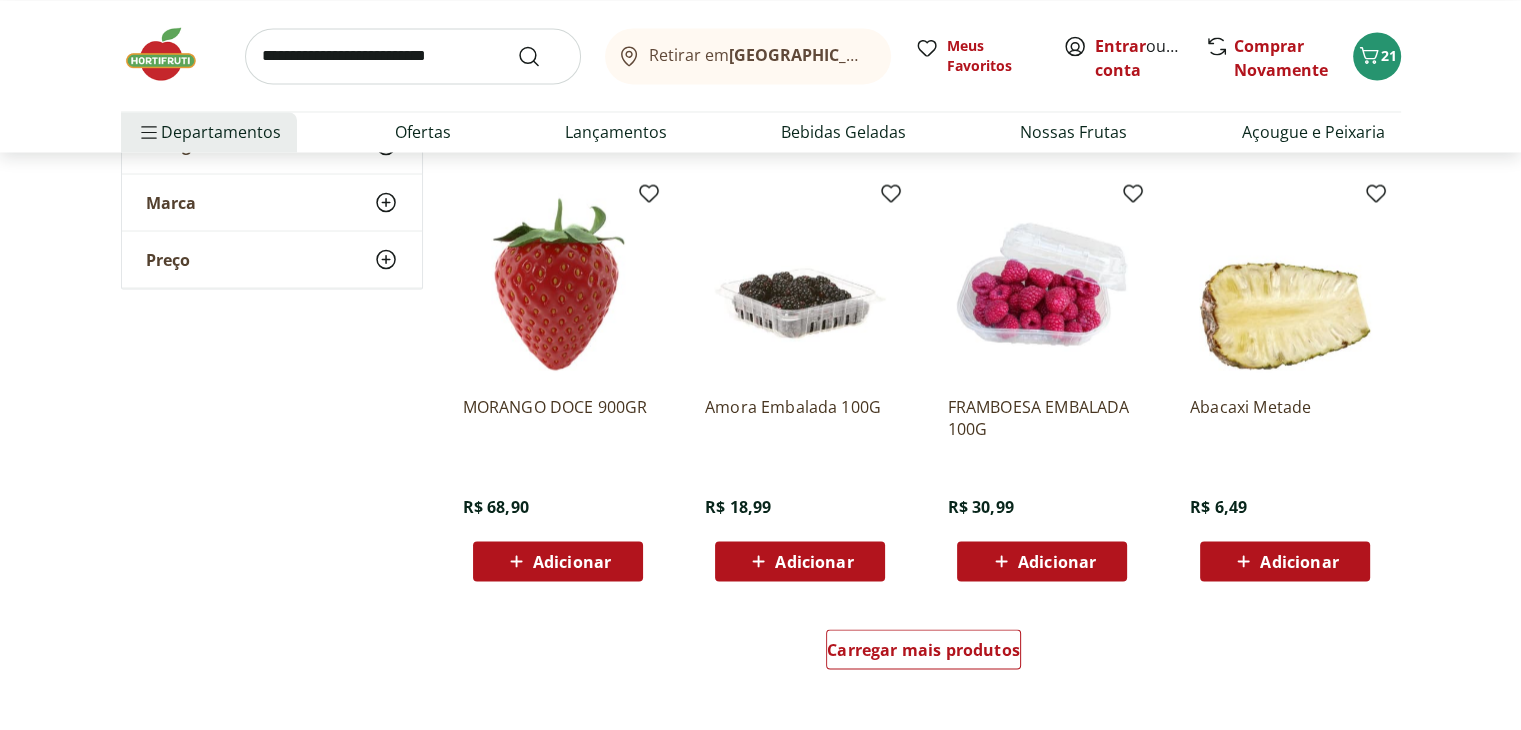 scroll, scrollTop: 3656, scrollLeft: 0, axis: vertical 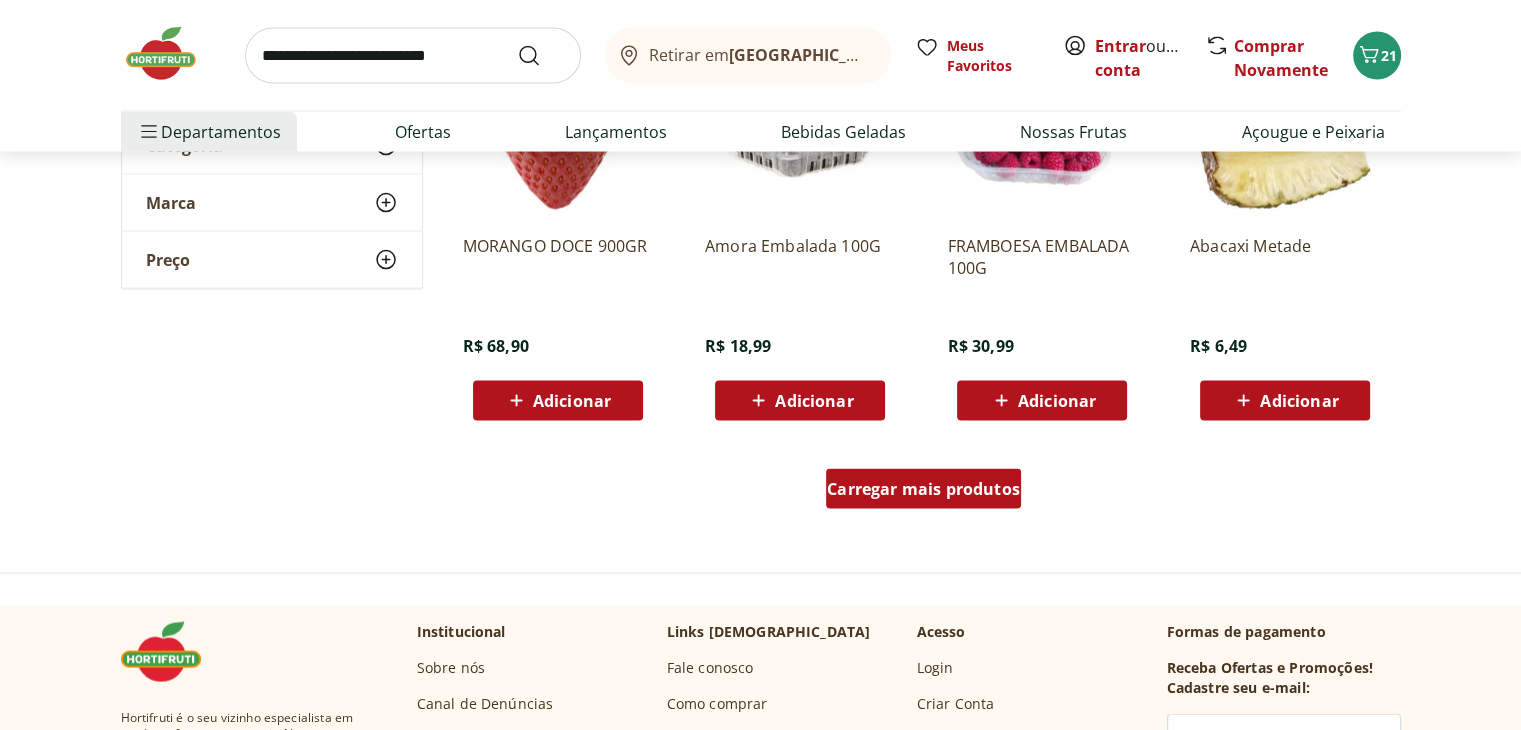 click on "Carregar mais produtos" at bounding box center [923, 489] 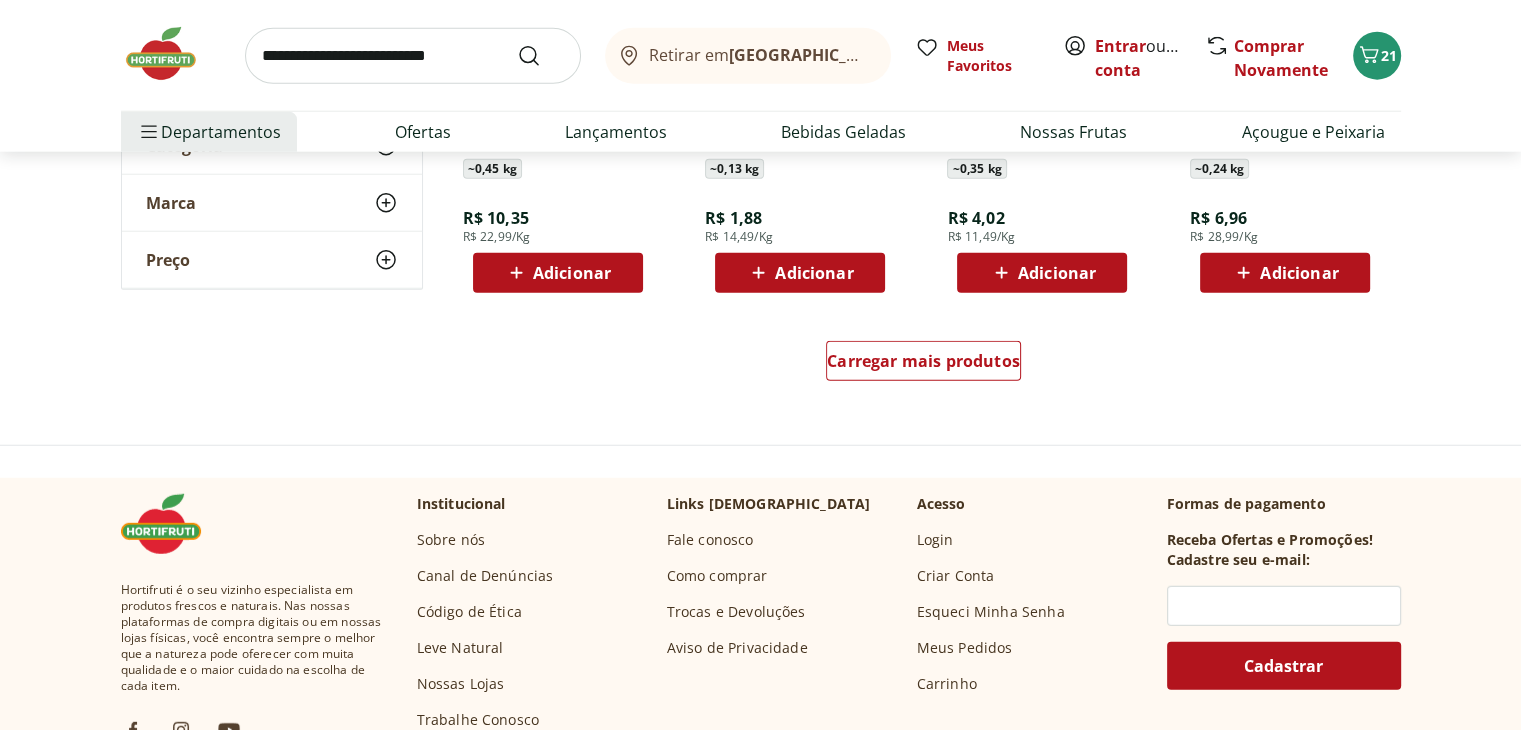 scroll, scrollTop: 5224, scrollLeft: 0, axis: vertical 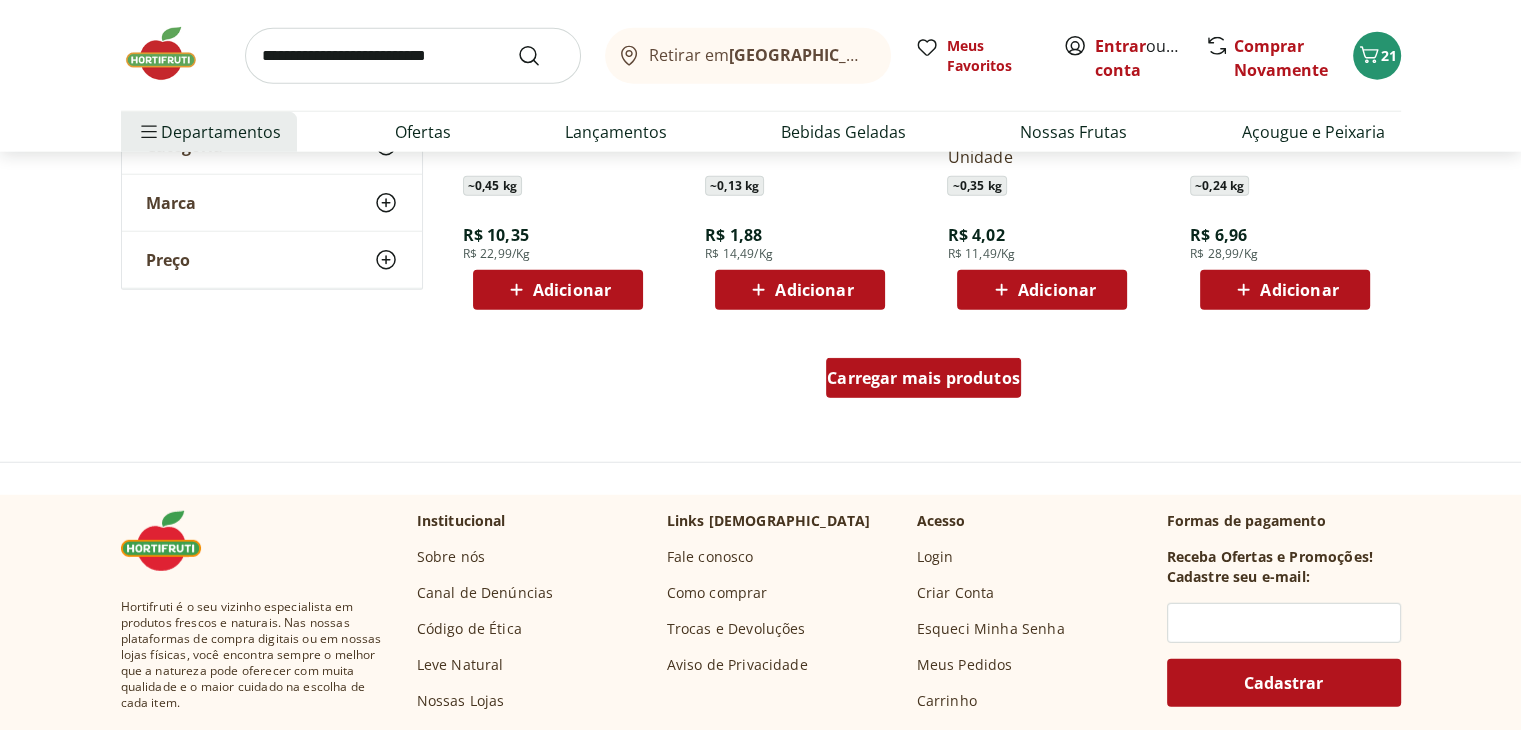 click on "Carregar mais produtos" at bounding box center (923, 378) 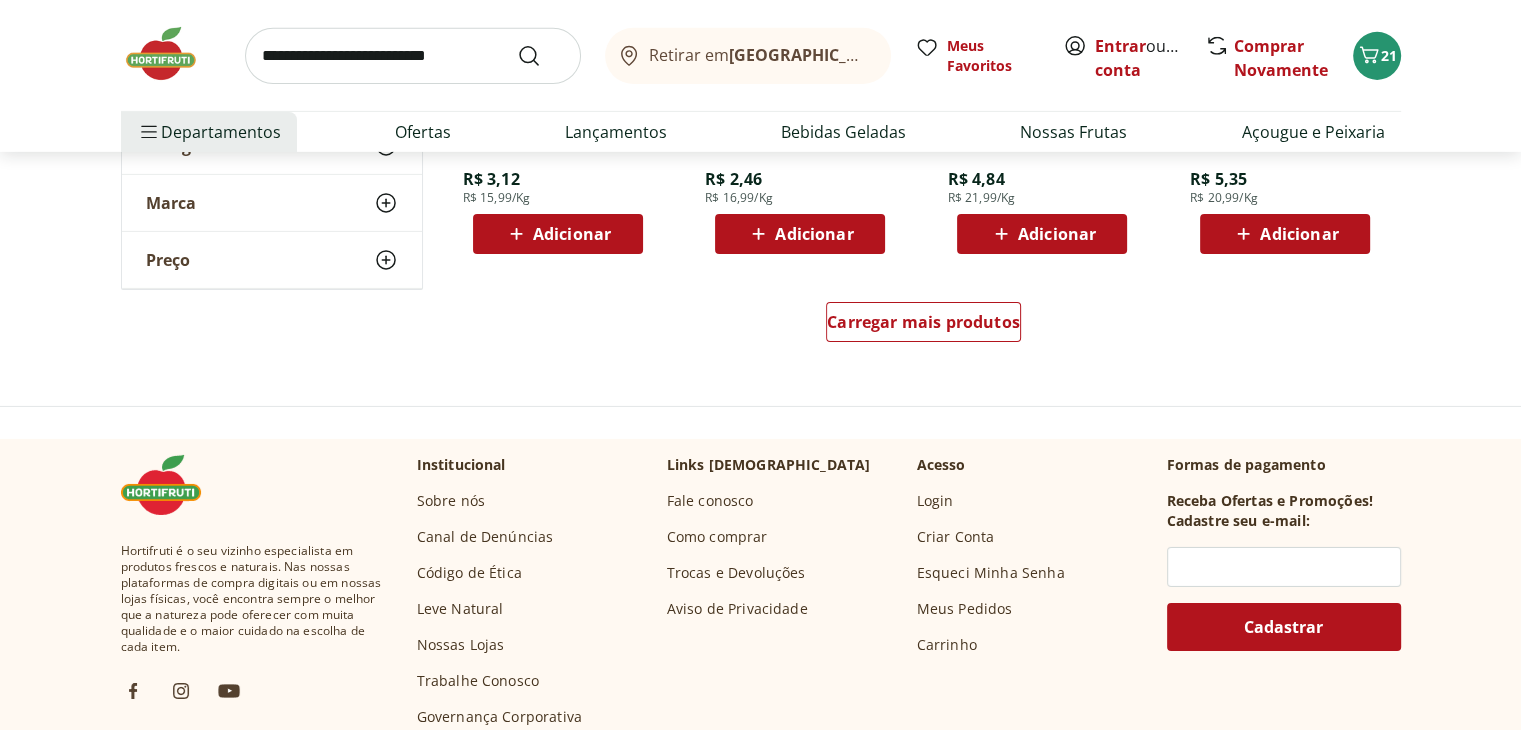 scroll, scrollTop: 6296, scrollLeft: 0, axis: vertical 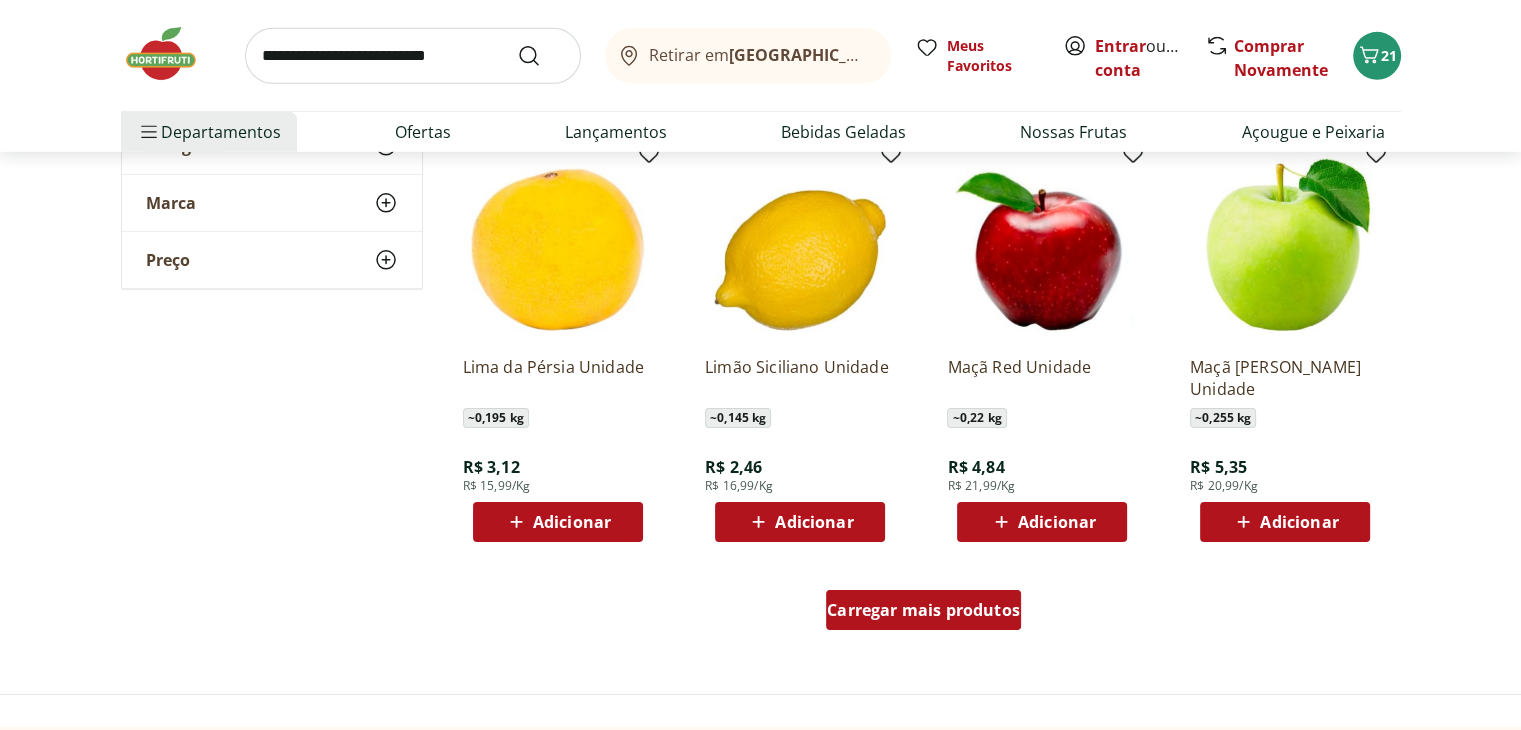 click on "Carregar mais produtos" at bounding box center [923, 610] 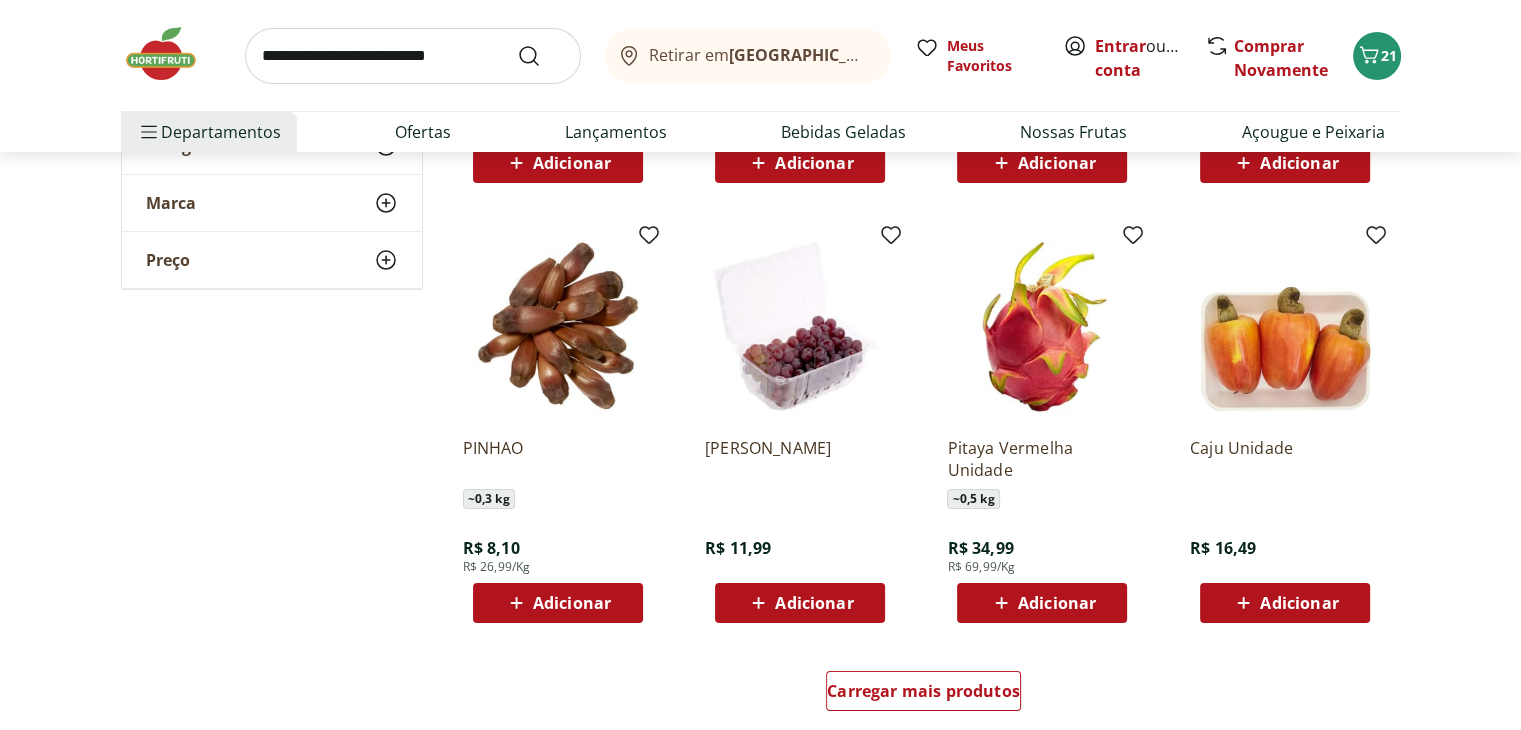 scroll, scrollTop: 7576, scrollLeft: 0, axis: vertical 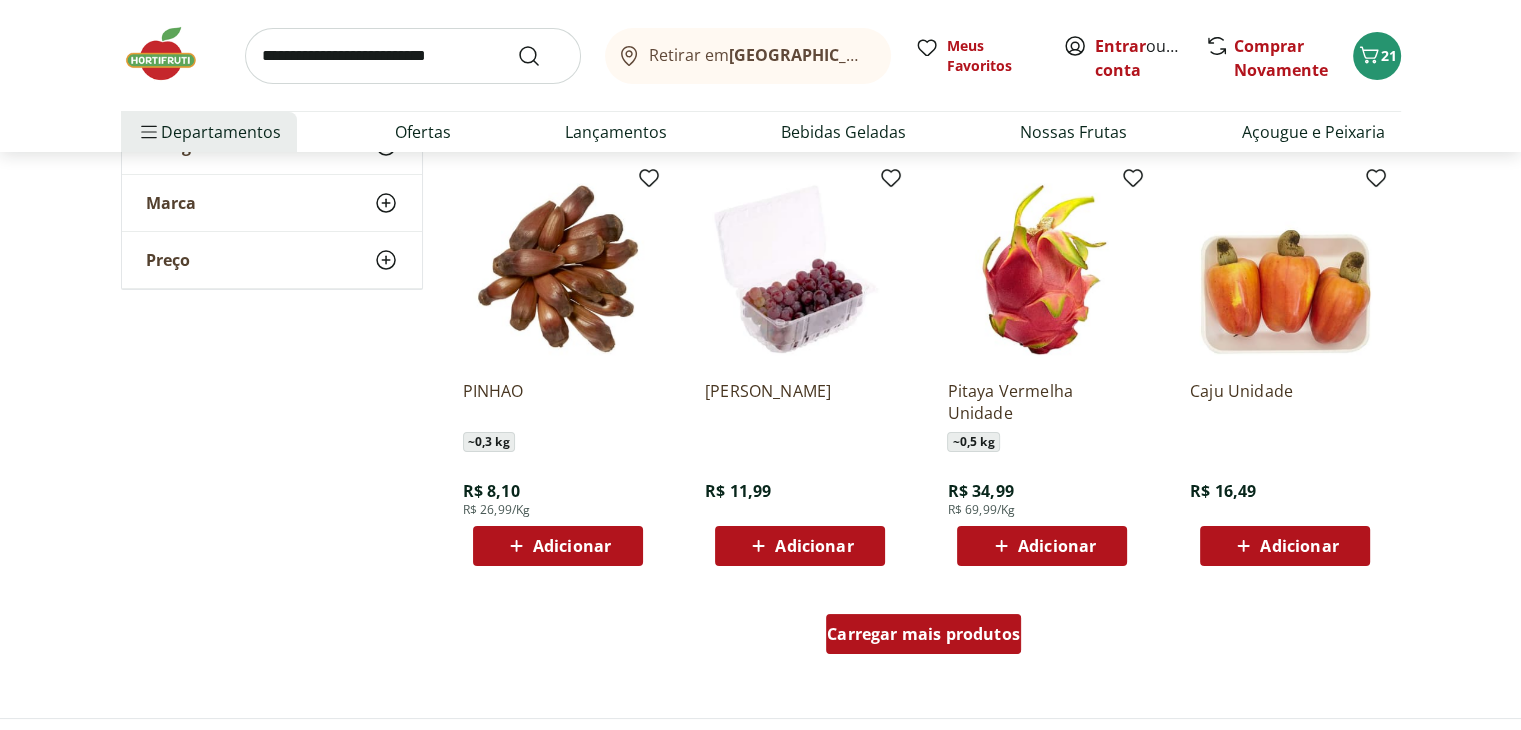 click on "Carregar mais produtos" at bounding box center [923, 634] 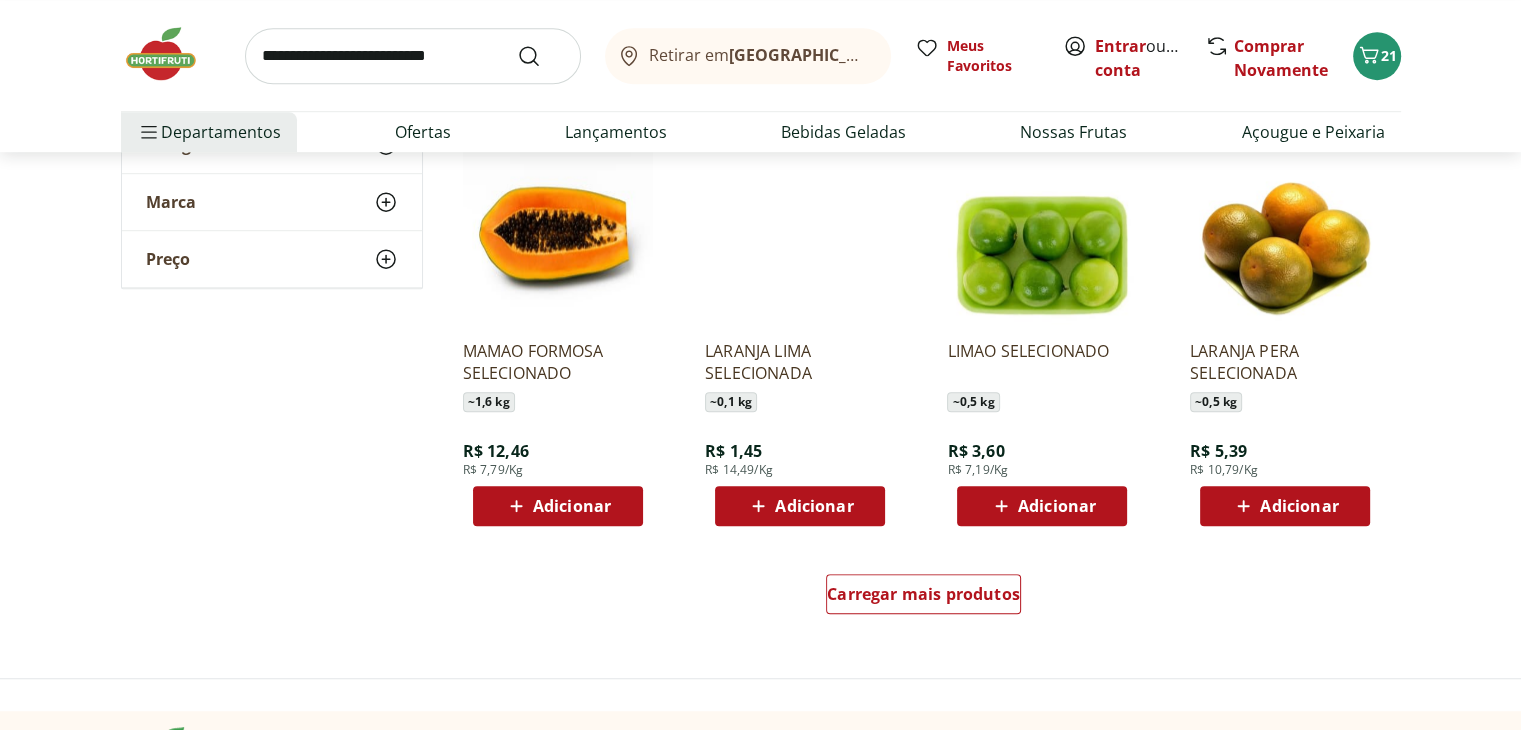 scroll, scrollTop: 8960, scrollLeft: 0, axis: vertical 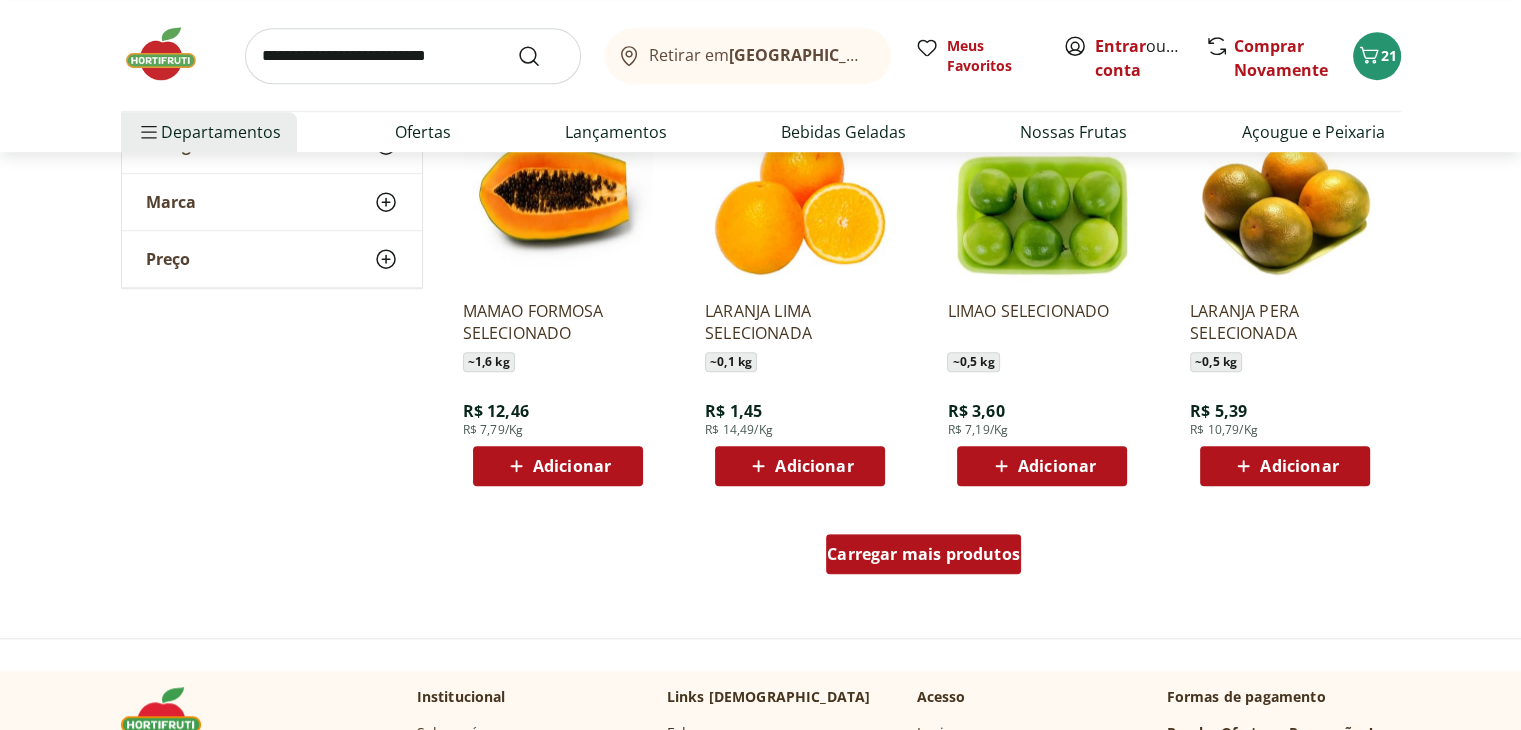 click on "Carregar mais produtos" at bounding box center (923, 554) 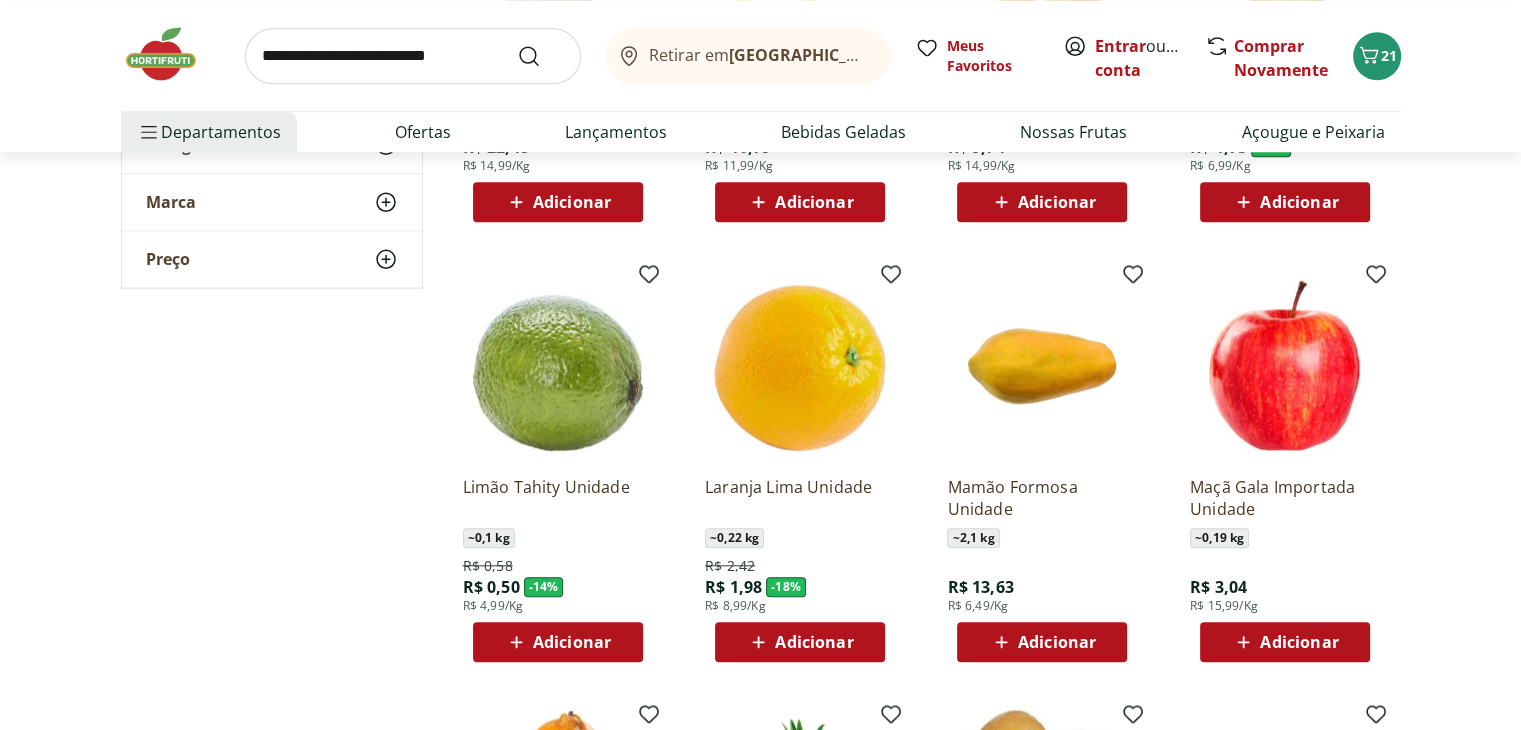 scroll, scrollTop: 0, scrollLeft: 0, axis: both 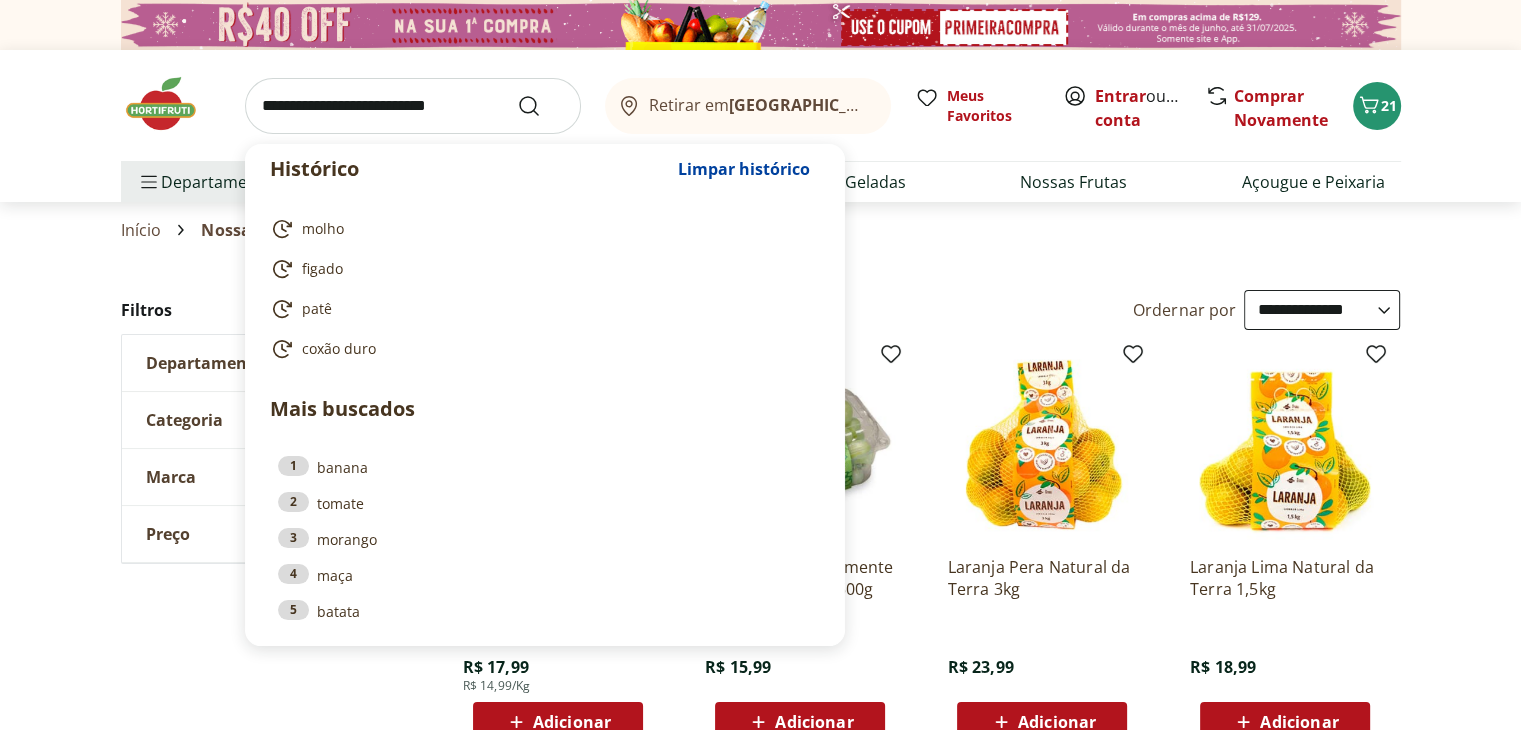 click at bounding box center (413, 106) 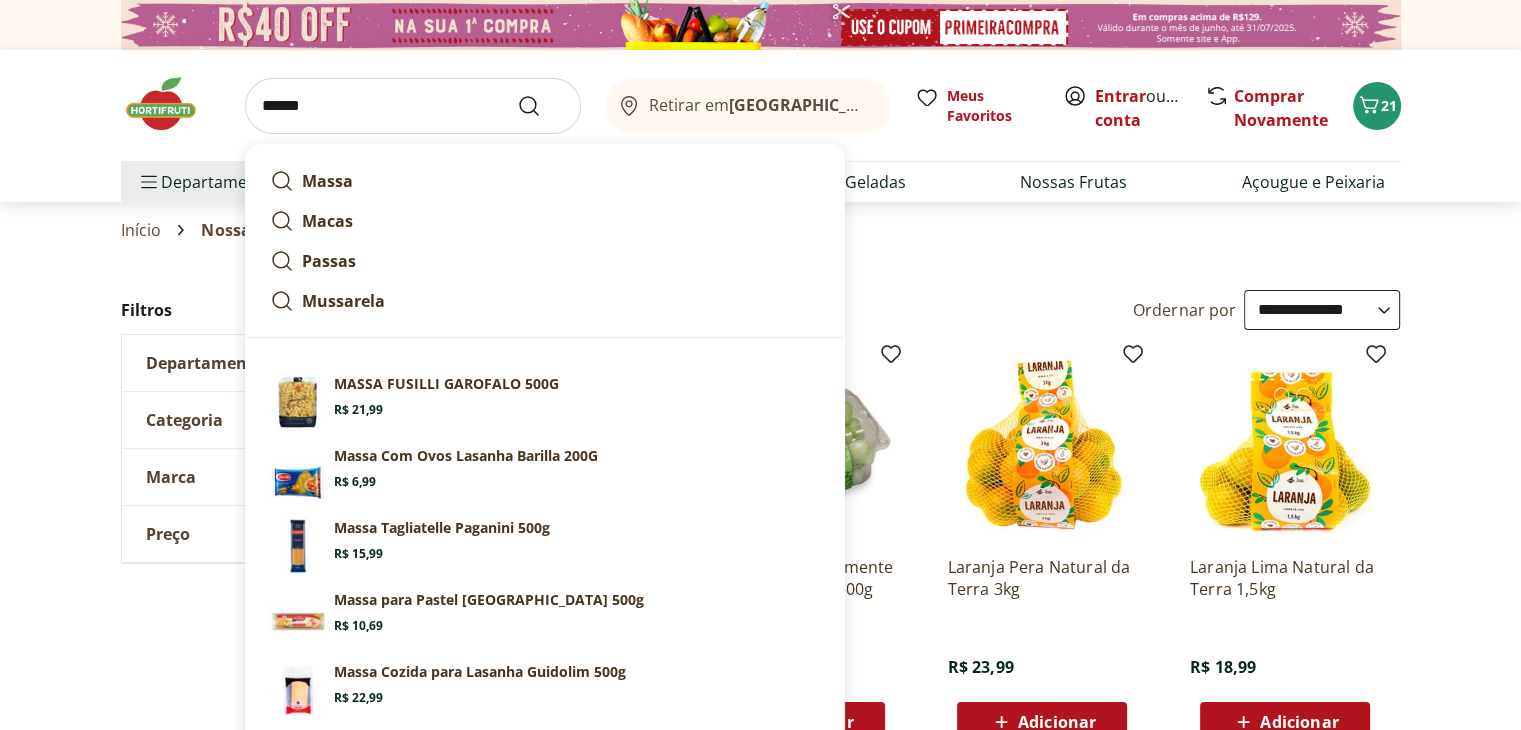 type on "******" 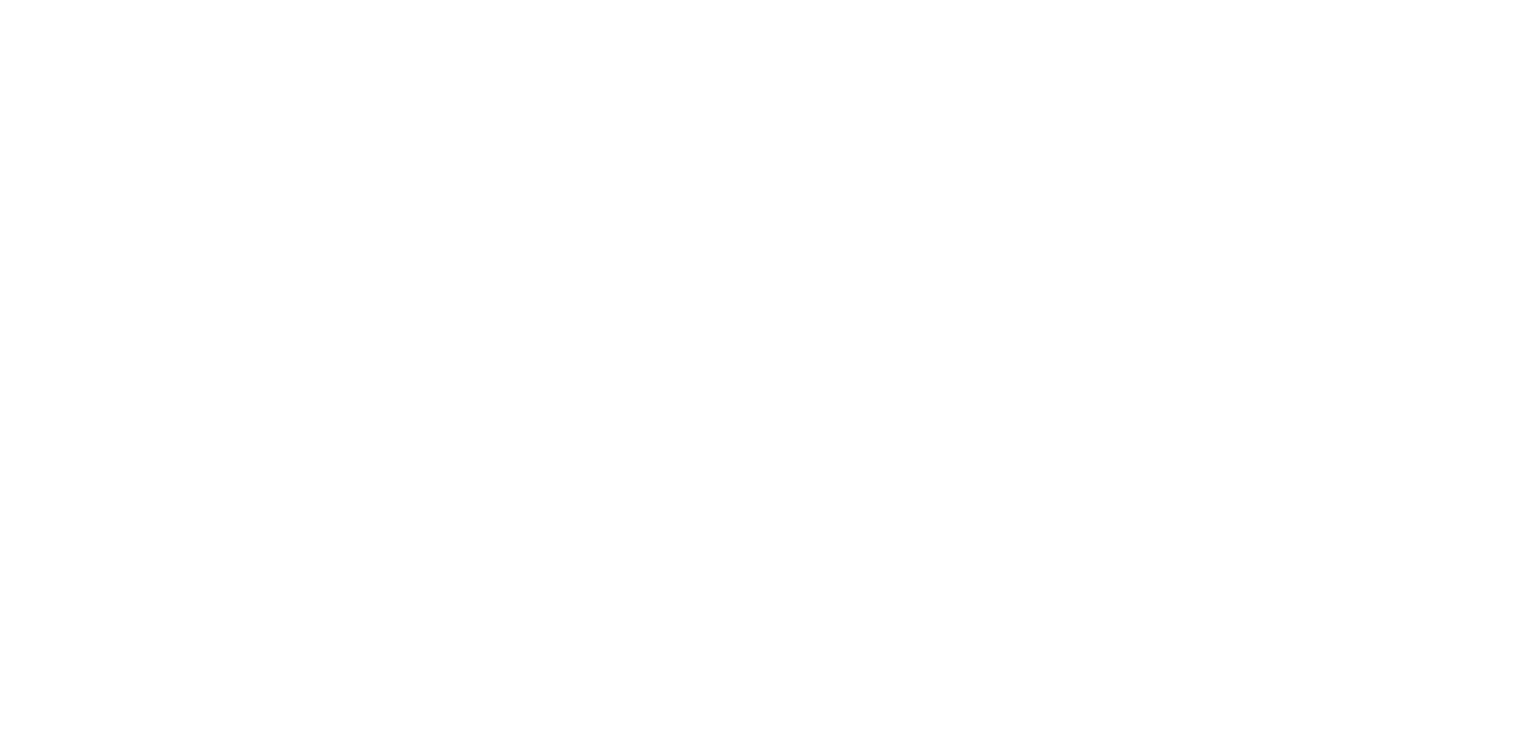 select on "**********" 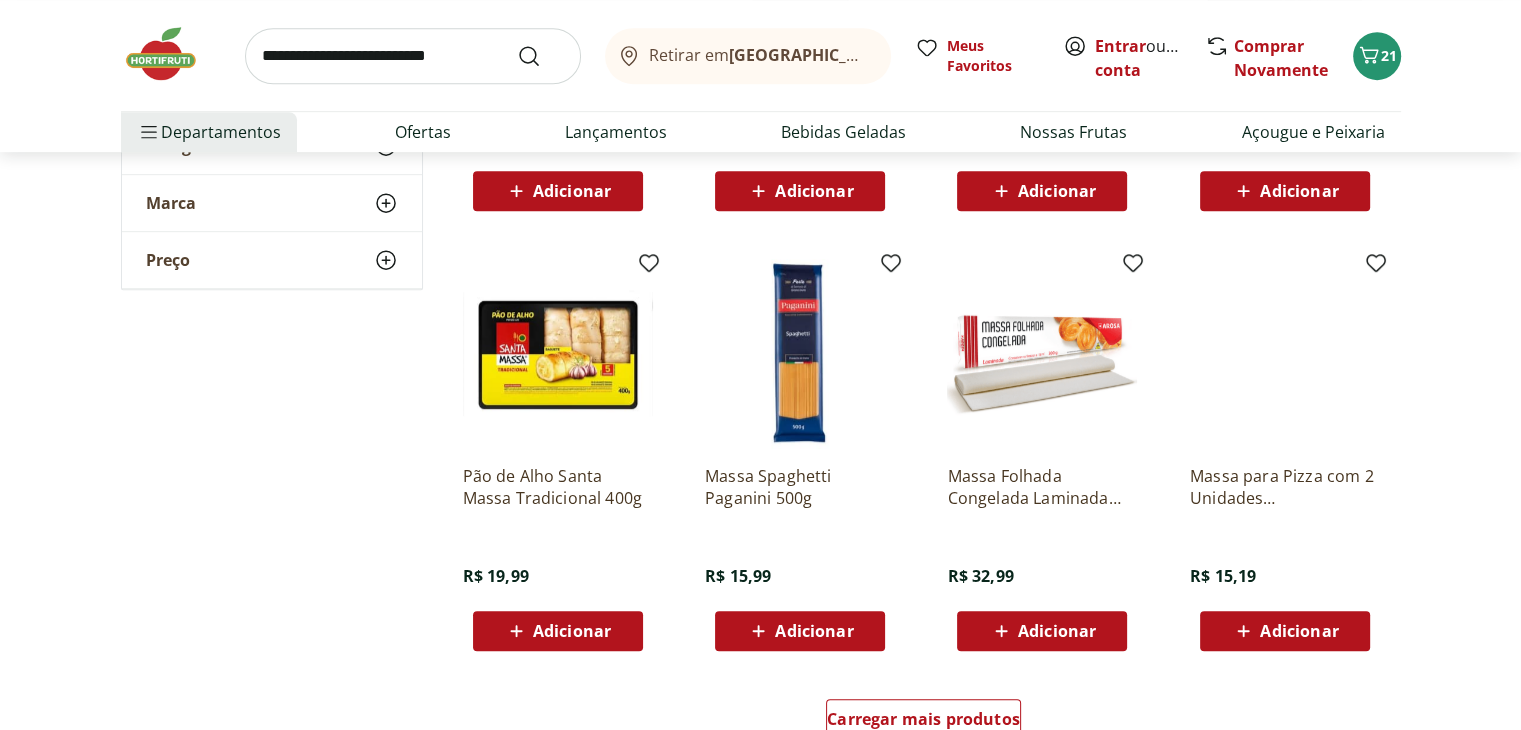 scroll, scrollTop: 1231, scrollLeft: 0, axis: vertical 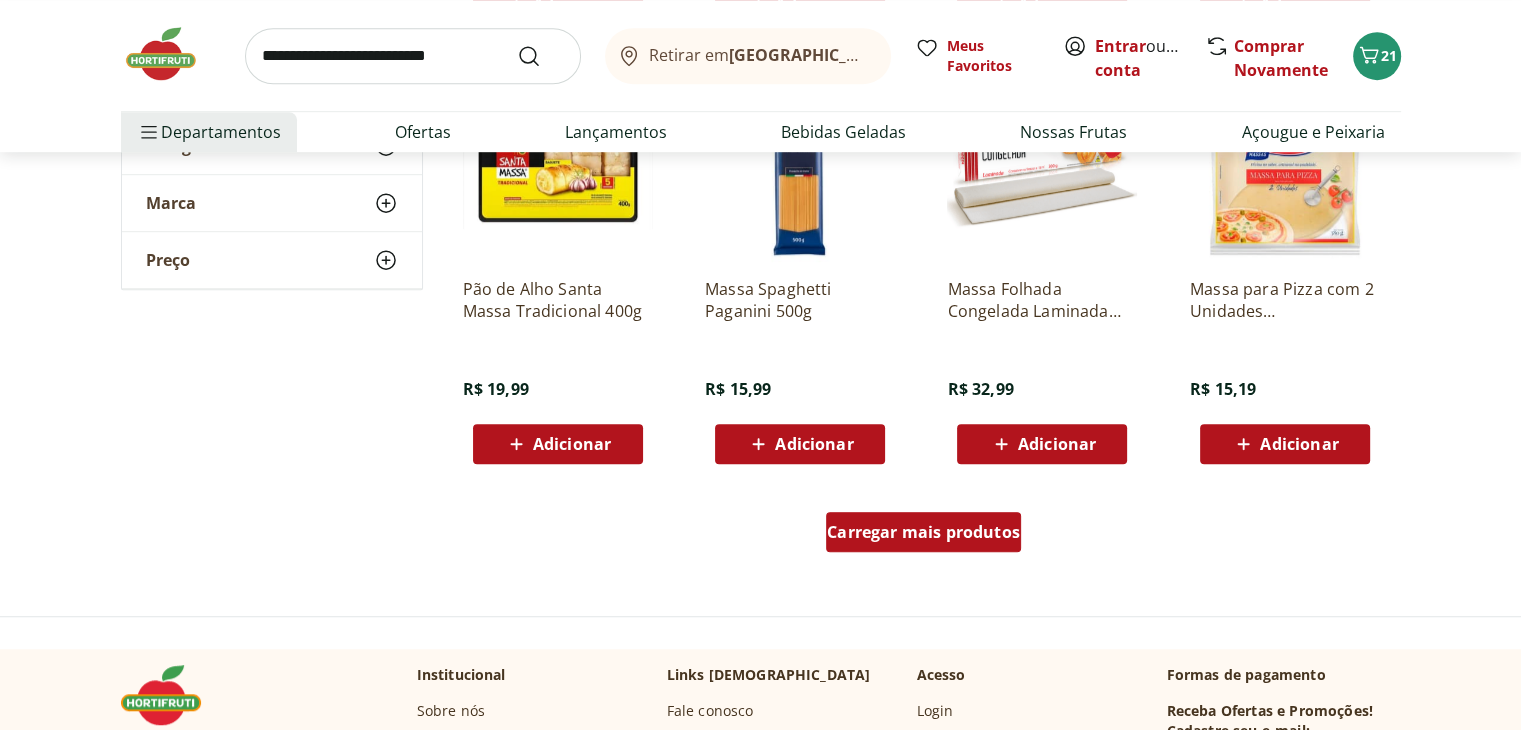 click on "Carregar mais produtos" at bounding box center [923, 532] 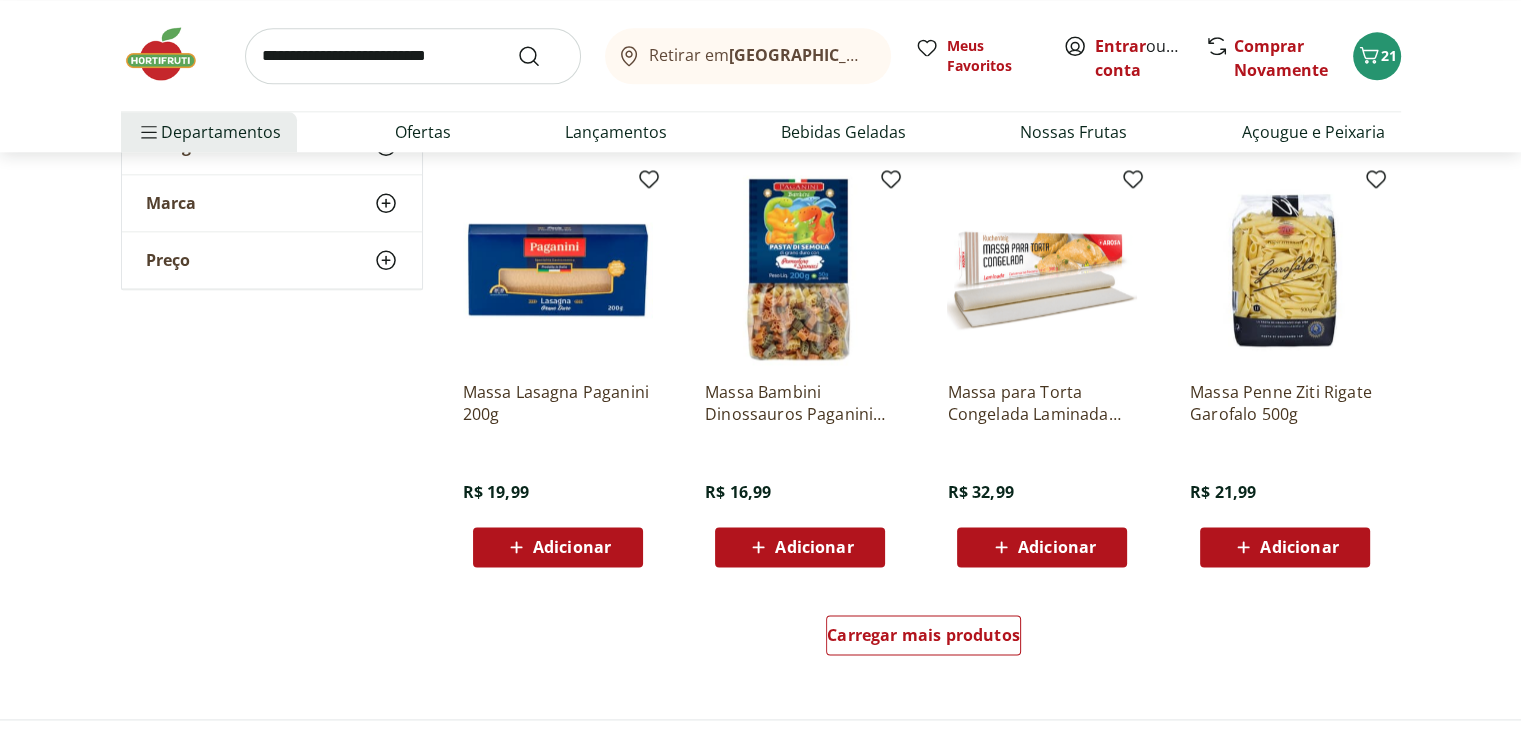scroll, scrollTop: 2437, scrollLeft: 0, axis: vertical 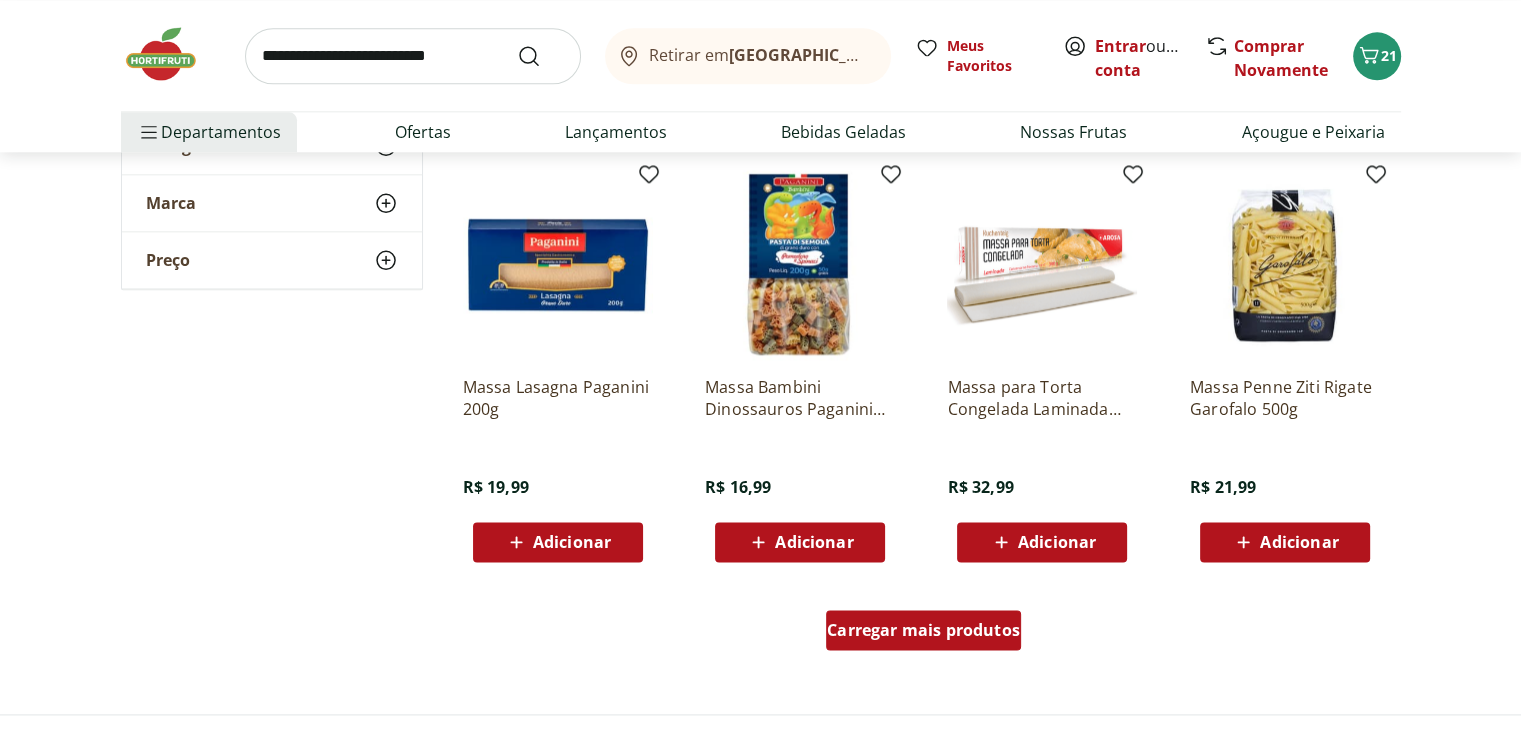 click on "Carregar mais produtos" at bounding box center [923, 630] 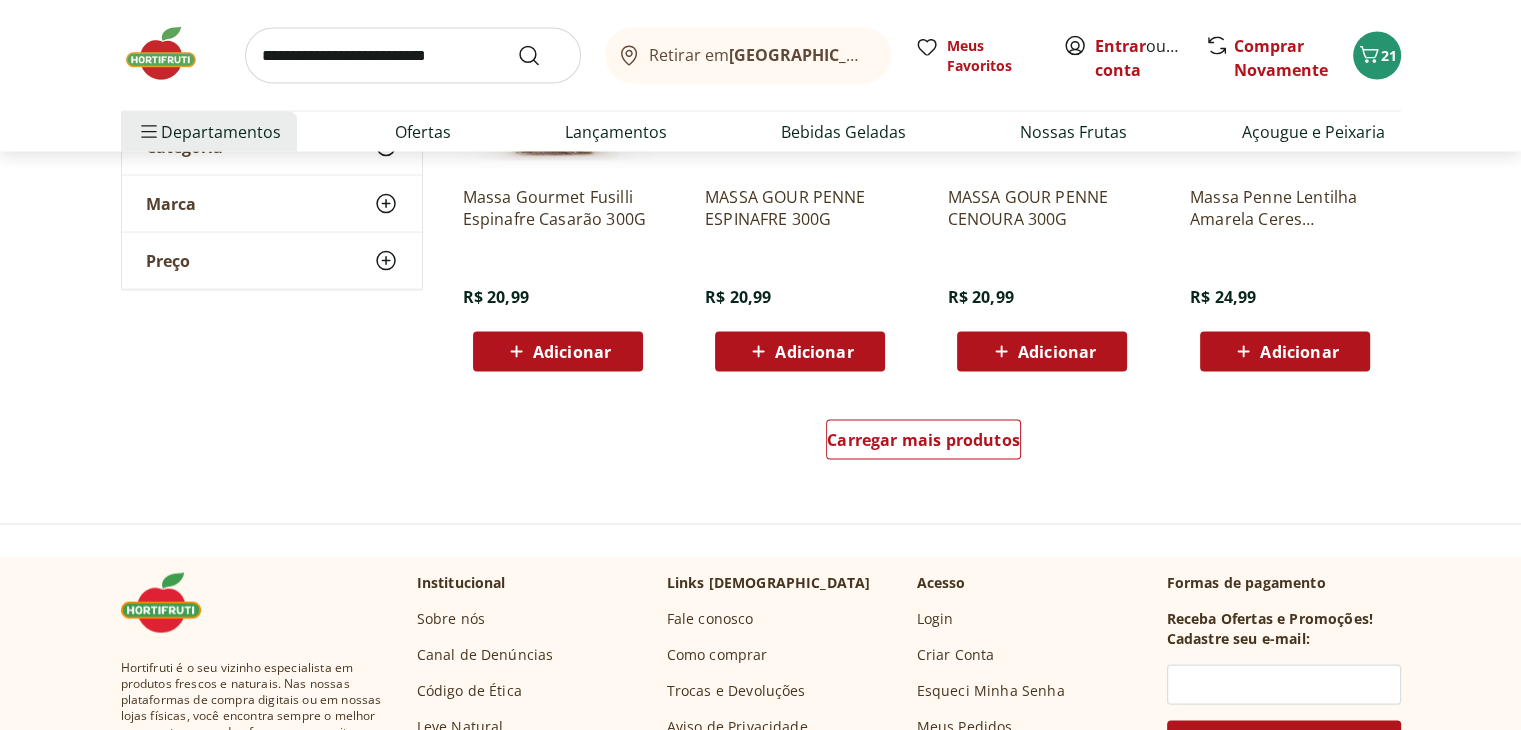 scroll, scrollTop: 3994, scrollLeft: 0, axis: vertical 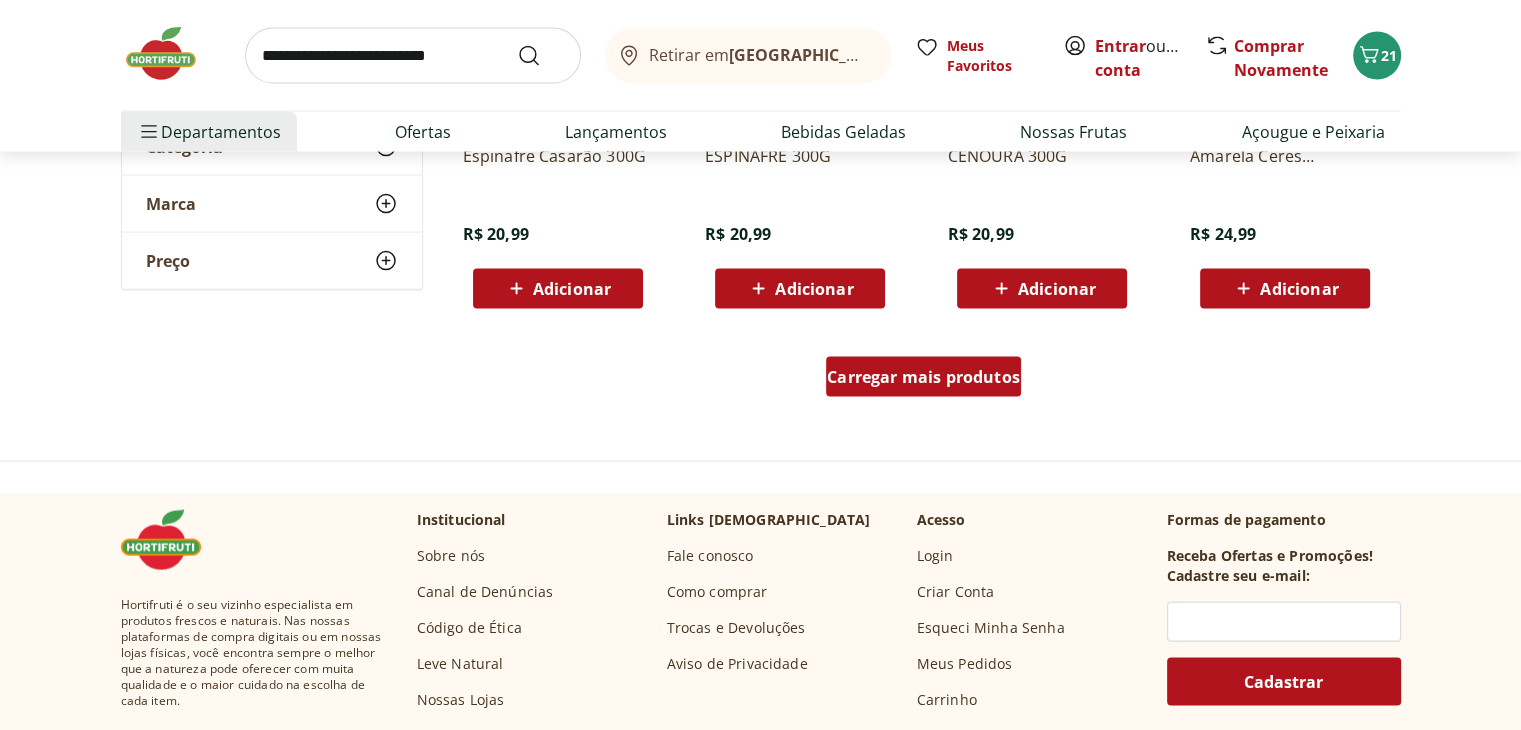 click on "Carregar mais produtos" at bounding box center (923, 377) 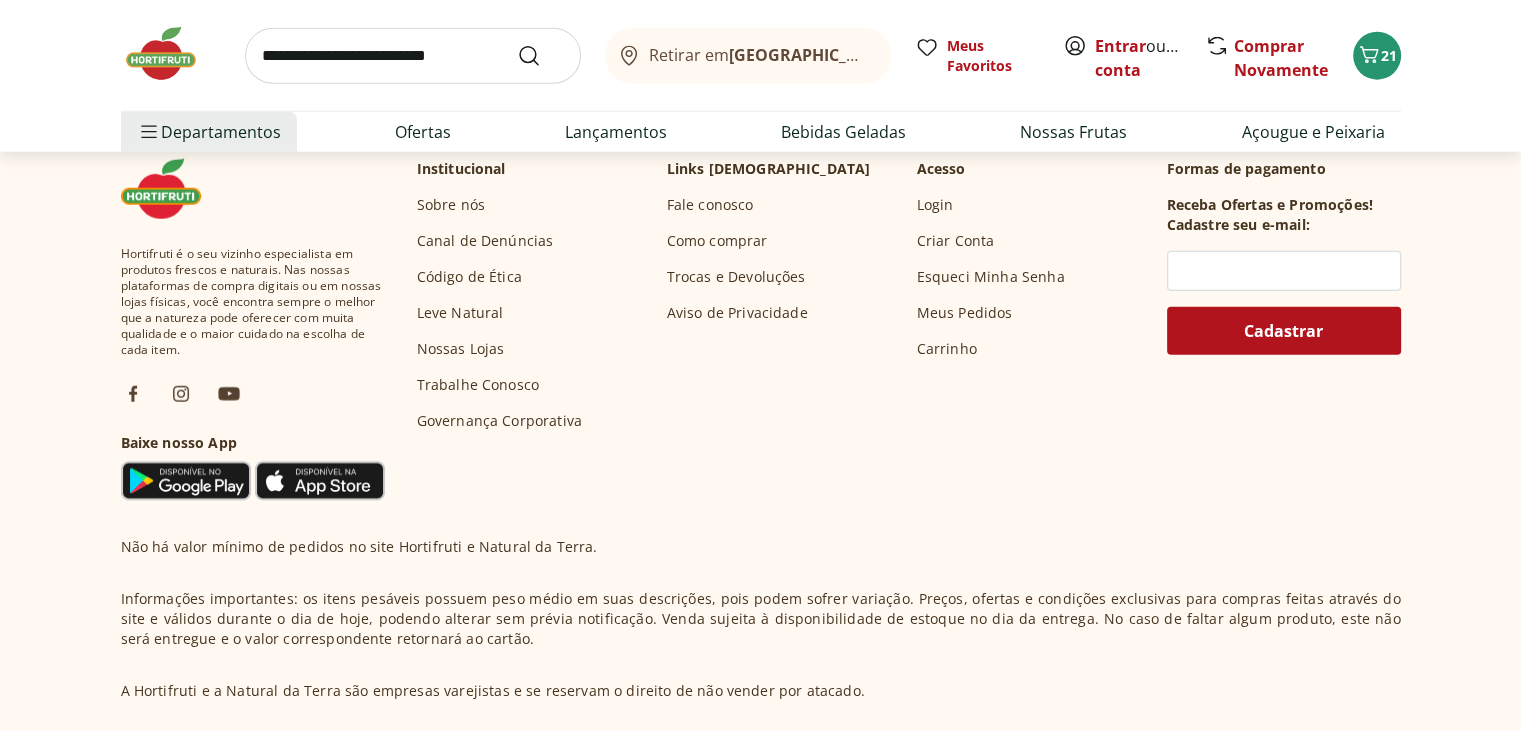 scroll, scrollTop: 0, scrollLeft: 0, axis: both 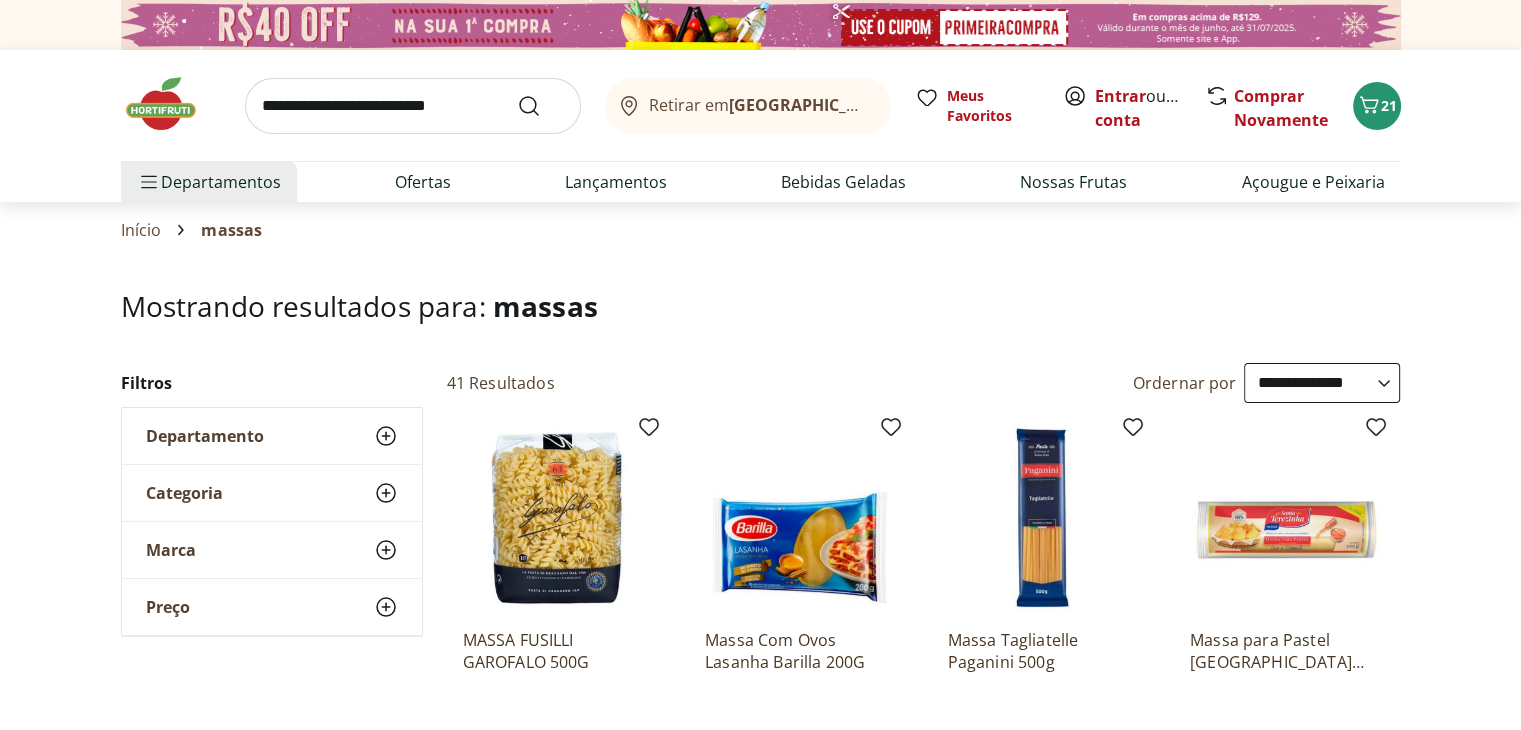 click at bounding box center [413, 106] 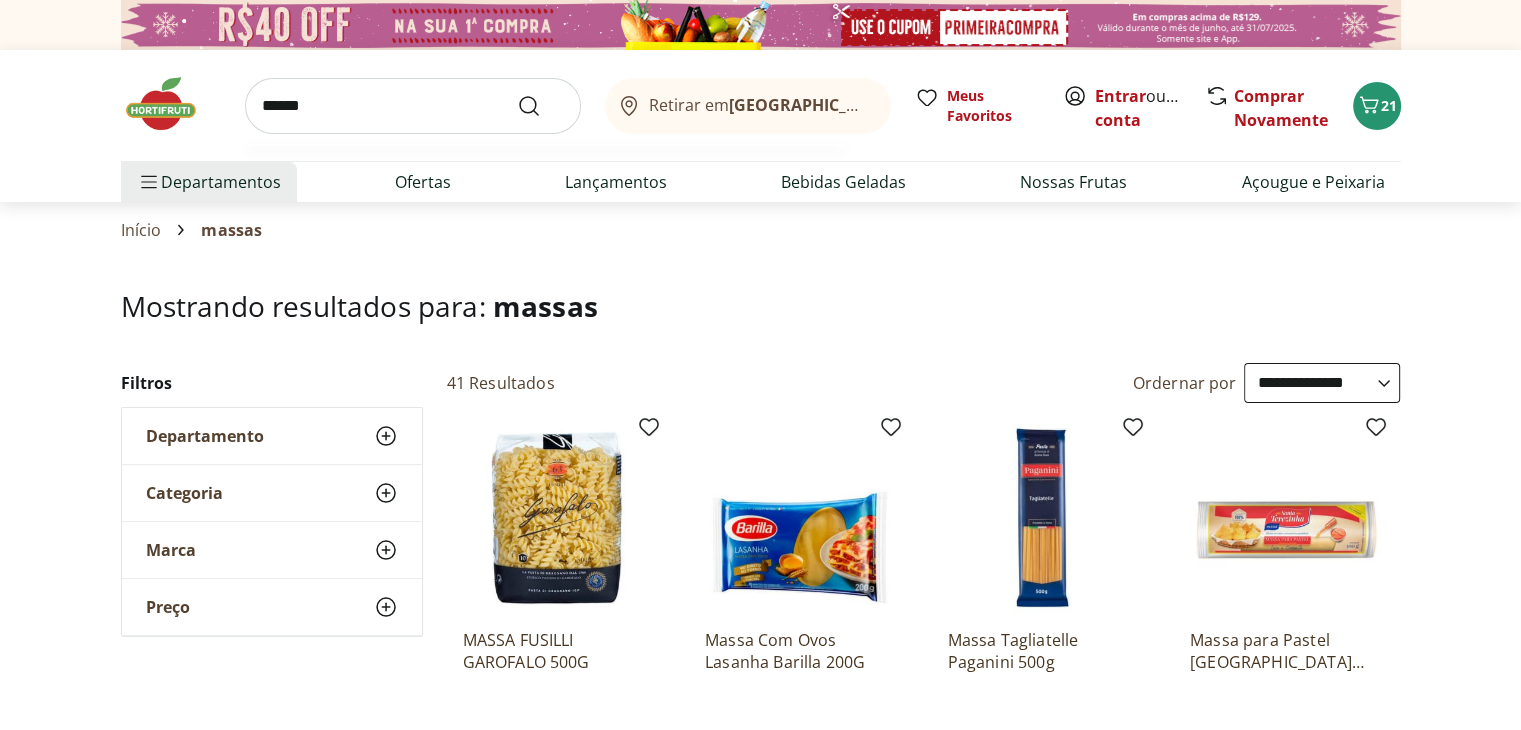 type on "******" 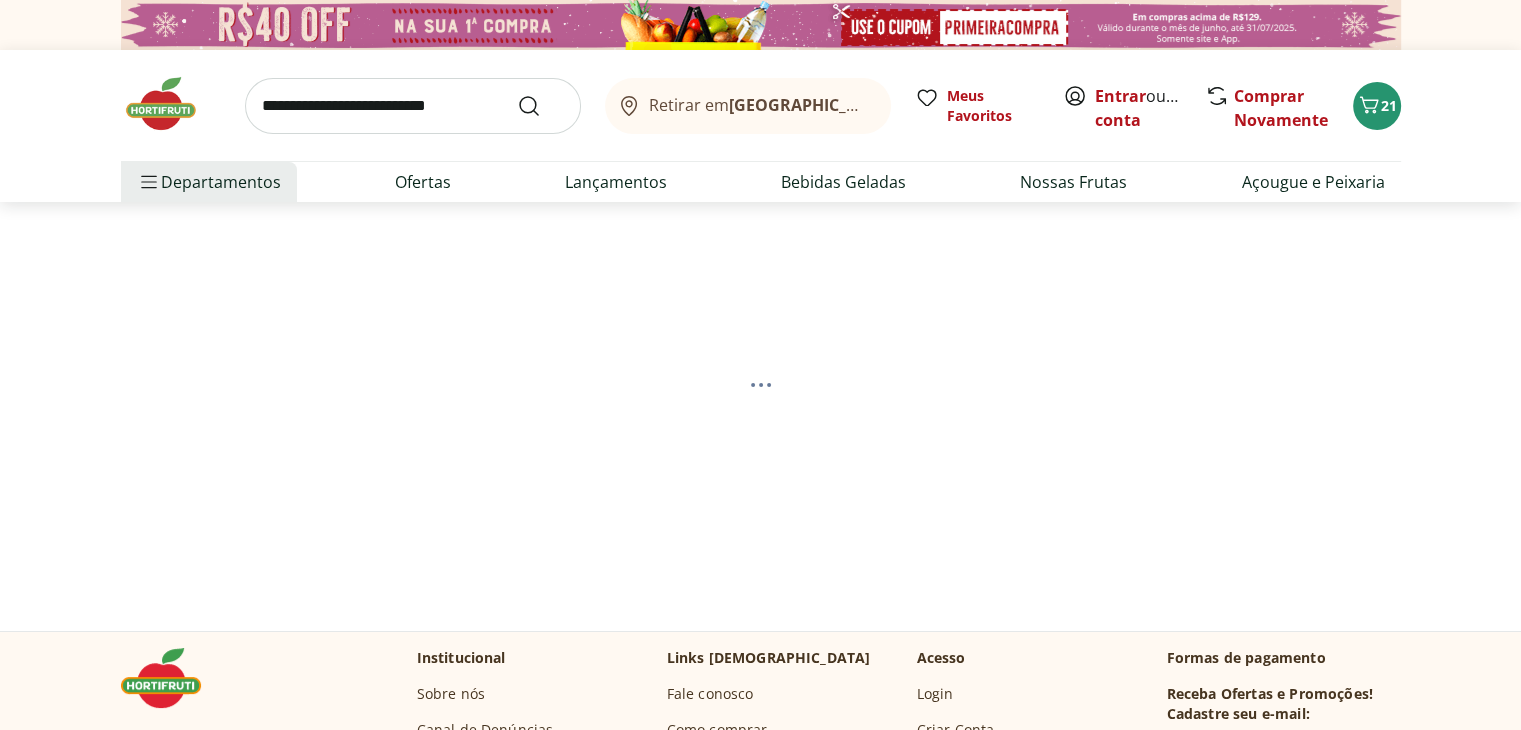 select on "**********" 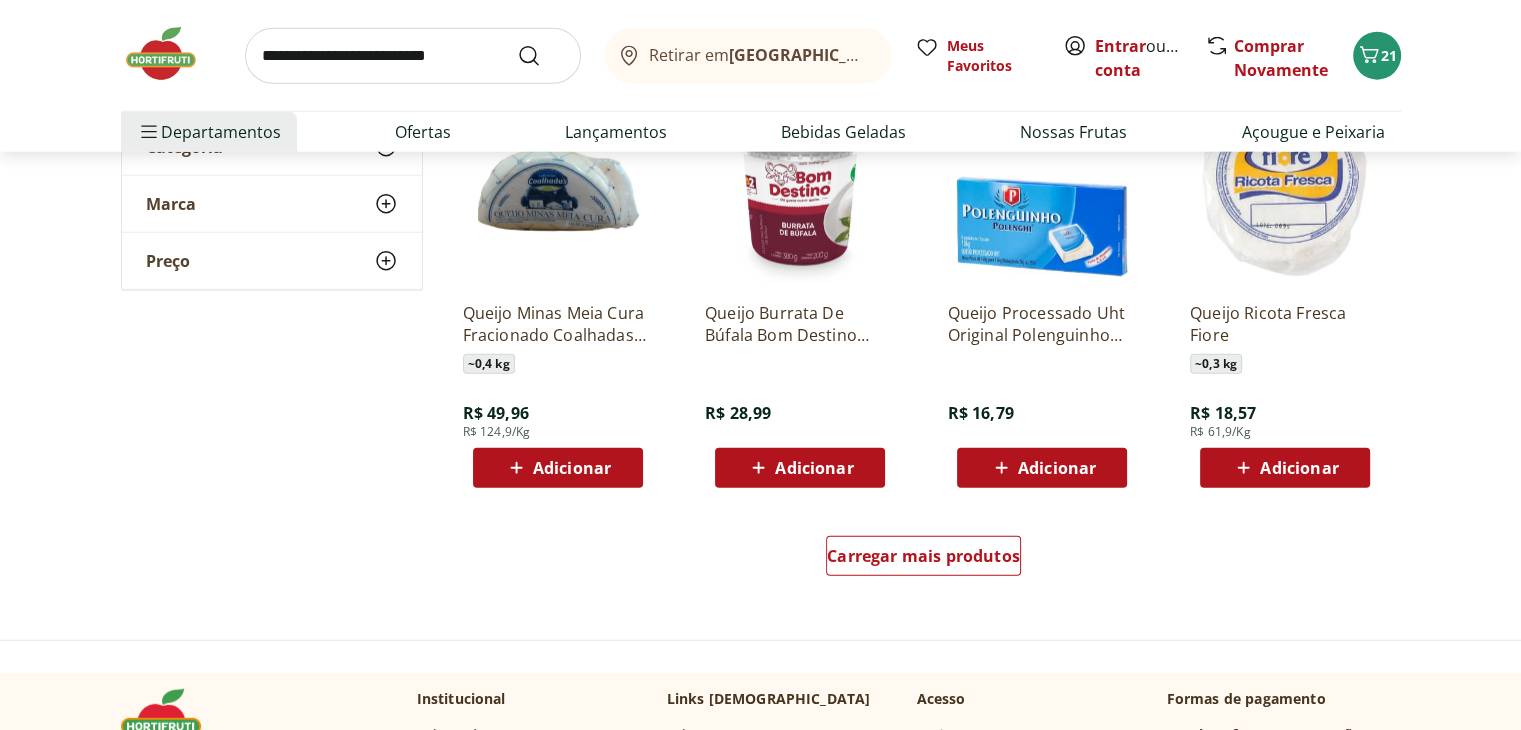 scroll, scrollTop: 5247, scrollLeft: 0, axis: vertical 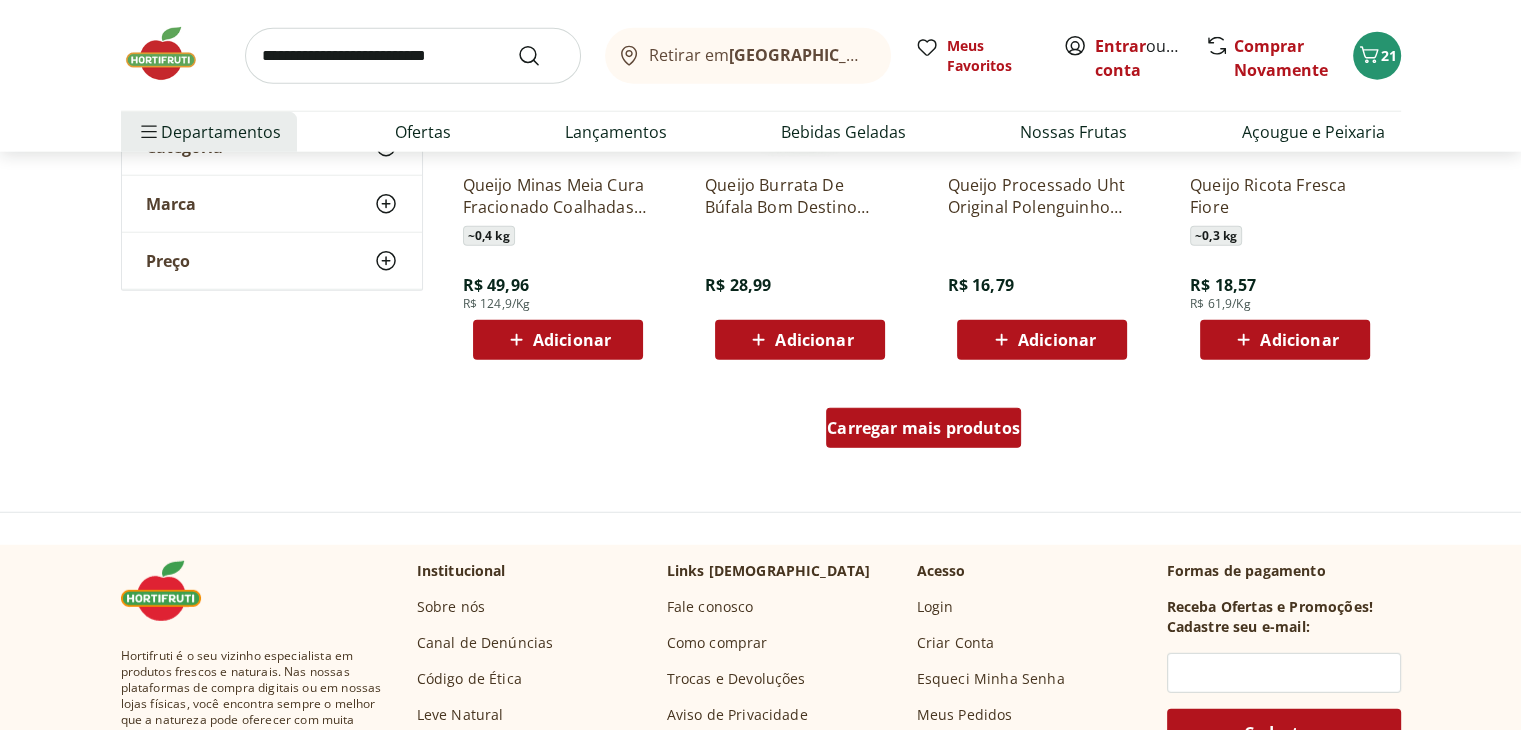 click on "Carregar mais produtos" at bounding box center (923, 428) 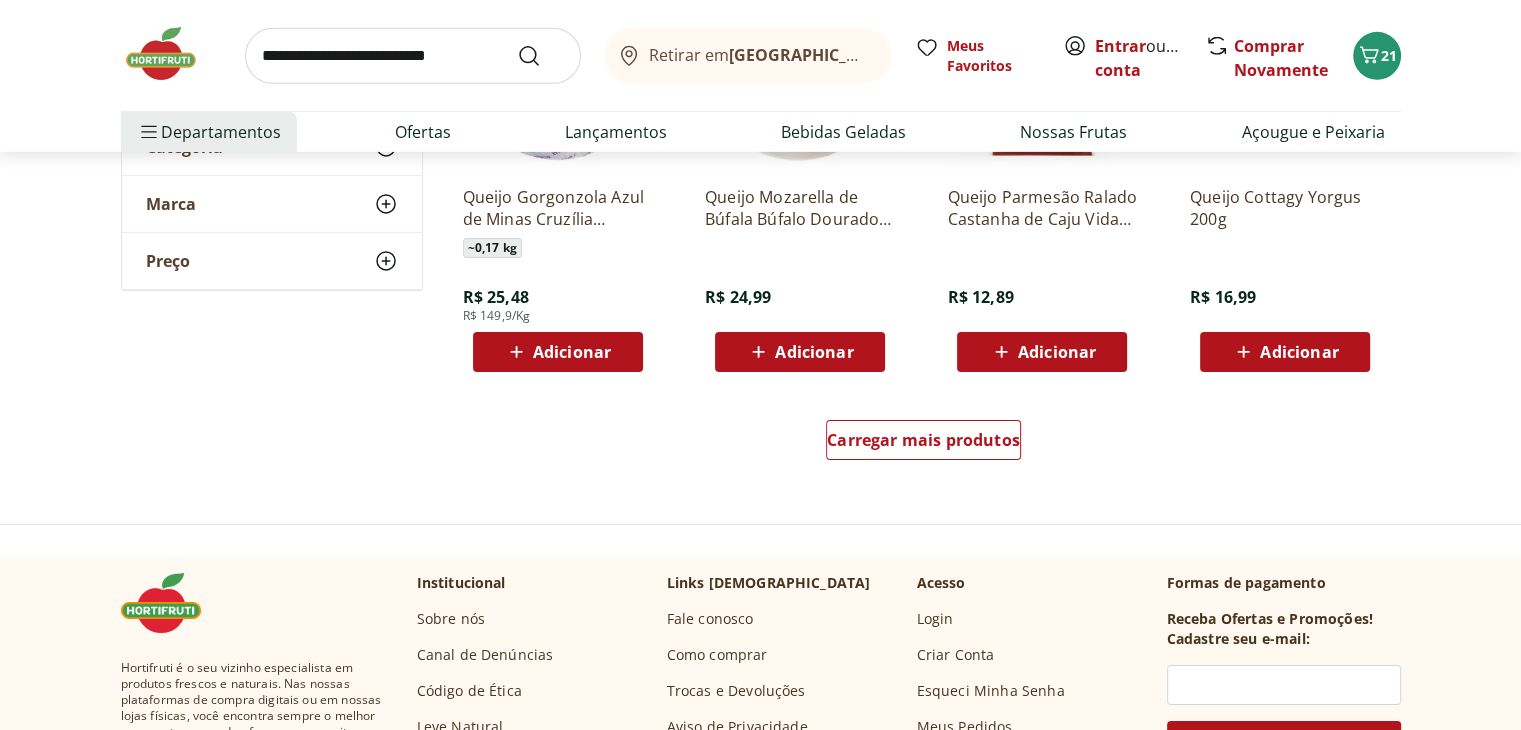 scroll, scrollTop: 6609, scrollLeft: 0, axis: vertical 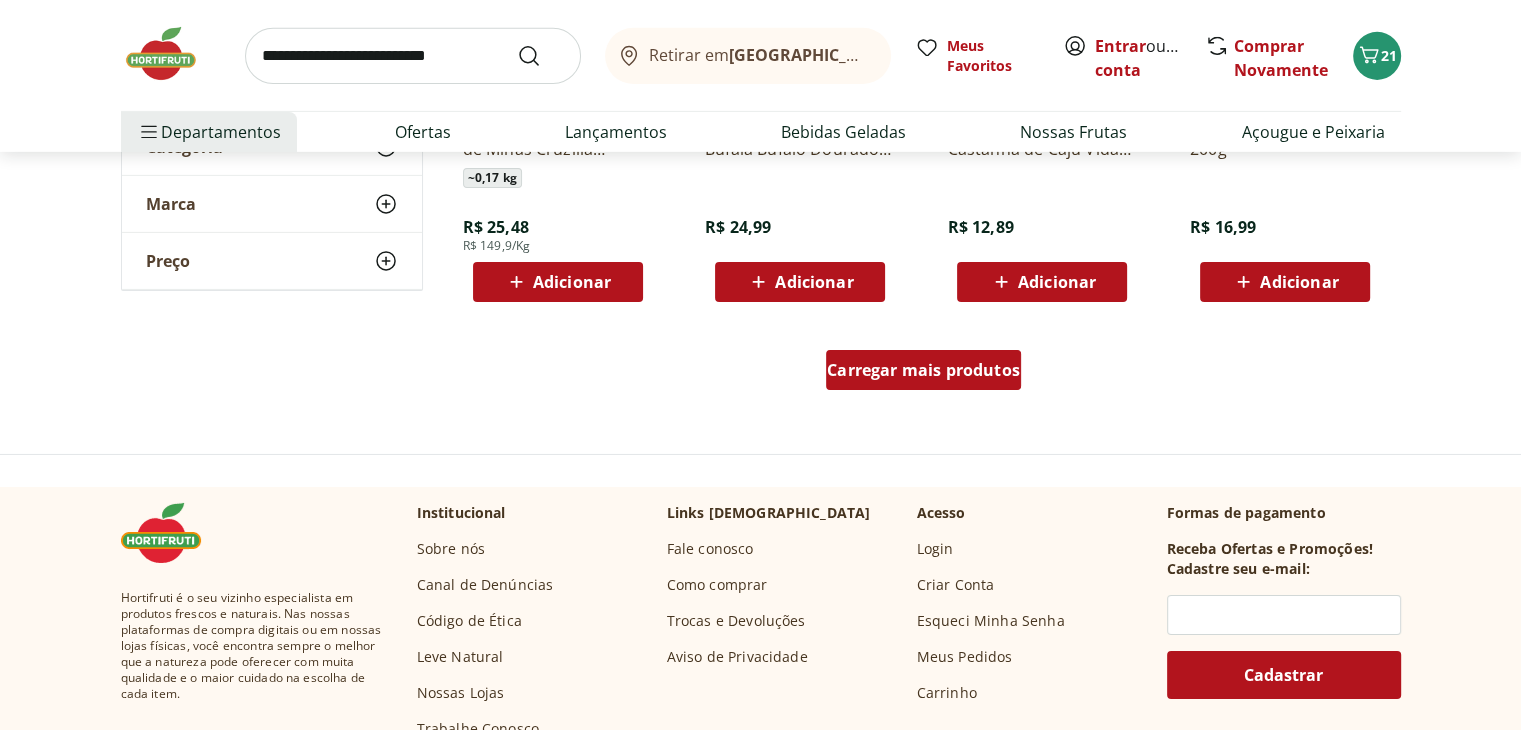 click on "Carregar mais produtos" at bounding box center [923, 370] 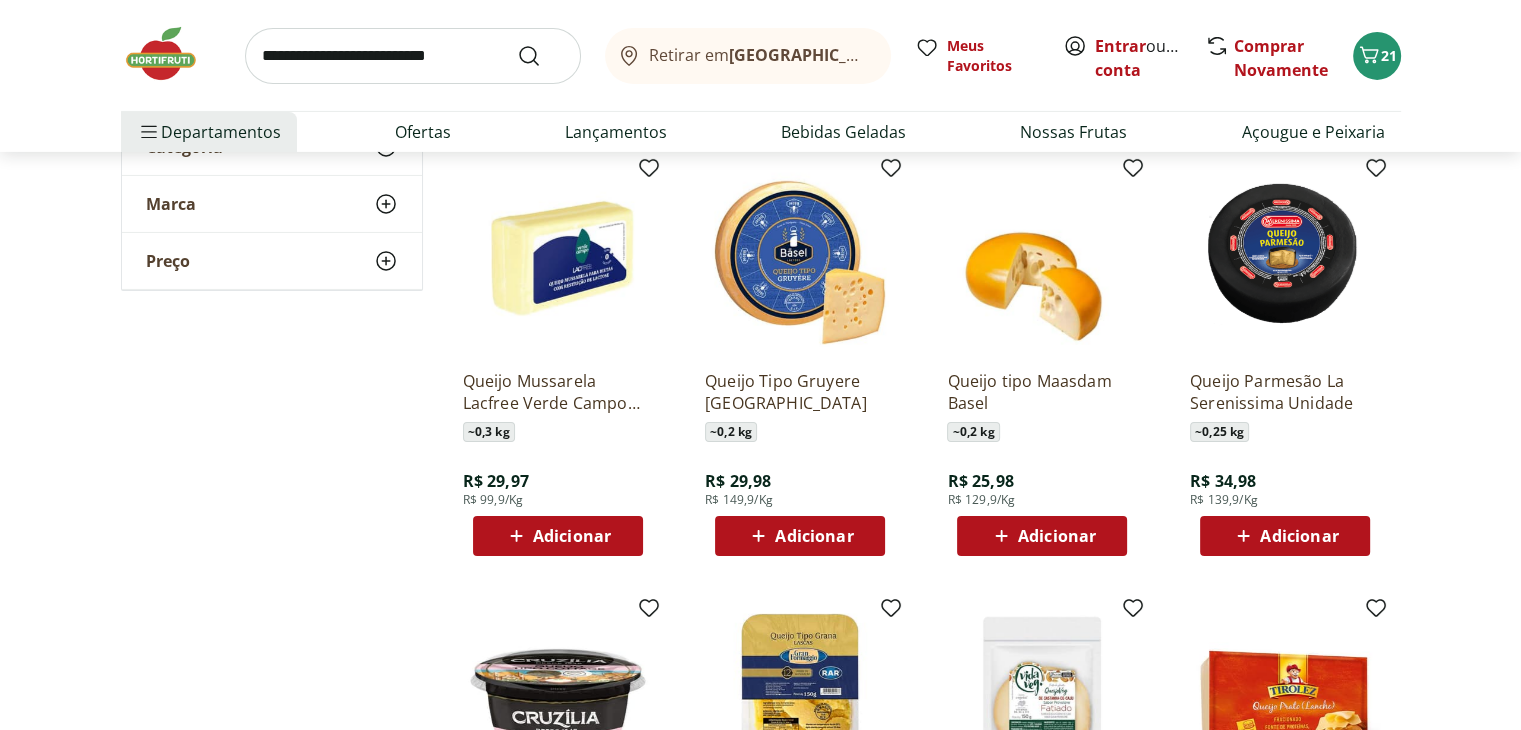 scroll, scrollTop: 6872, scrollLeft: 0, axis: vertical 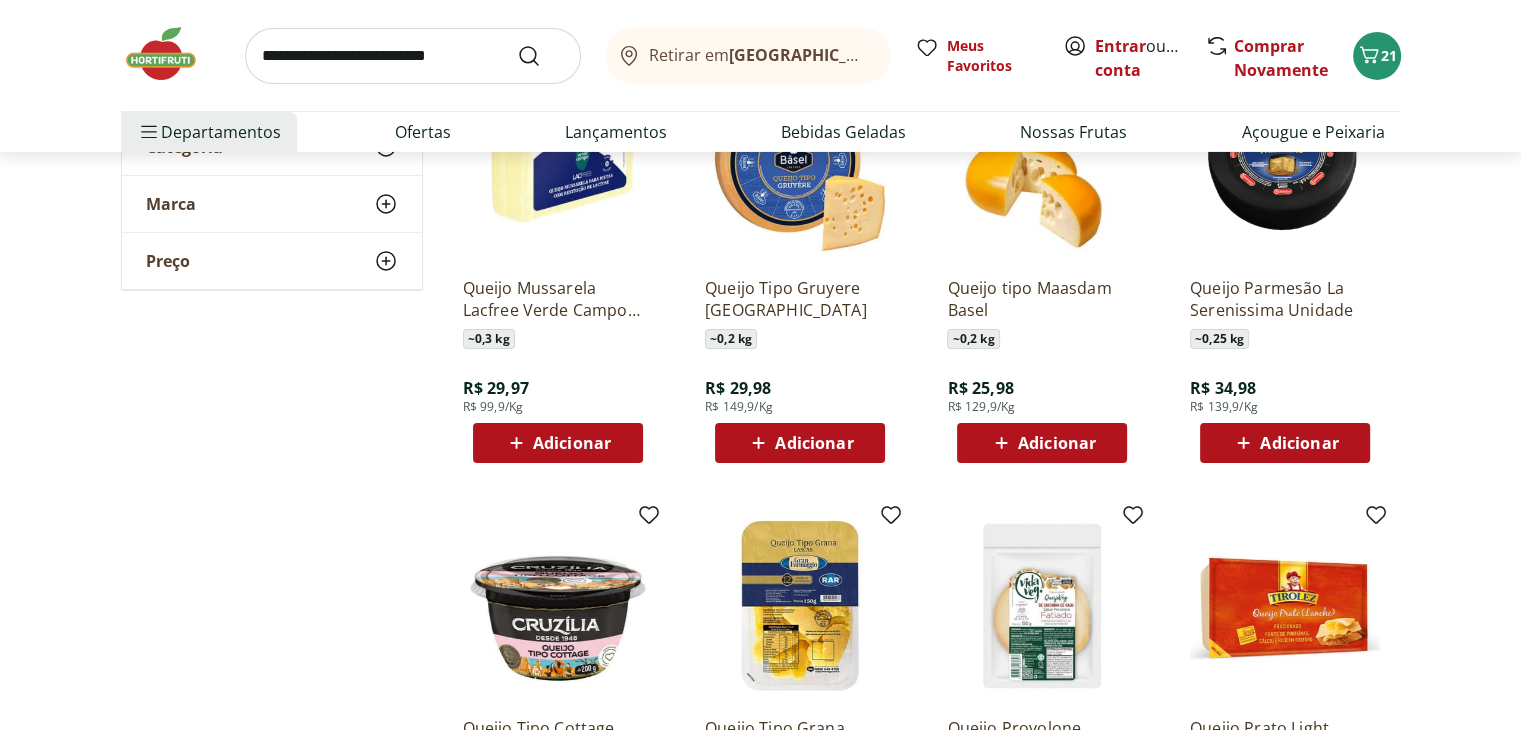 click on "Adicionar" at bounding box center [814, 443] 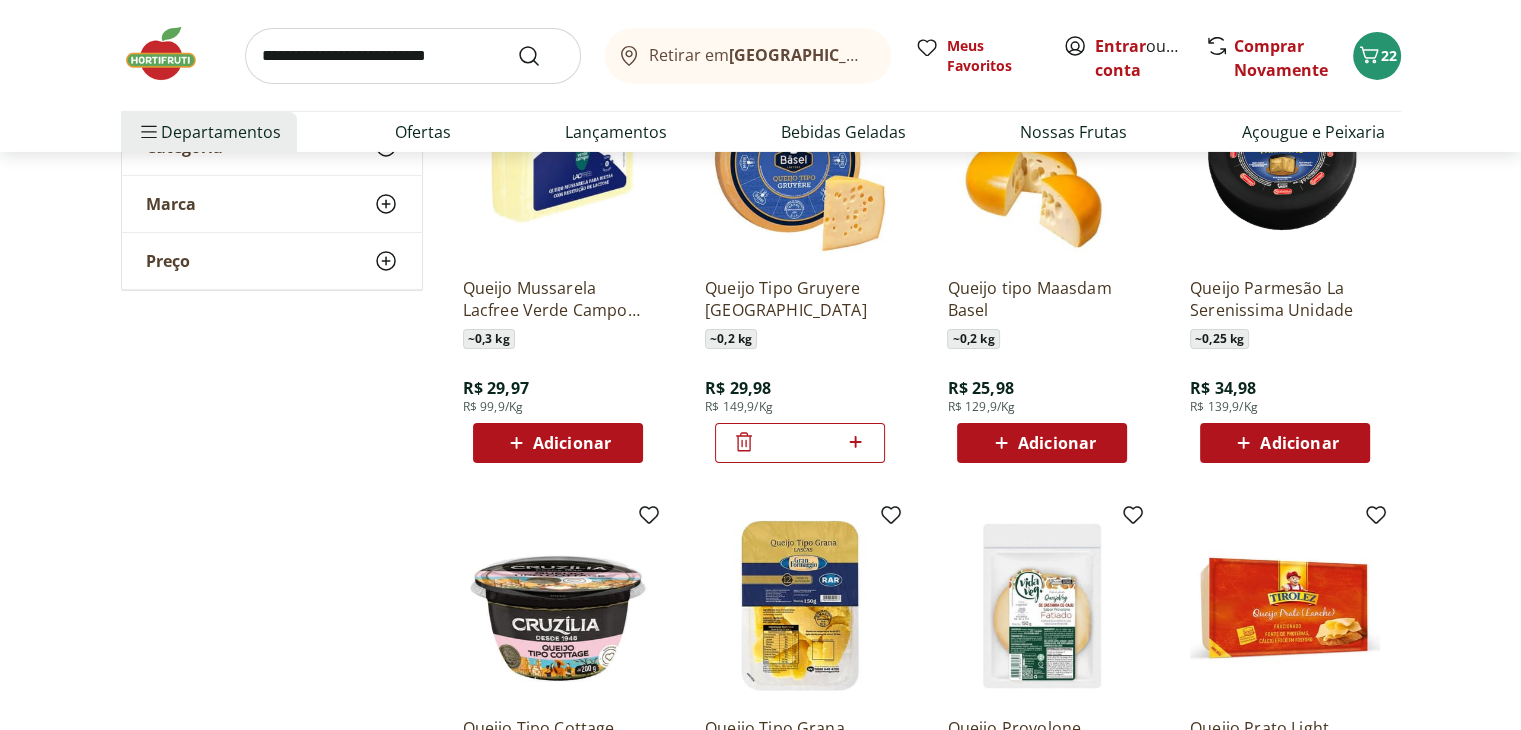 click on "Adicionar" at bounding box center (1042, 443) 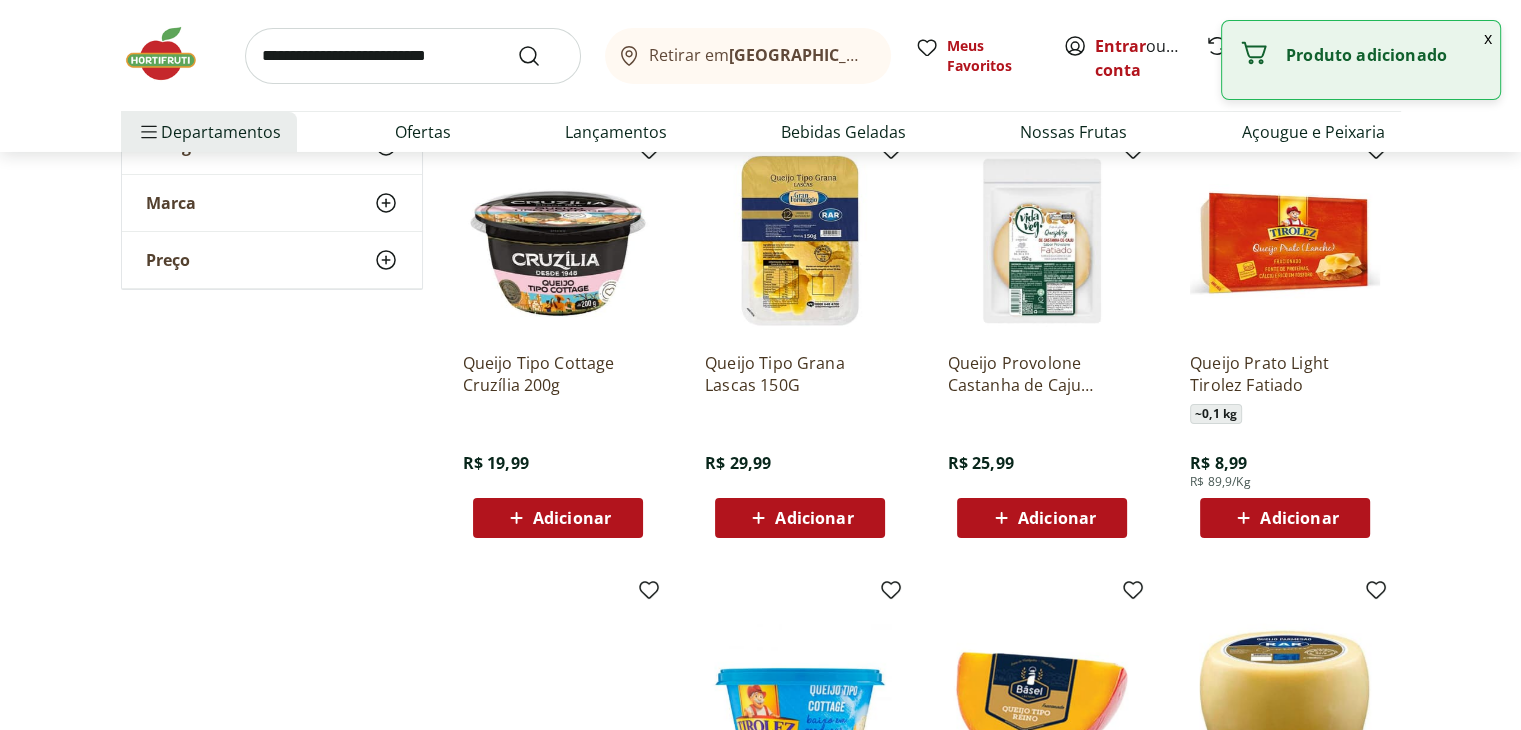 scroll, scrollTop: 7260, scrollLeft: 0, axis: vertical 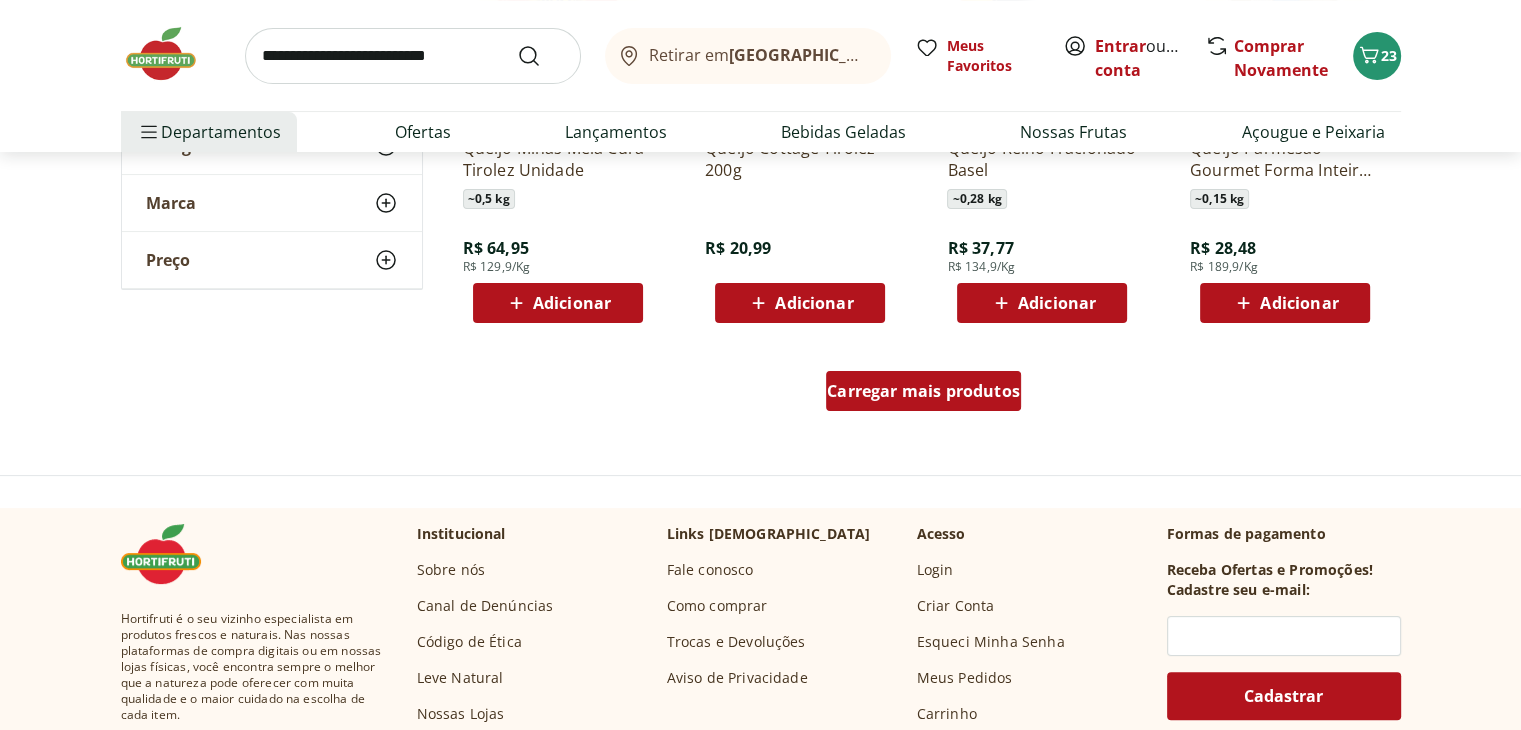 click on "Carregar mais produtos" at bounding box center [923, 391] 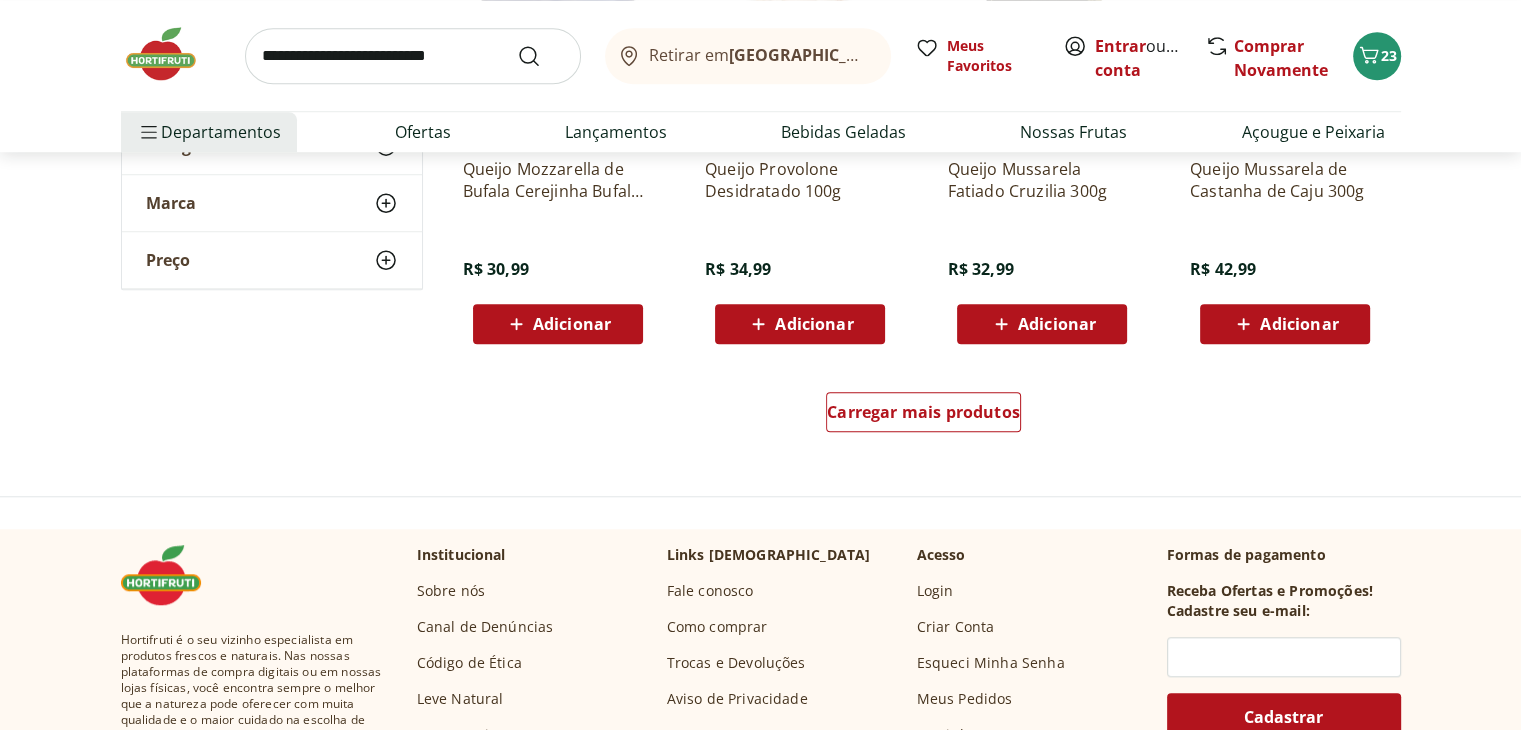scroll, scrollTop: 9292, scrollLeft: 0, axis: vertical 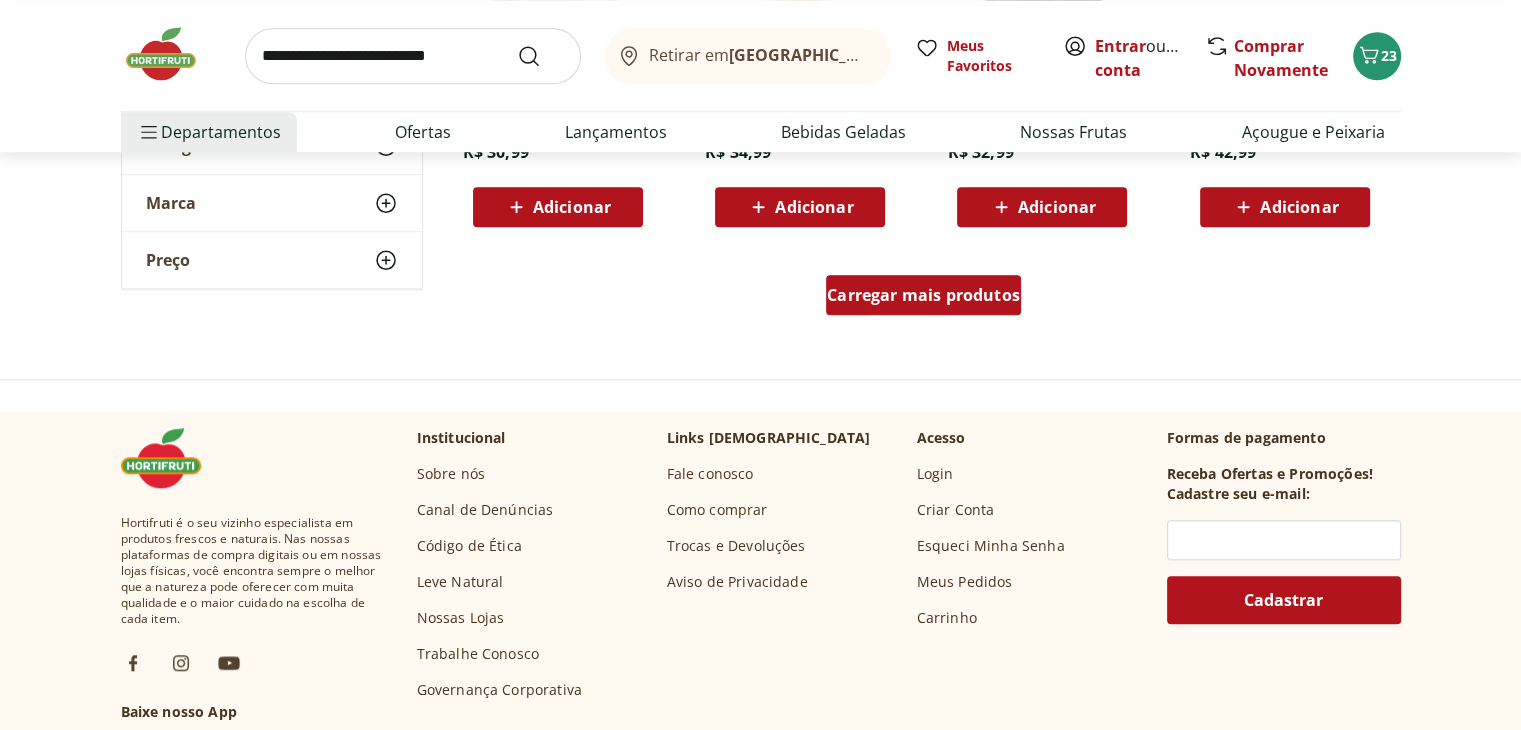 click on "Carregar mais produtos" at bounding box center (923, 295) 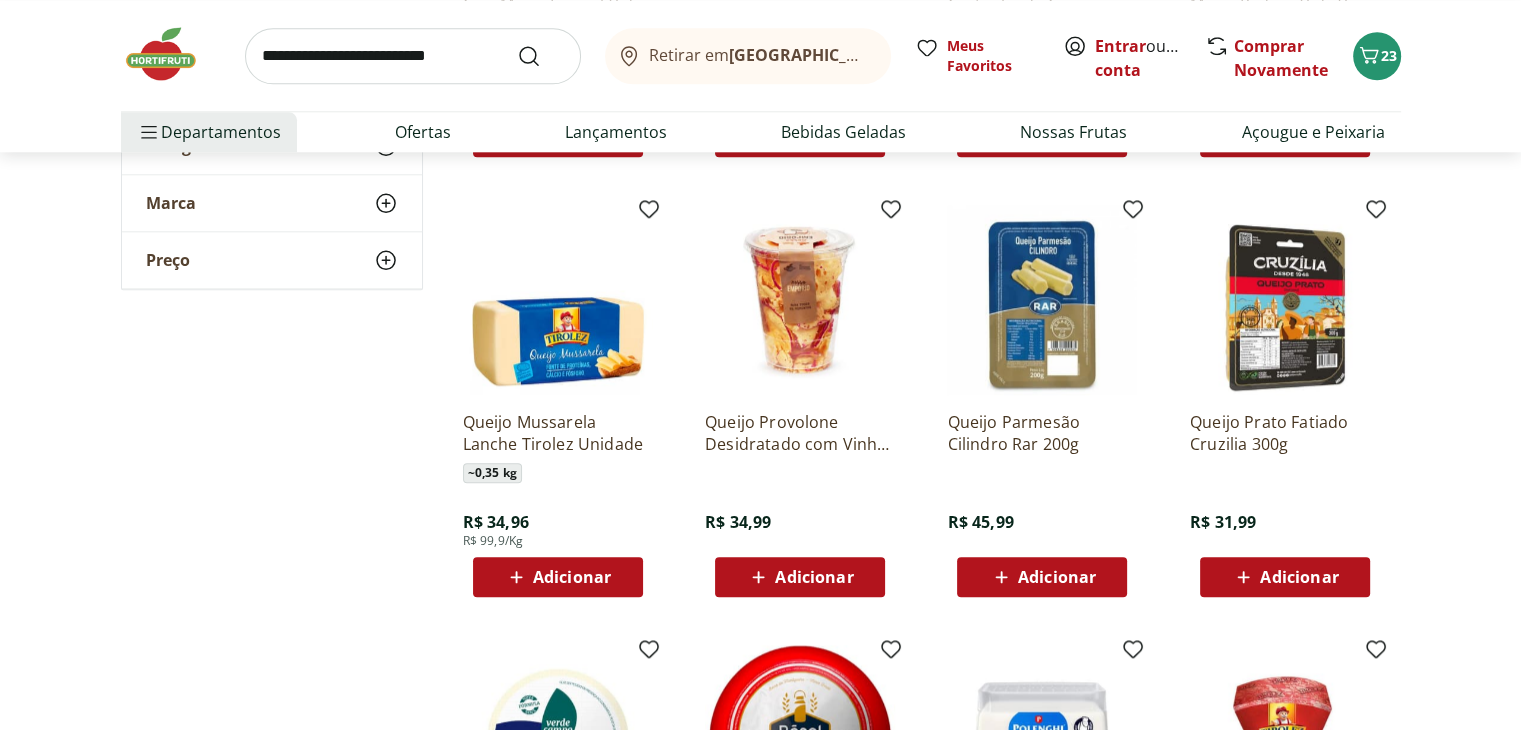 scroll, scrollTop: 9792, scrollLeft: 0, axis: vertical 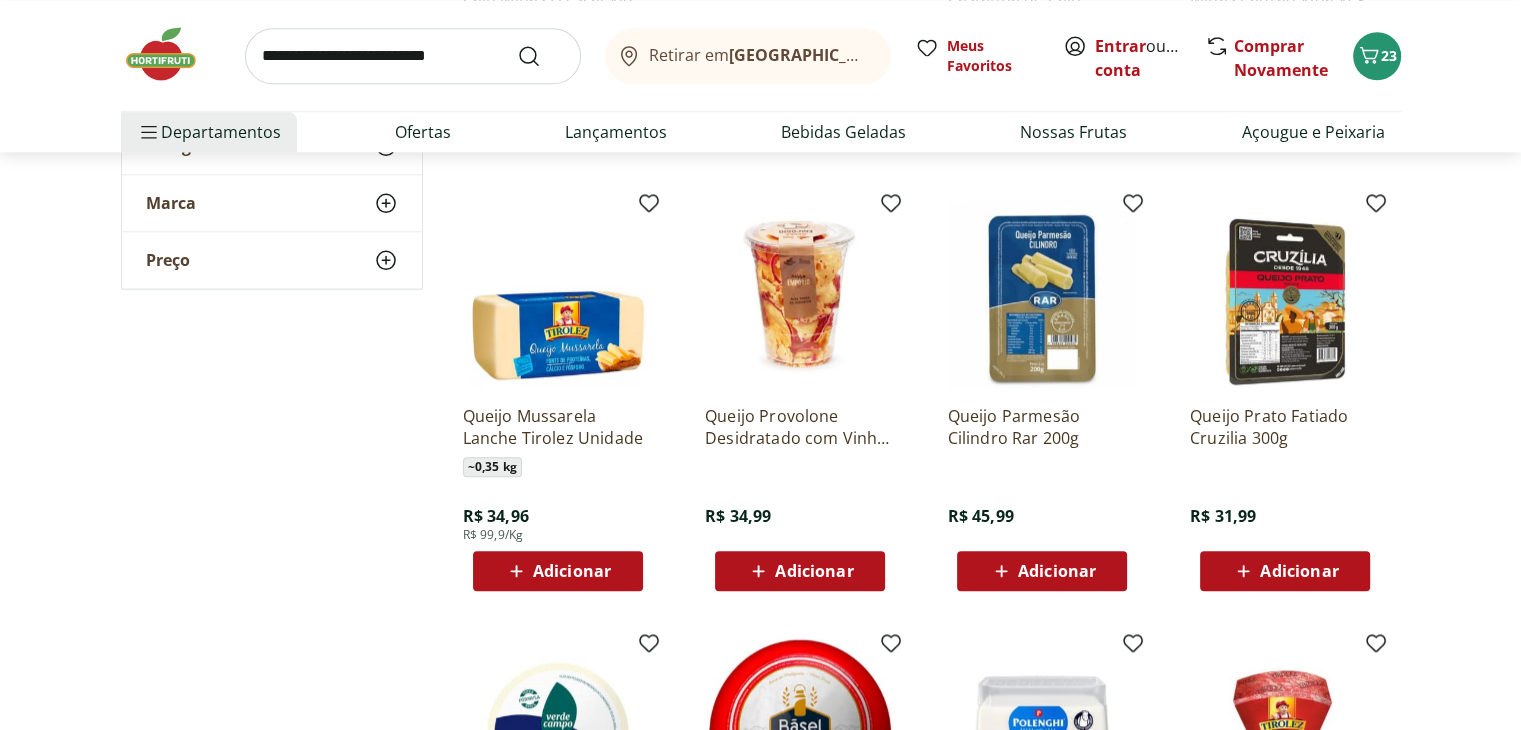 click at bounding box center (800, 294) 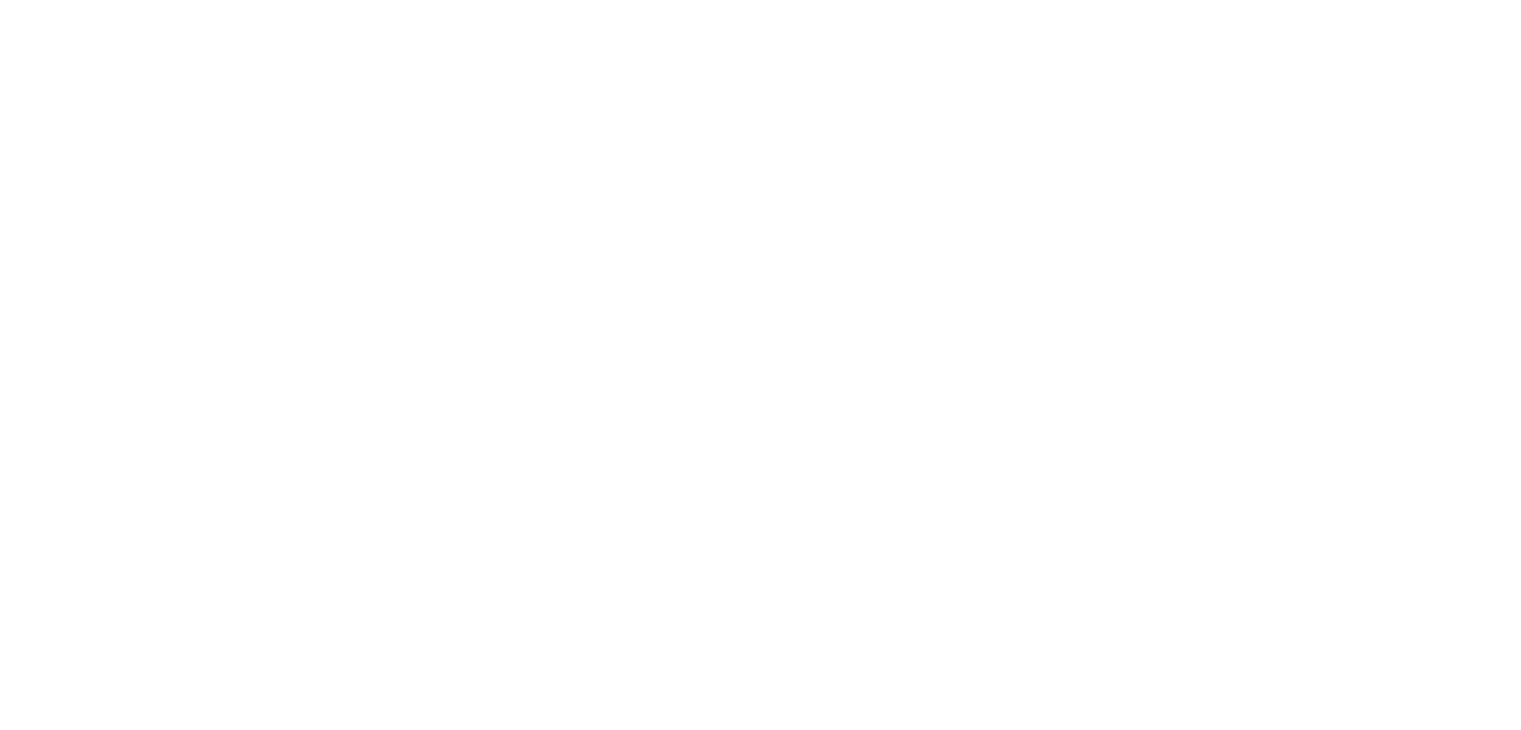 scroll, scrollTop: 0, scrollLeft: 0, axis: both 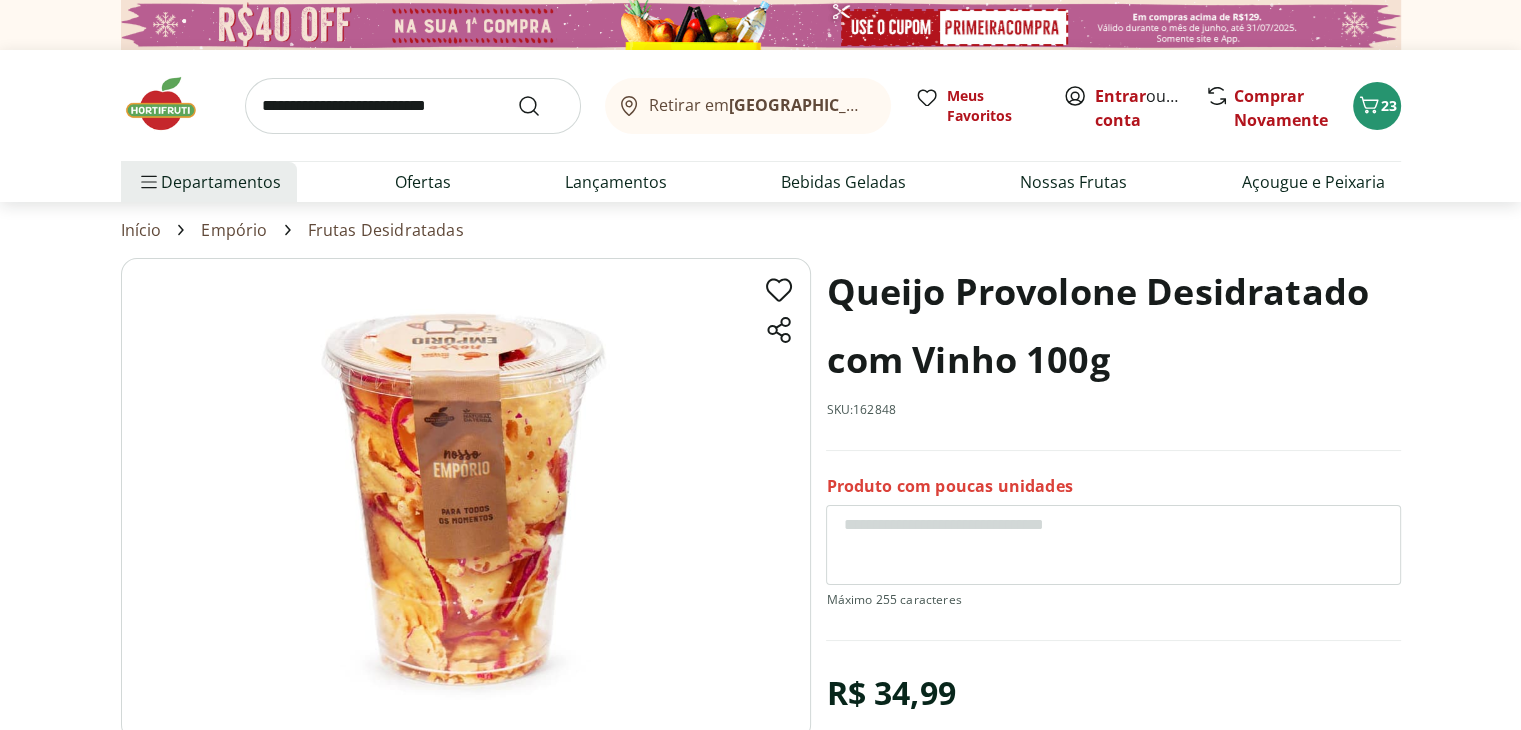 select on "**********" 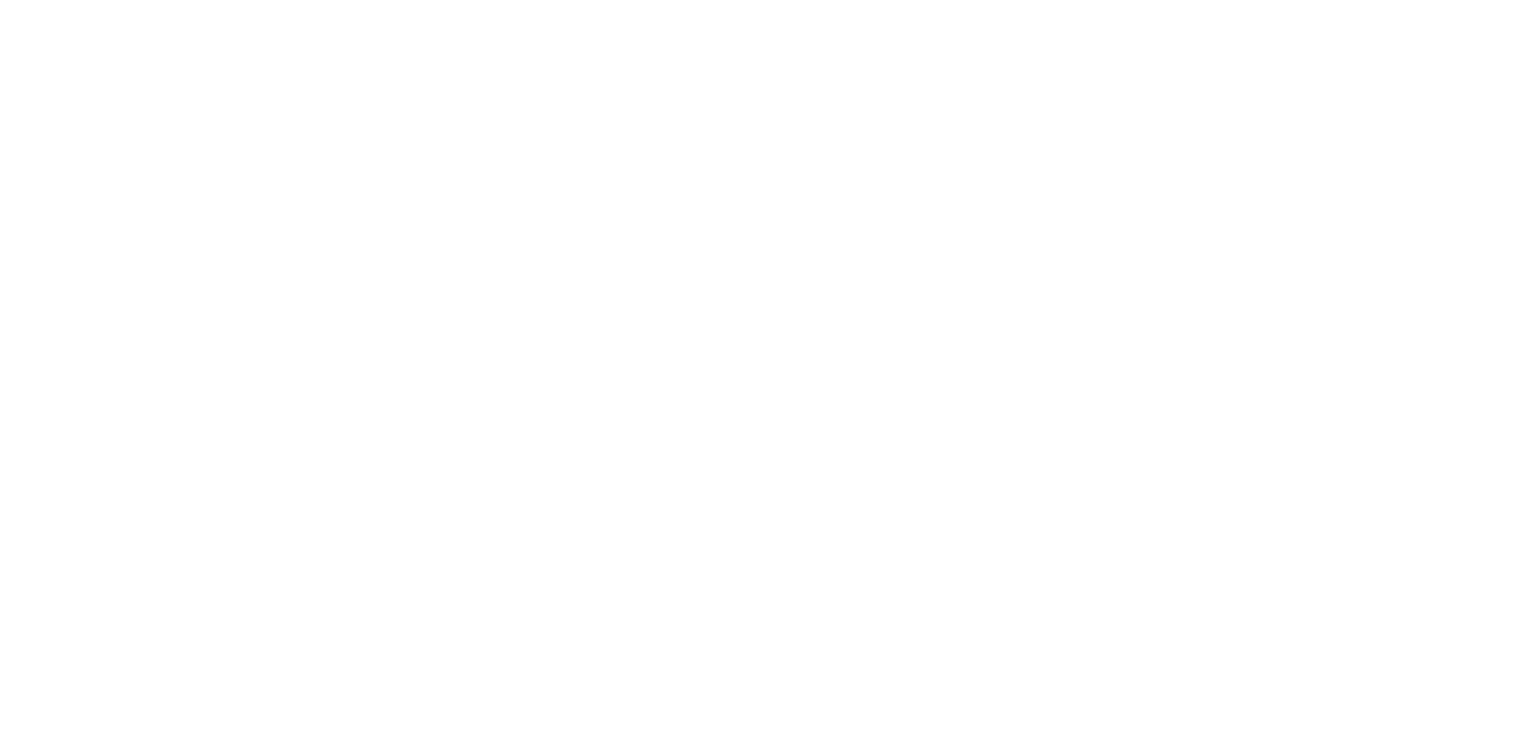 type on "*" 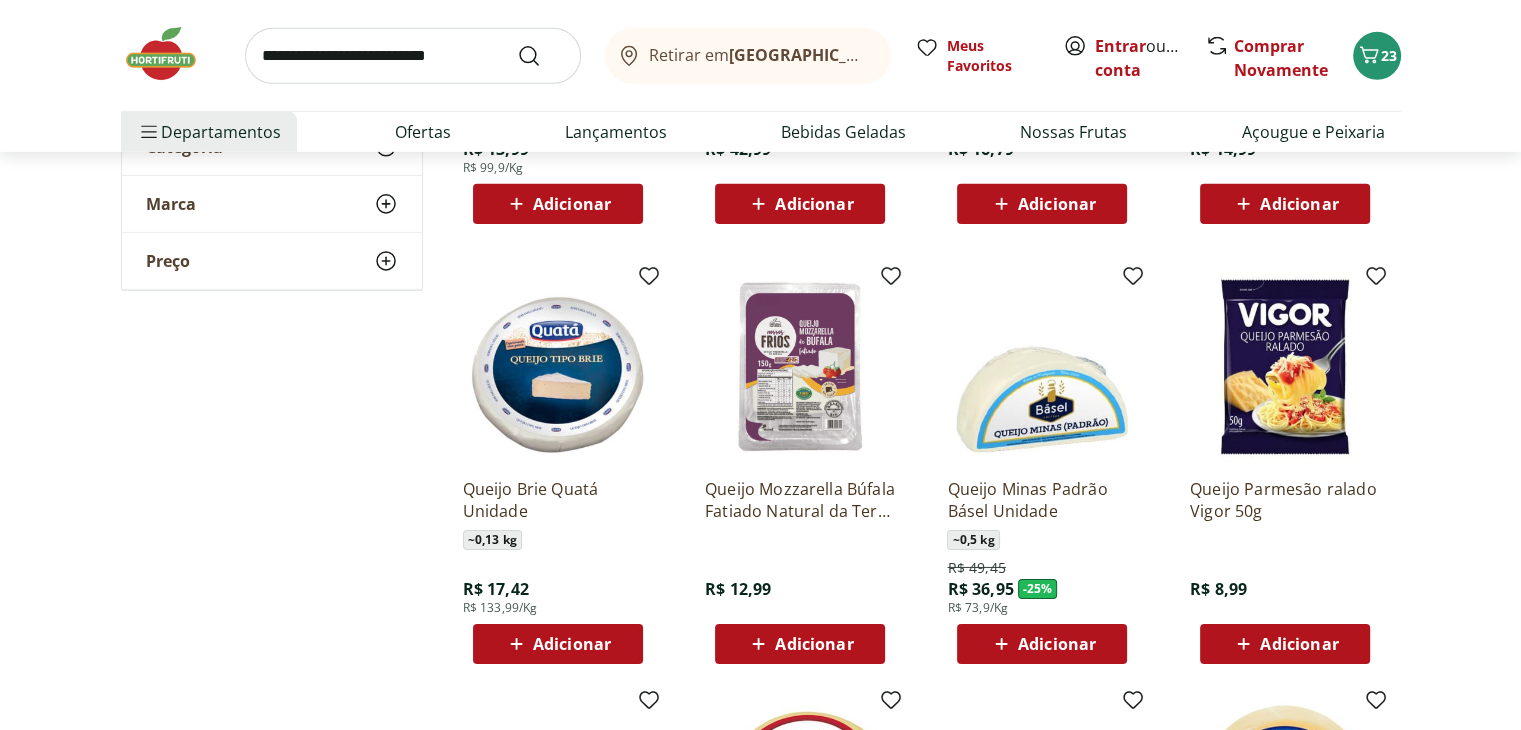 scroll, scrollTop: 6454, scrollLeft: 0, axis: vertical 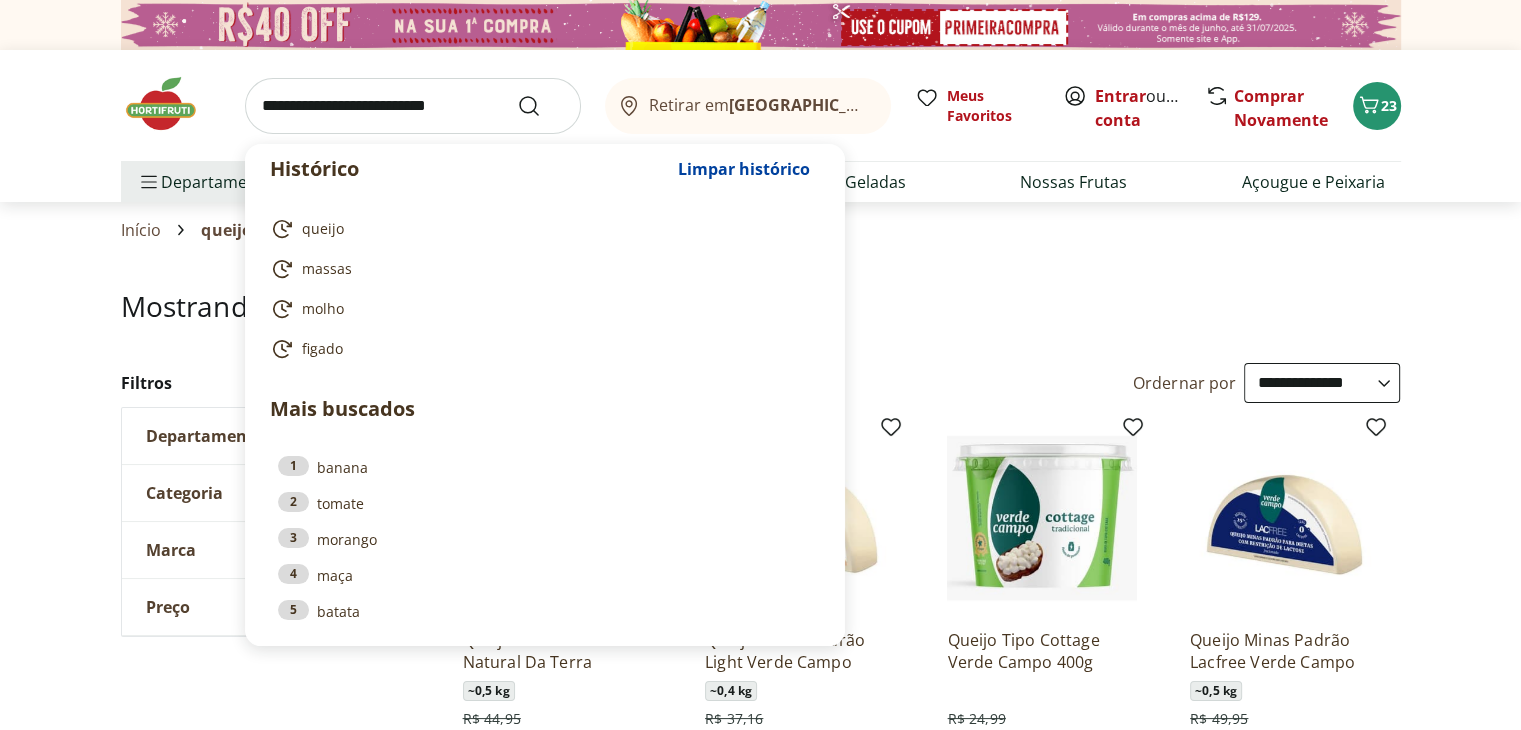 click at bounding box center (413, 106) 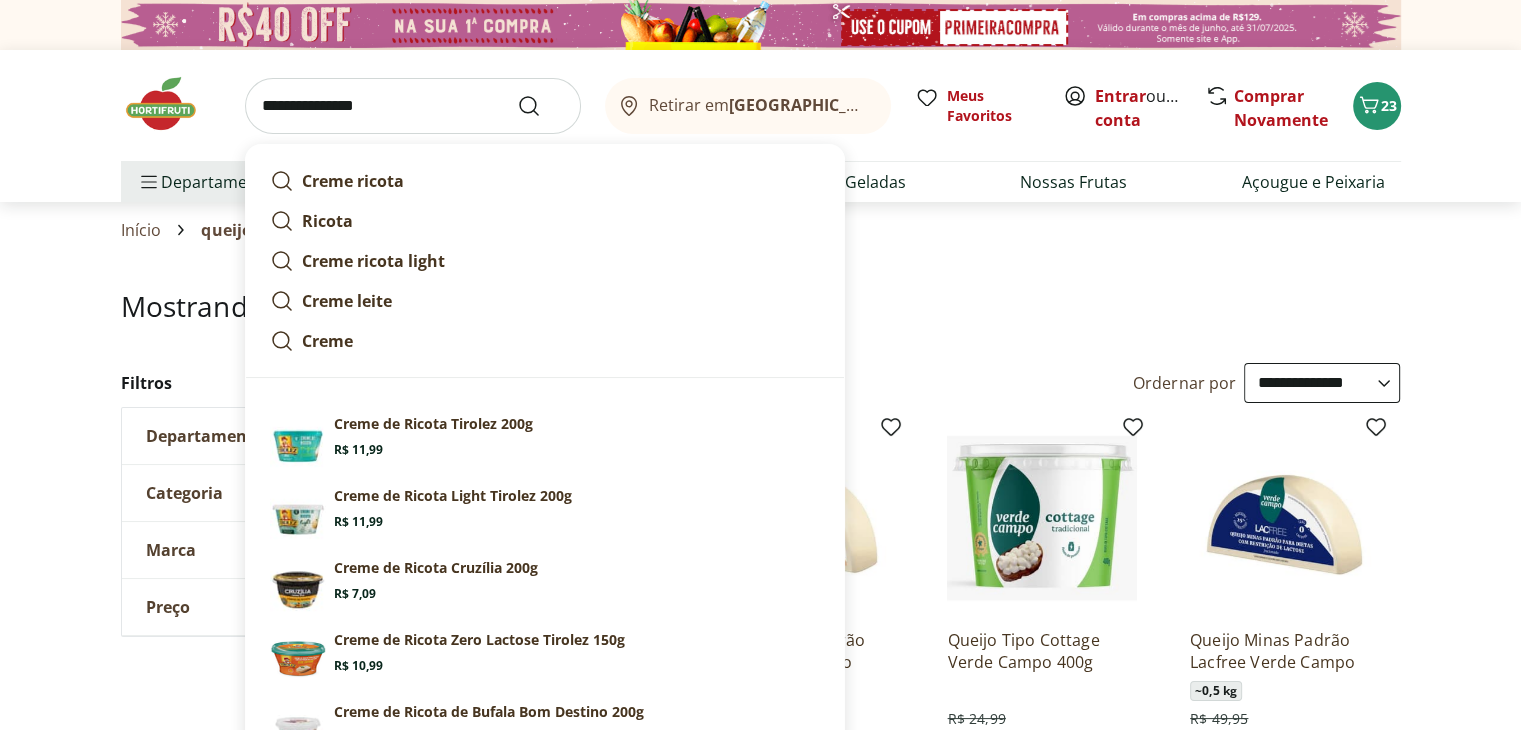 type on "**********" 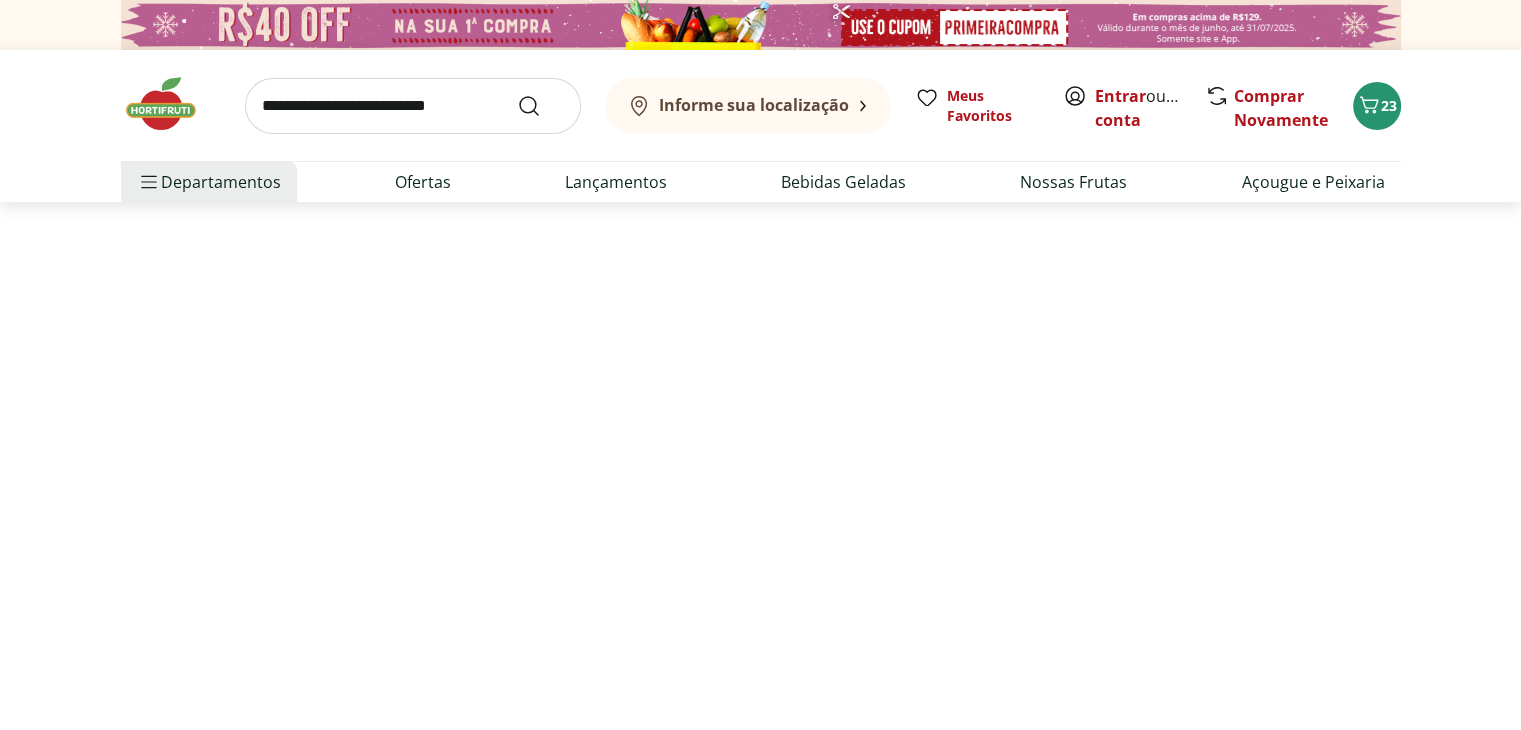 select on "**********" 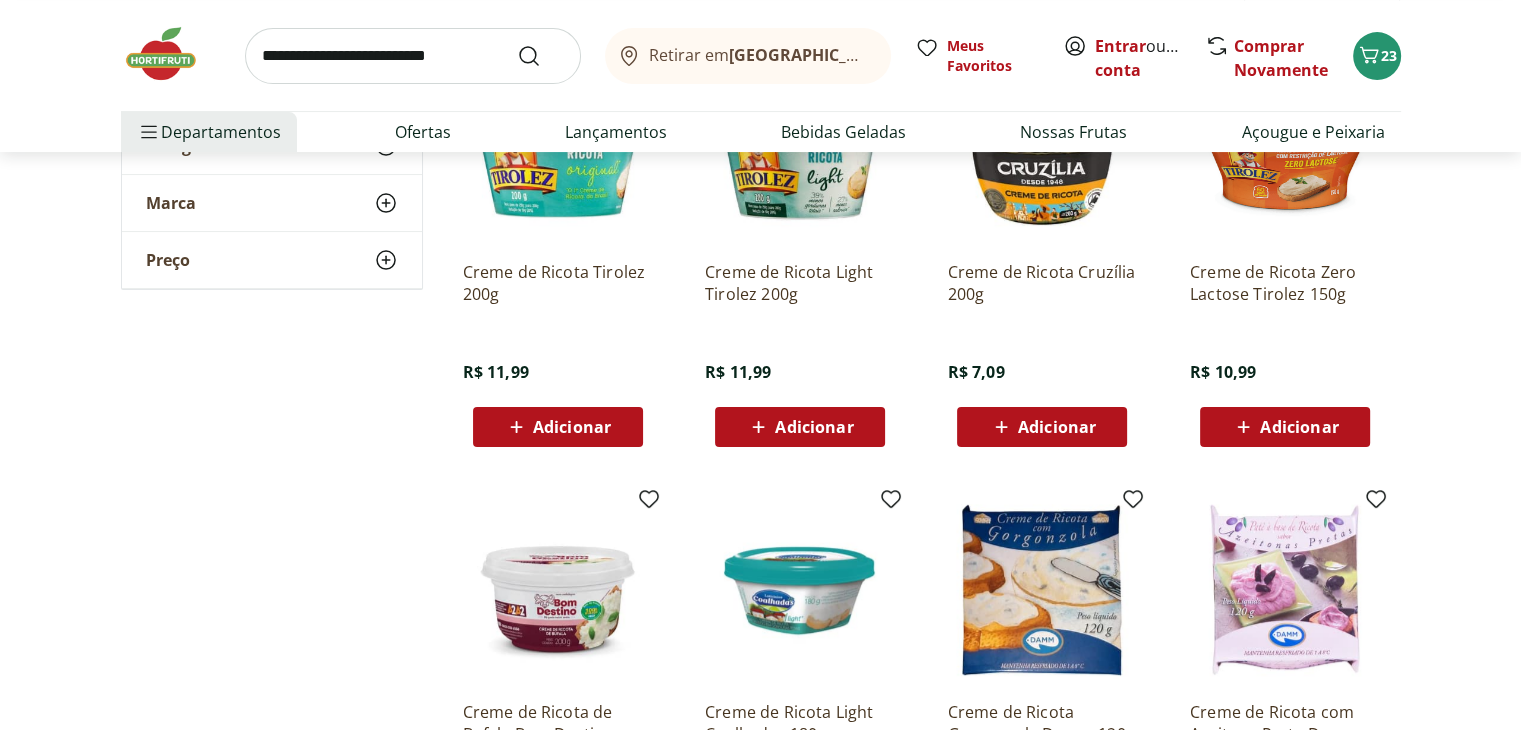 scroll, scrollTop: 230, scrollLeft: 0, axis: vertical 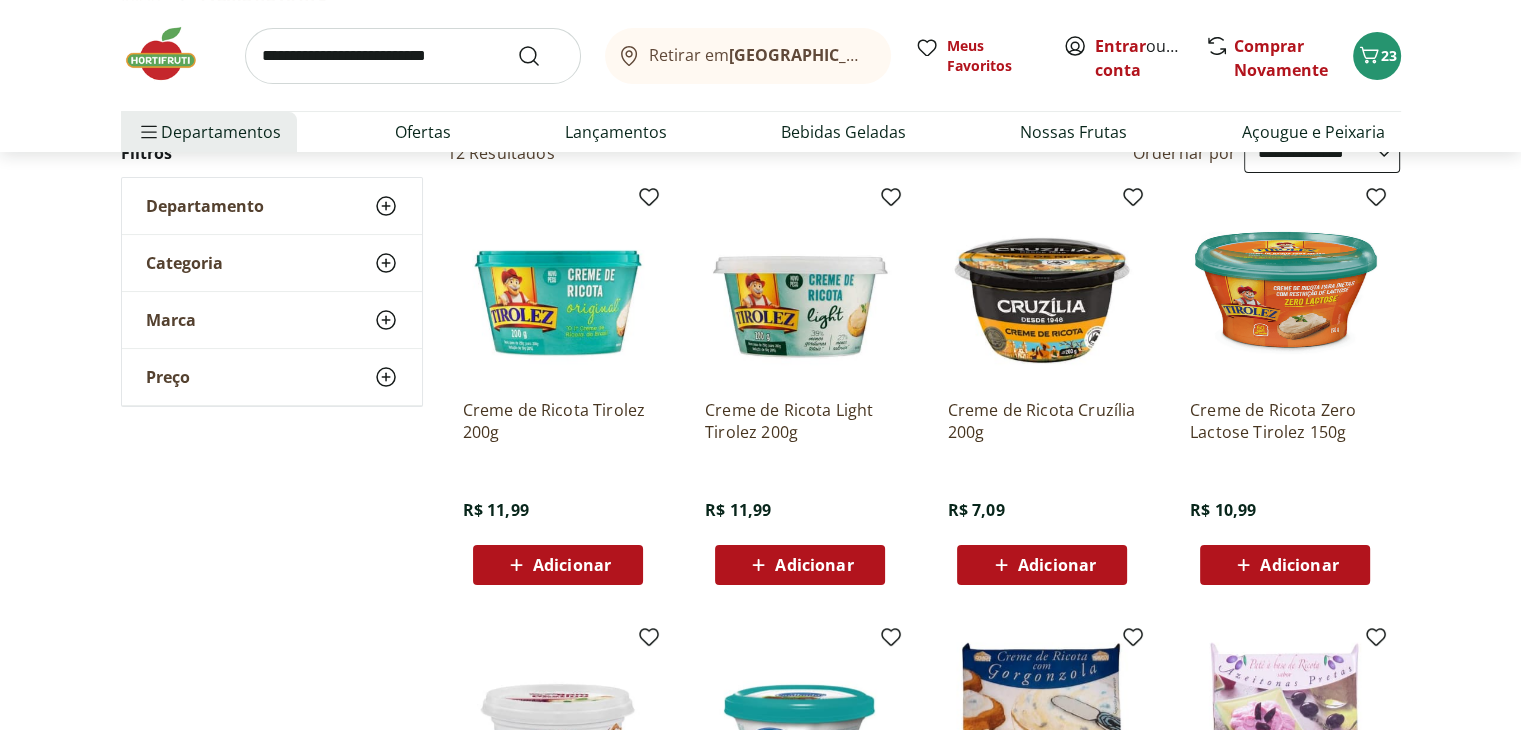 click on "Adicionar" at bounding box center (814, 565) 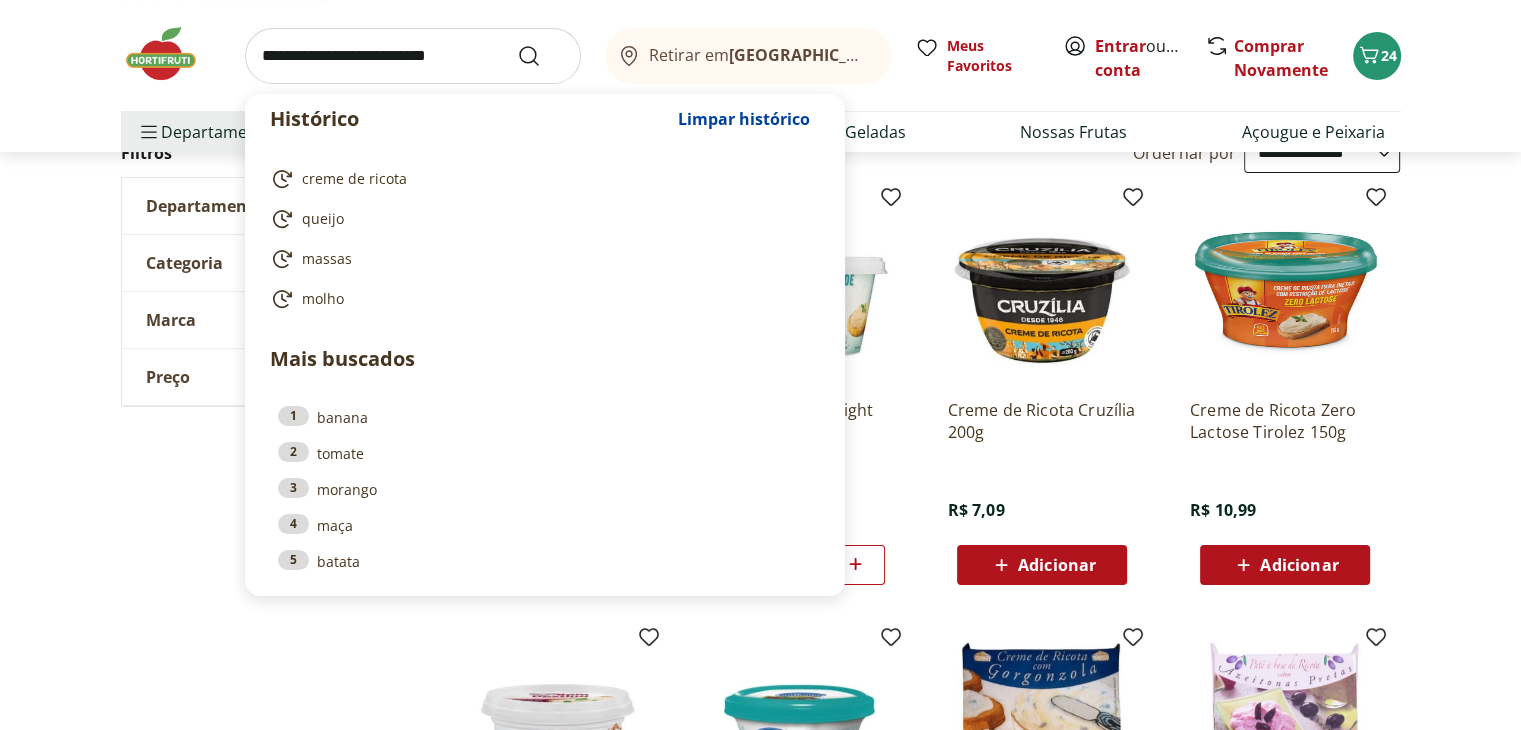 click at bounding box center [413, 56] 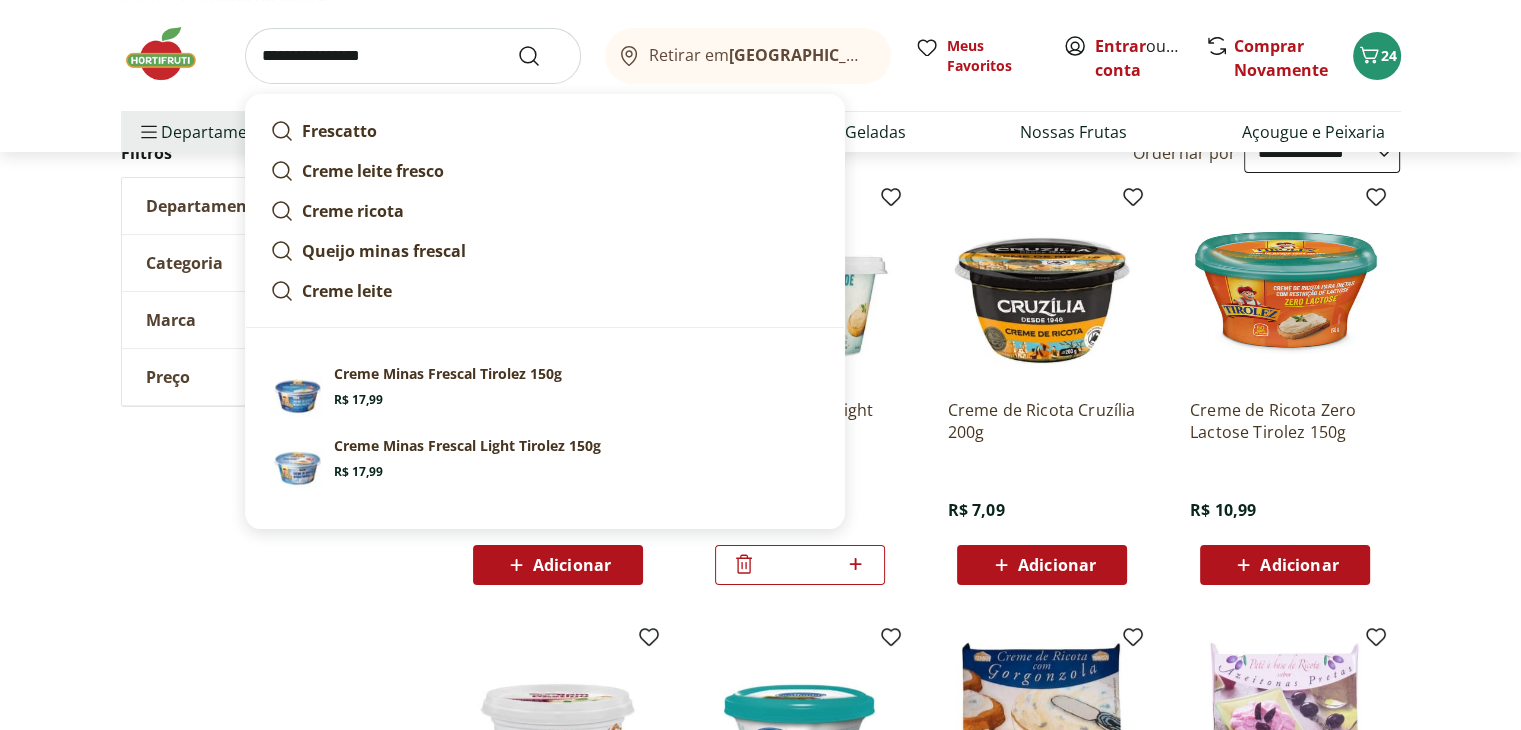 type on "**********" 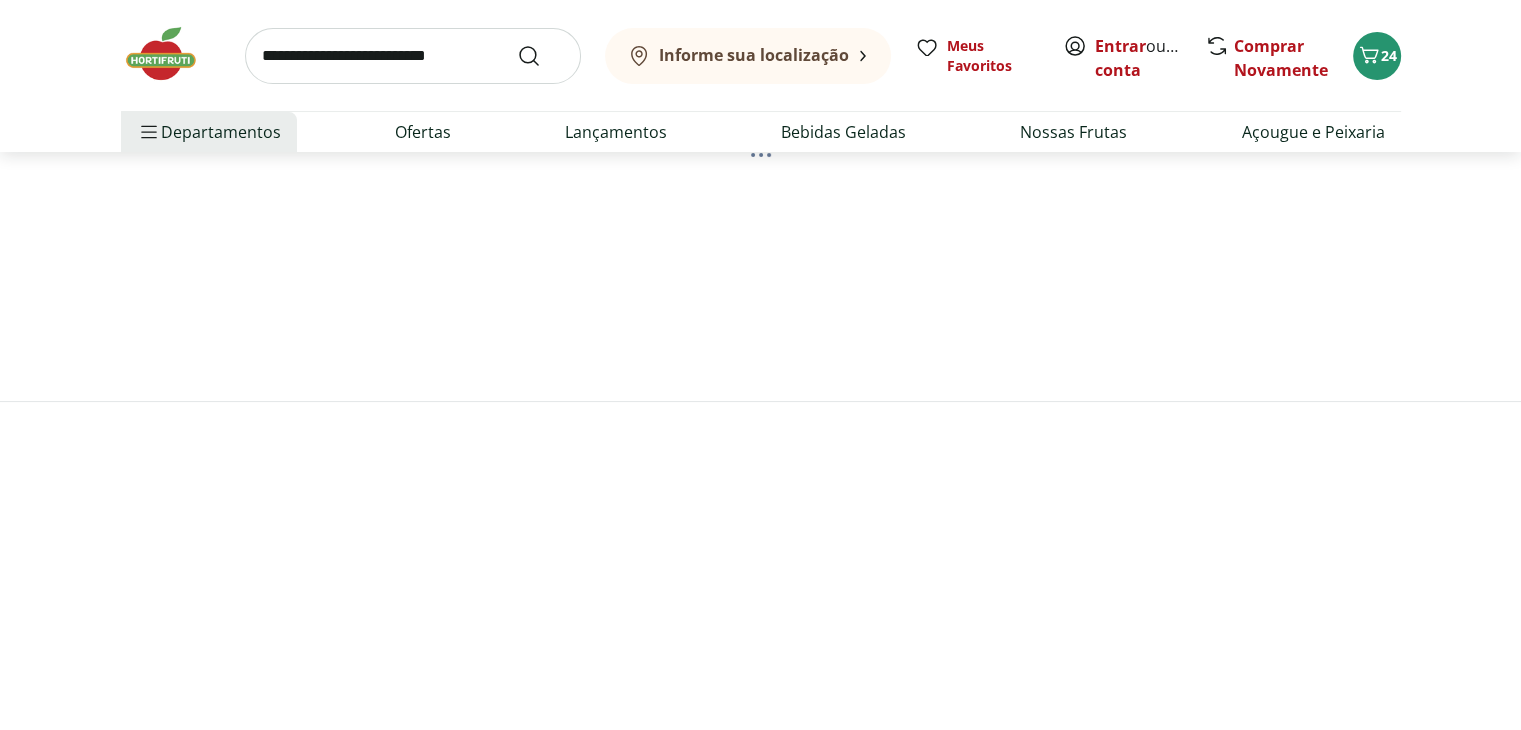 scroll, scrollTop: 0, scrollLeft: 0, axis: both 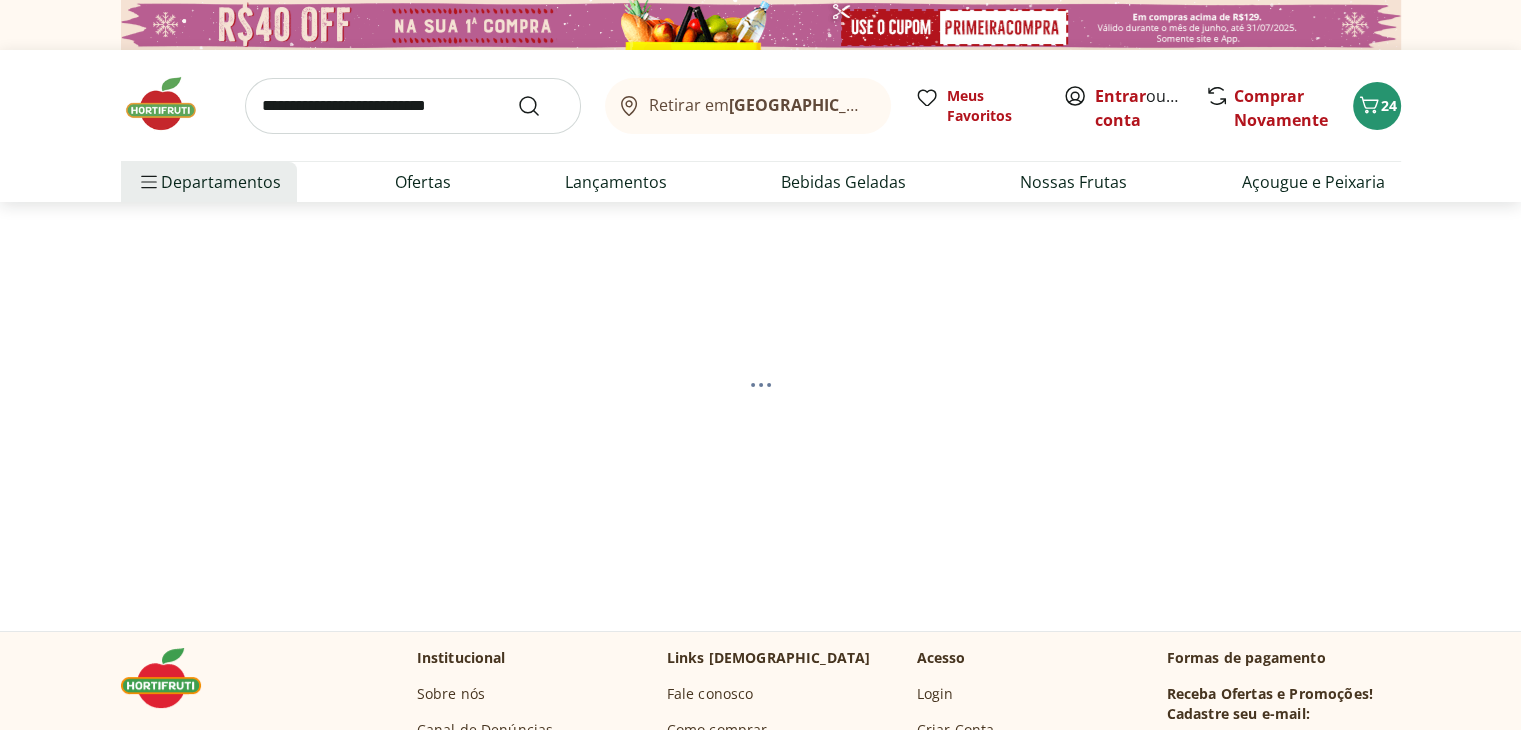 select on "**********" 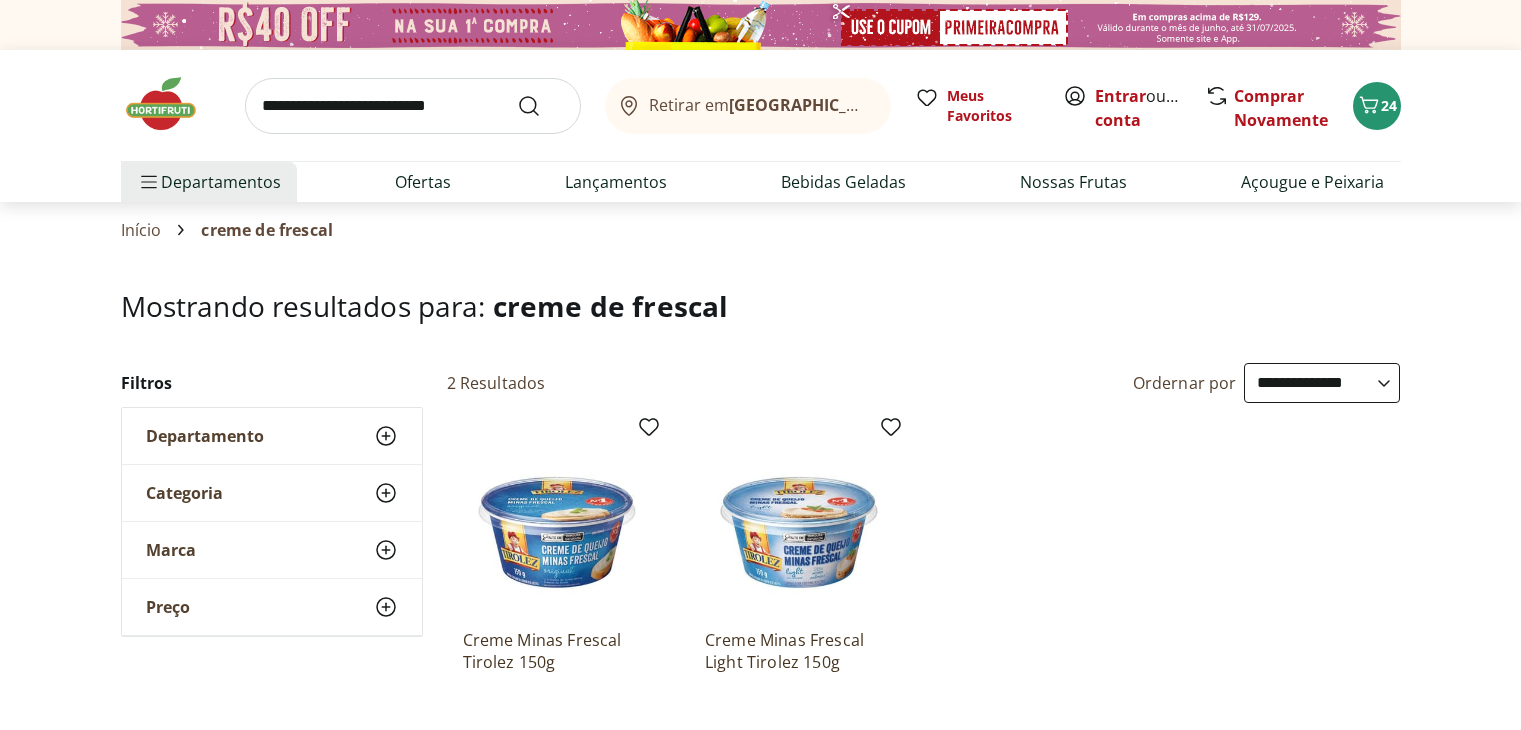 select on "**********" 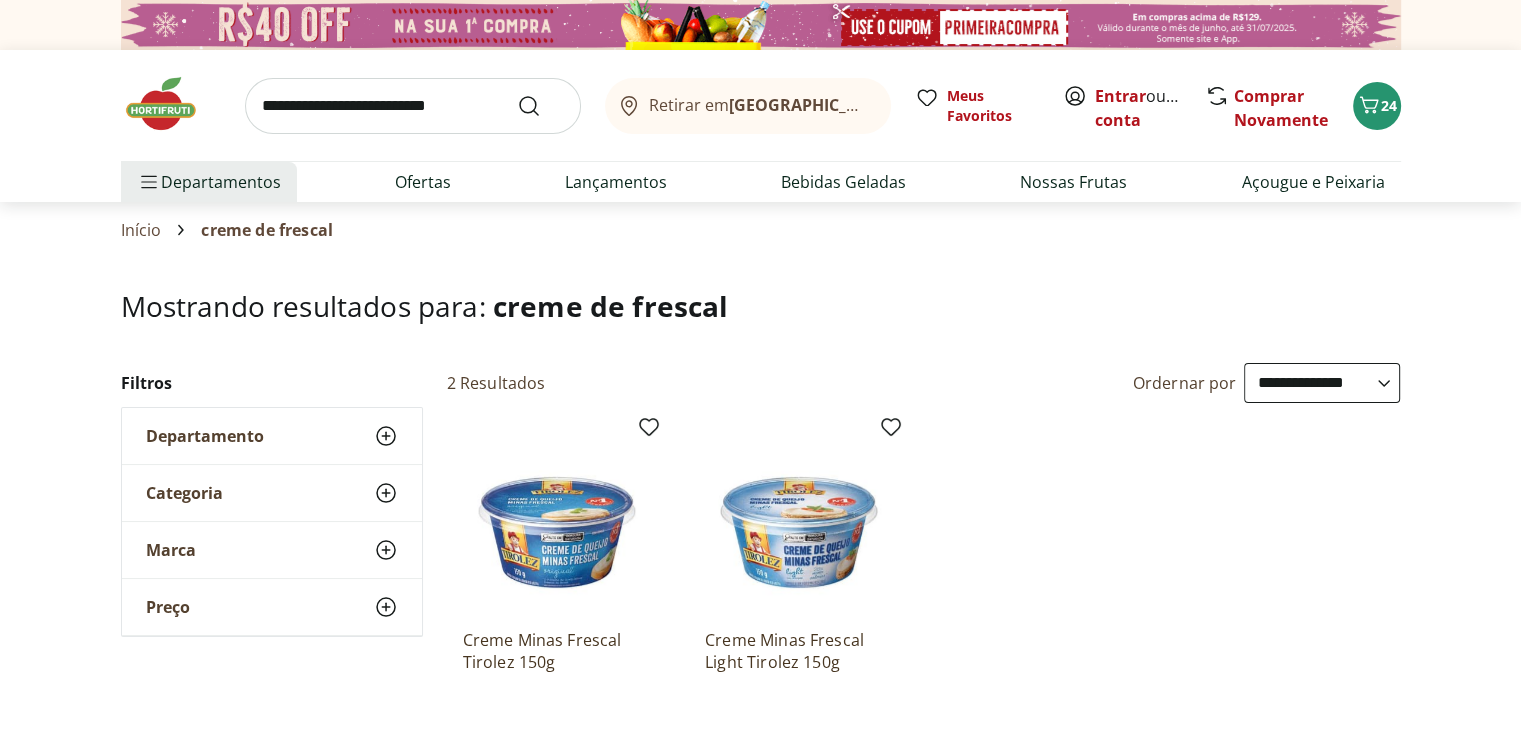 scroll, scrollTop: 0, scrollLeft: 0, axis: both 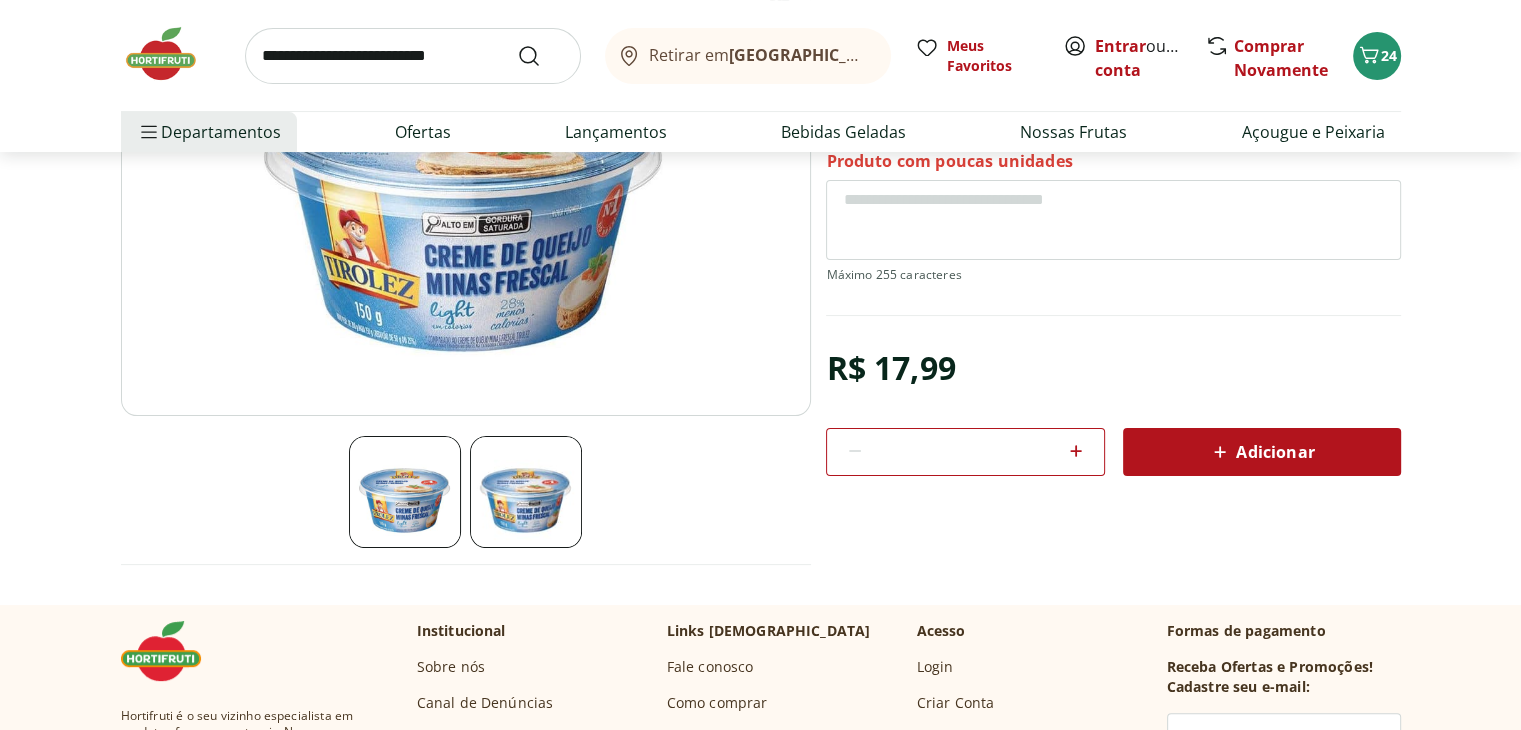 click on "Adicionar" at bounding box center [1261, 452] 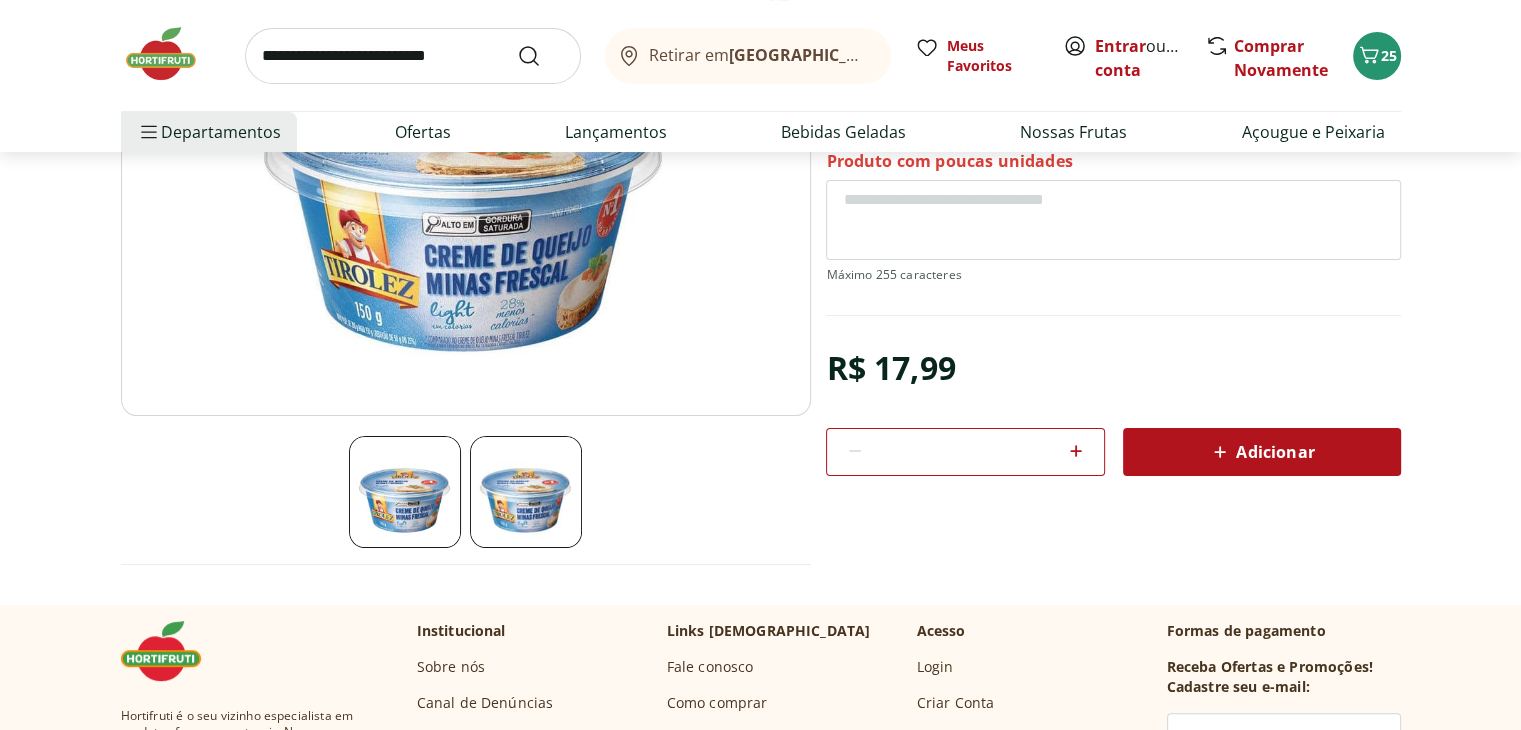 click on "Adicionar" at bounding box center (1261, 452) 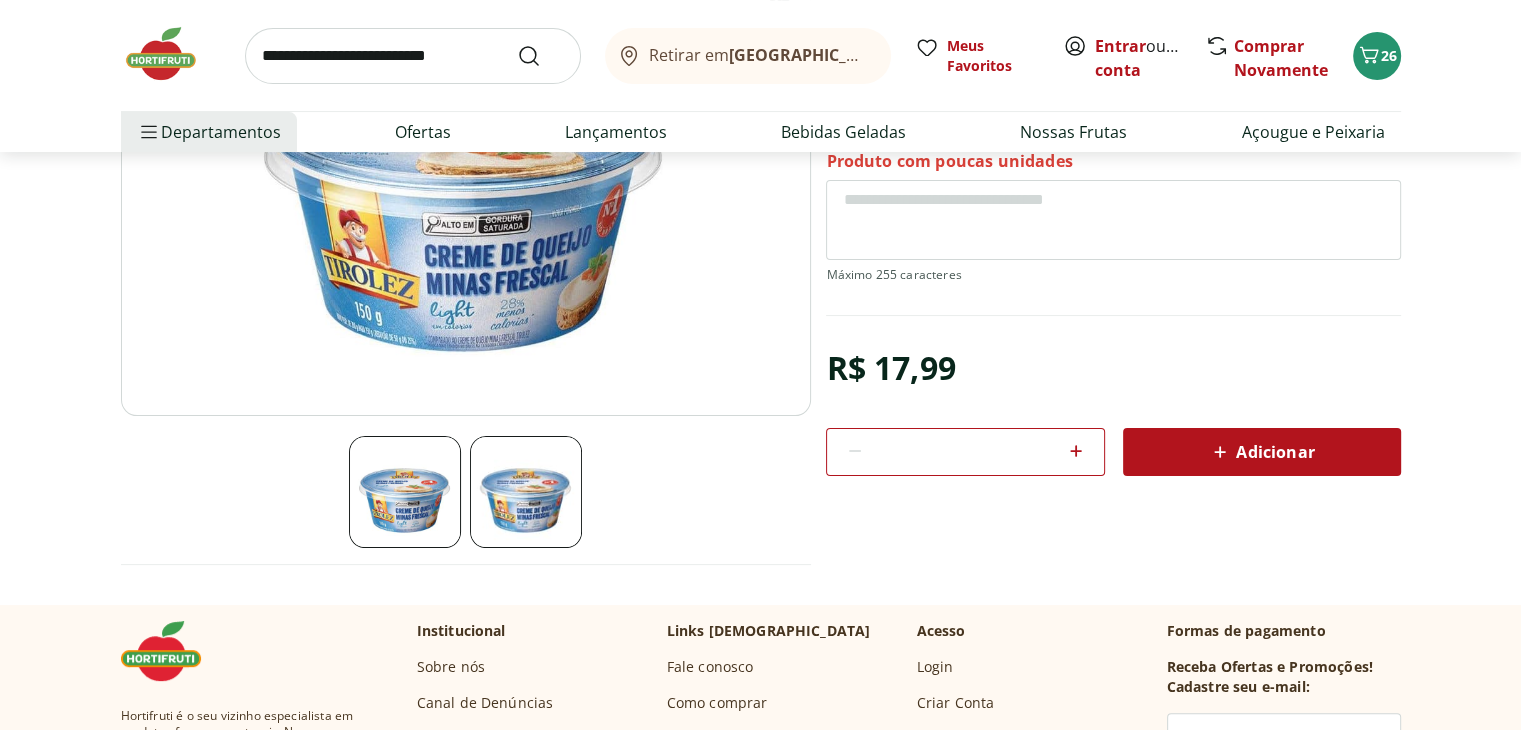 click on "Adicionar" at bounding box center (1262, 452) 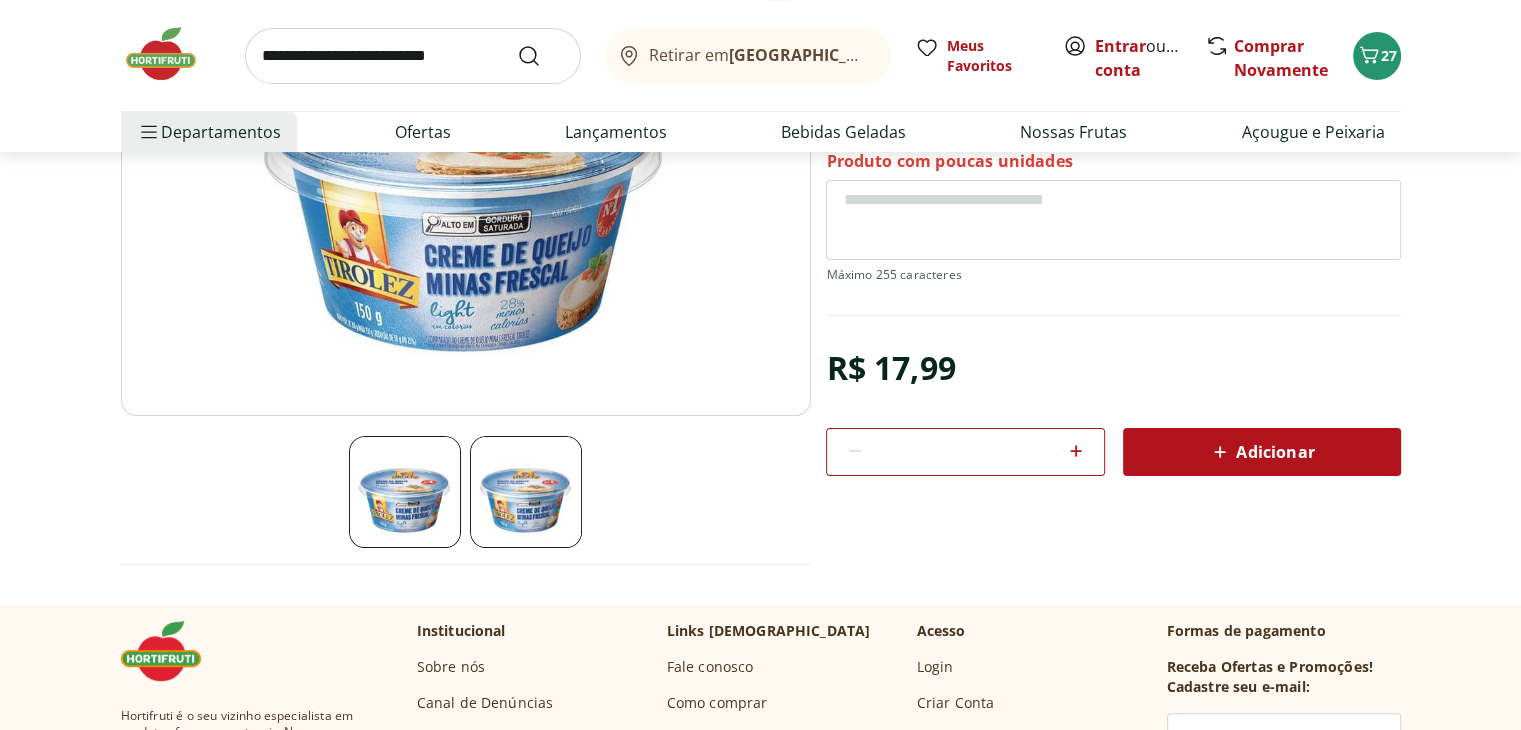 click on "Adicionar" at bounding box center (1261, 452) 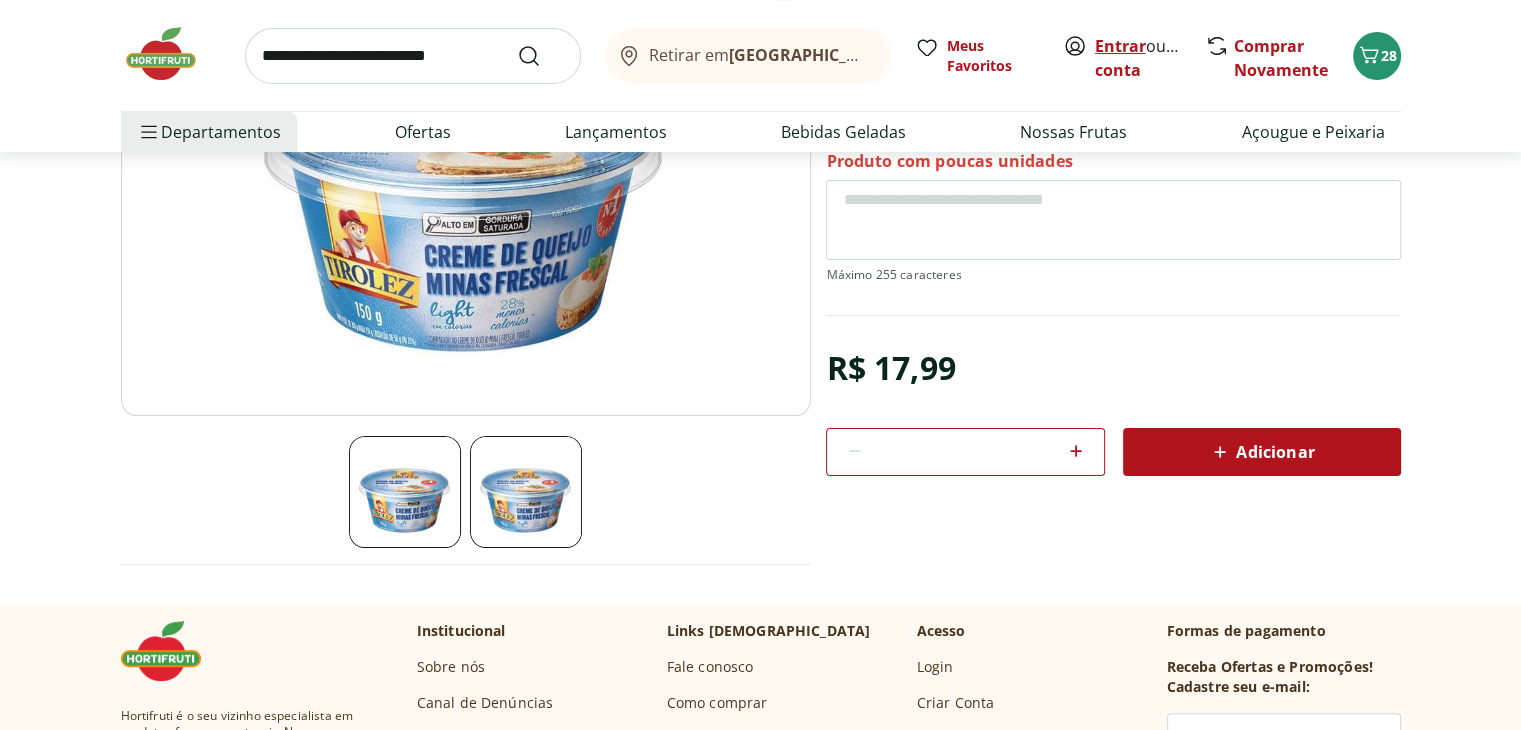 click on "Entrar" at bounding box center [1120, 46] 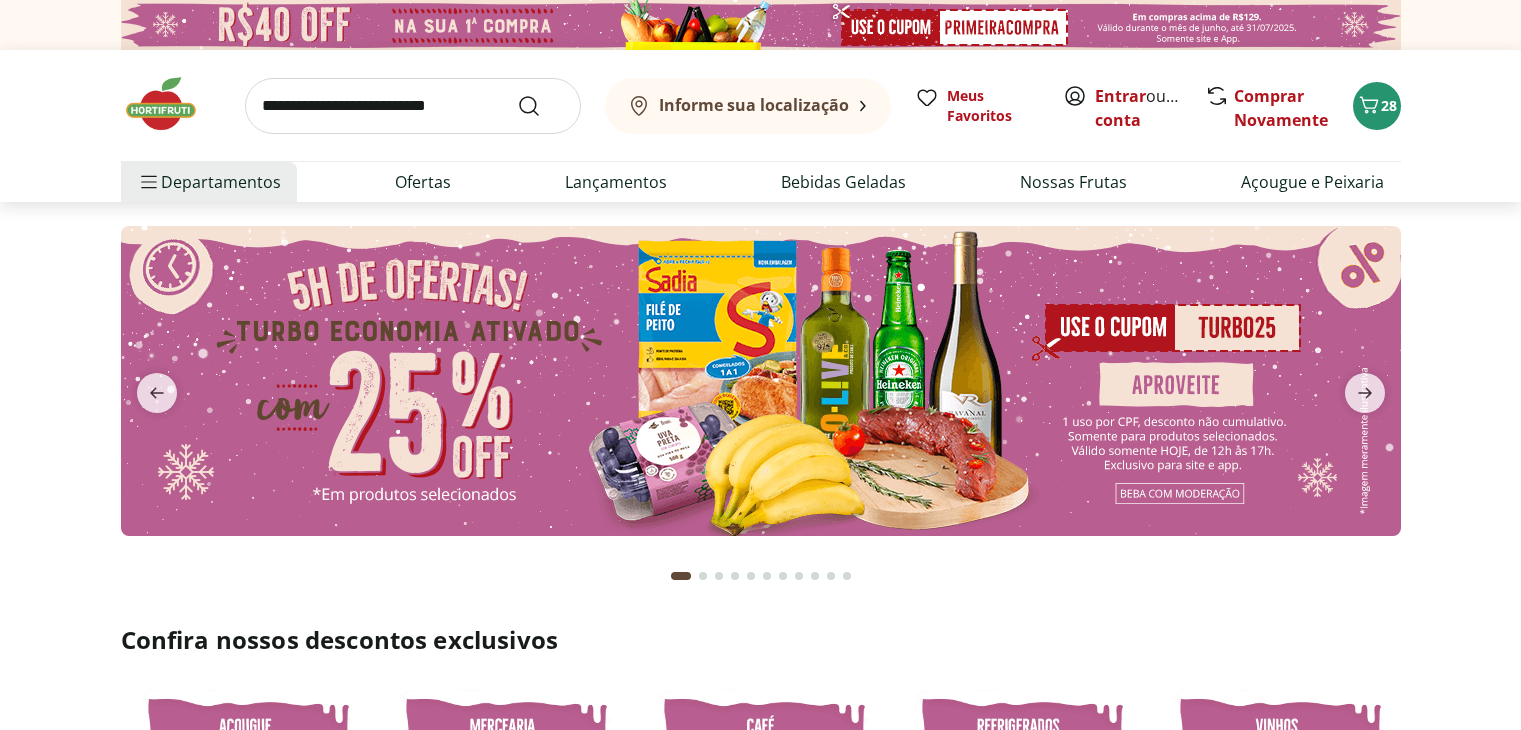 scroll, scrollTop: 0, scrollLeft: 0, axis: both 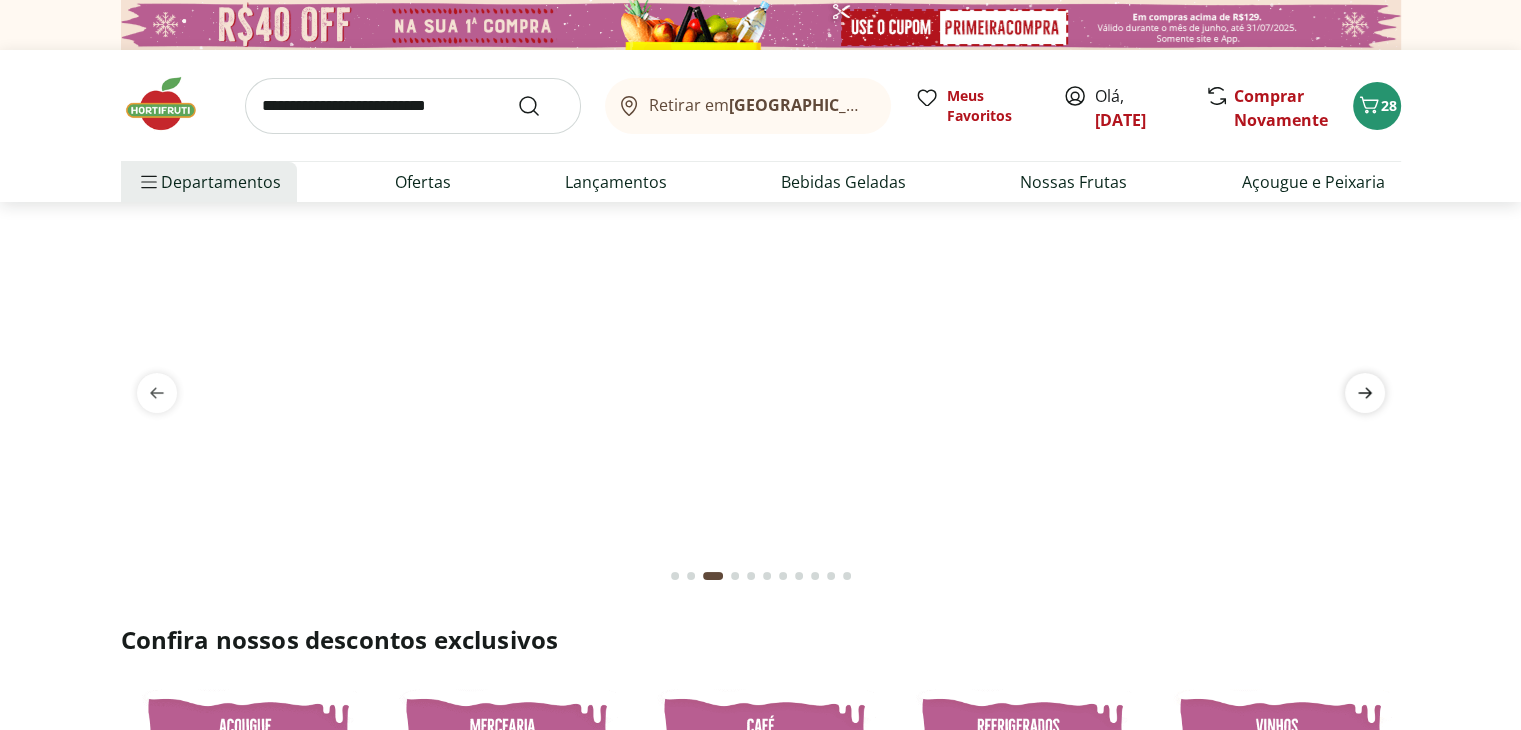 click 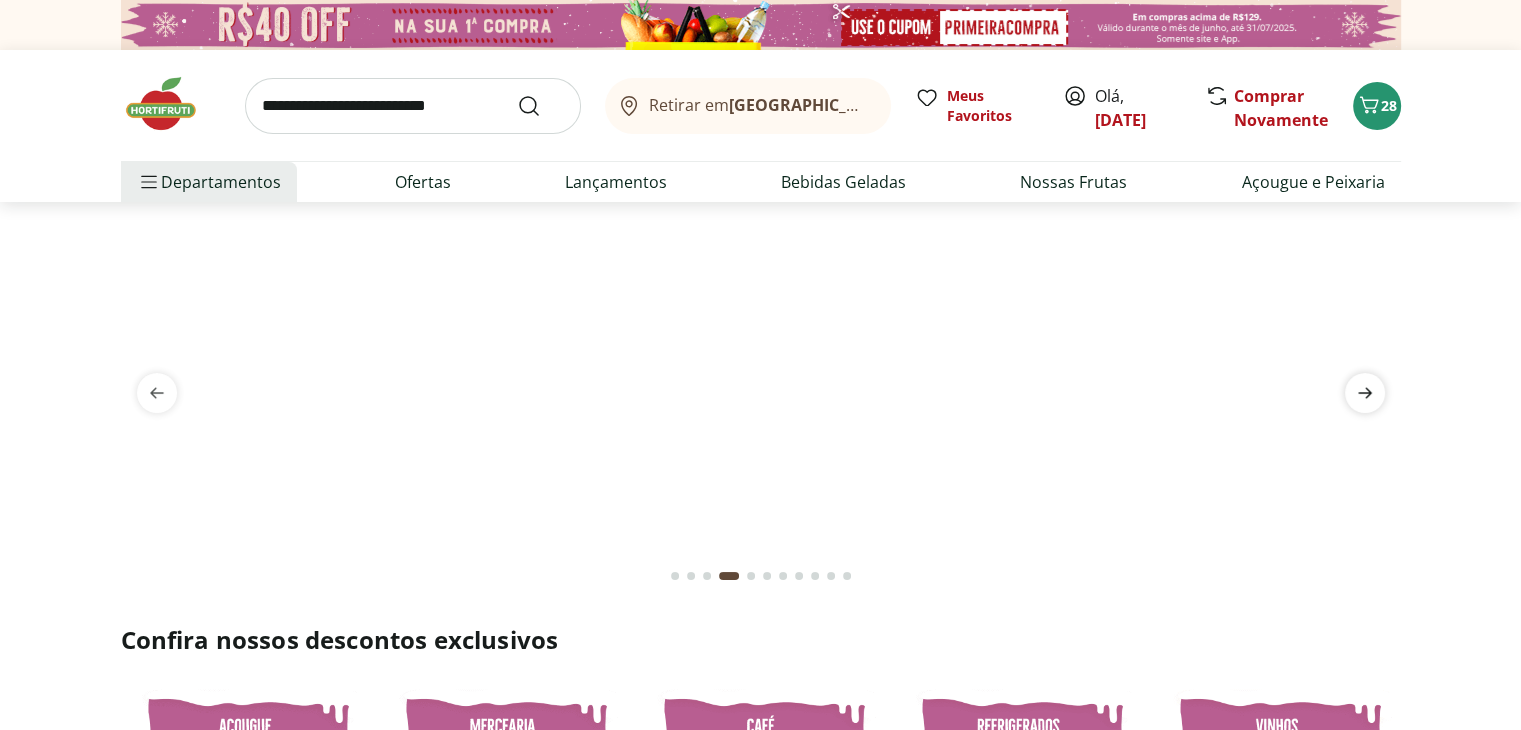 click 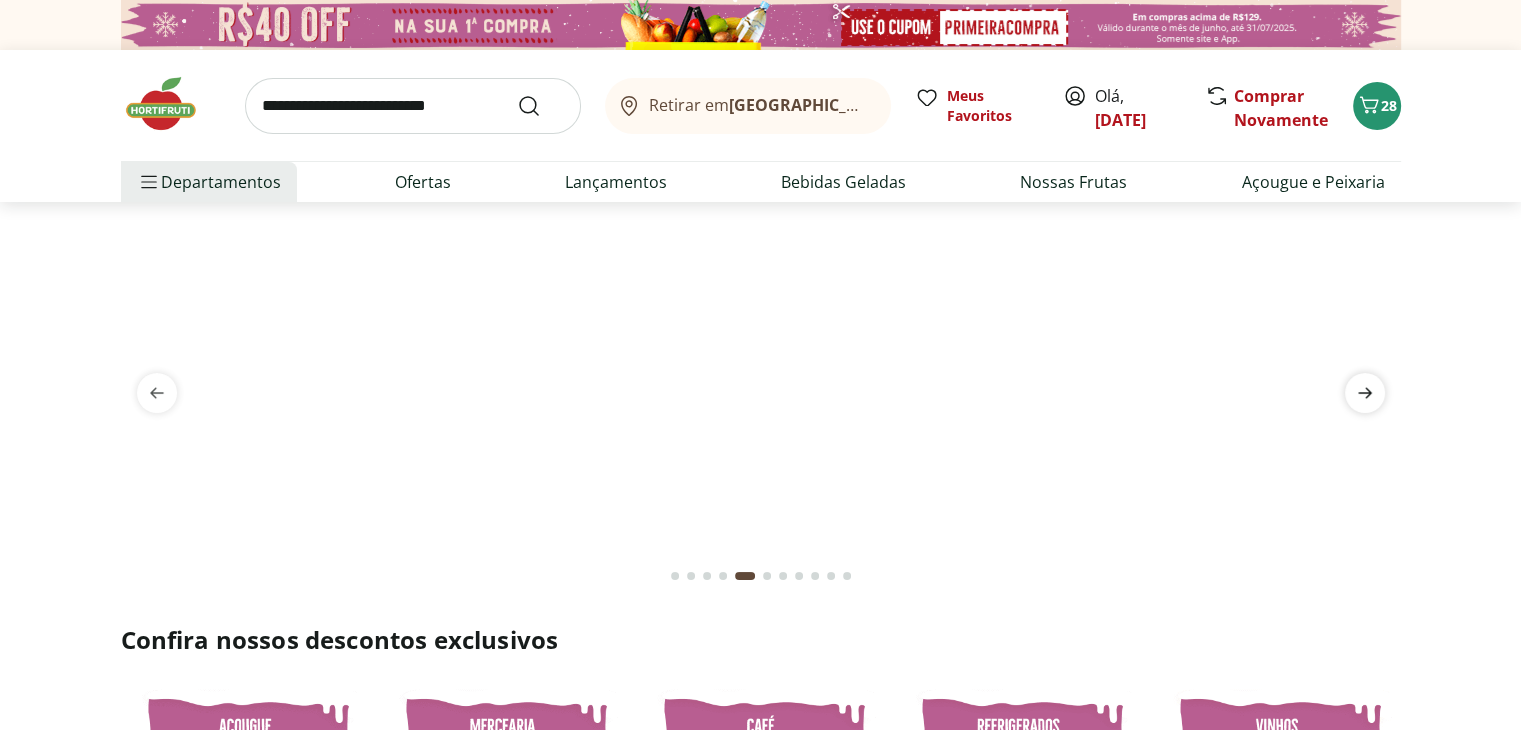 click 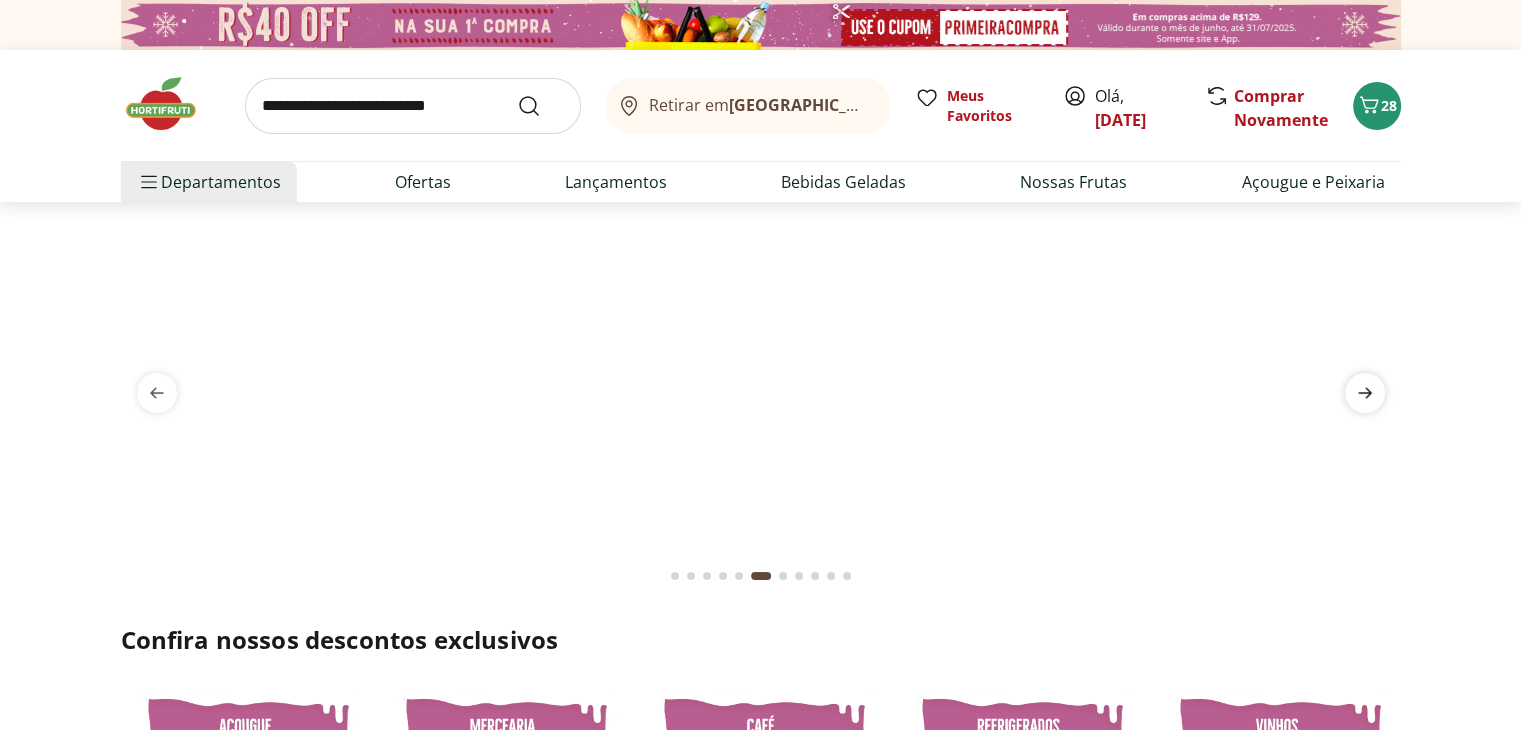 click 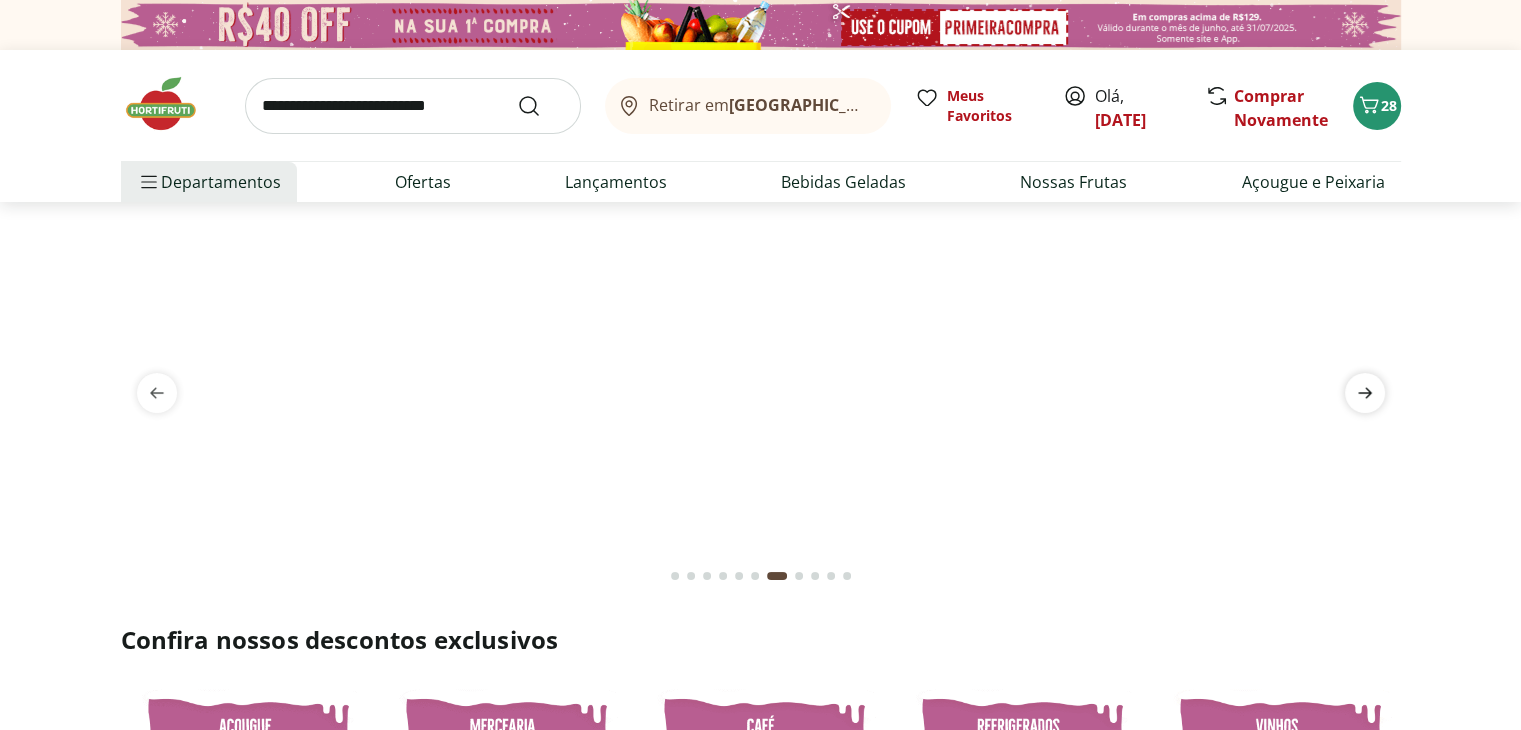 click 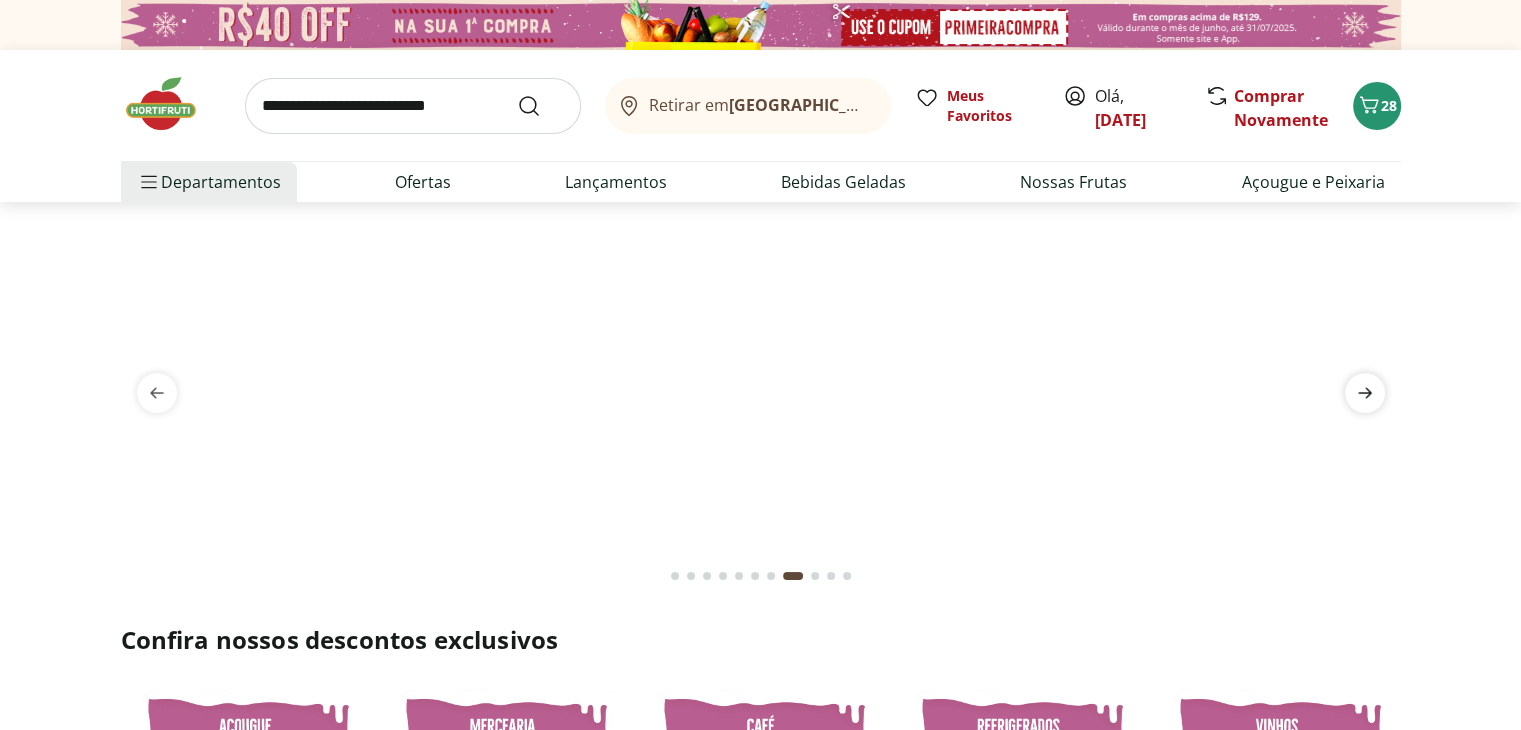click 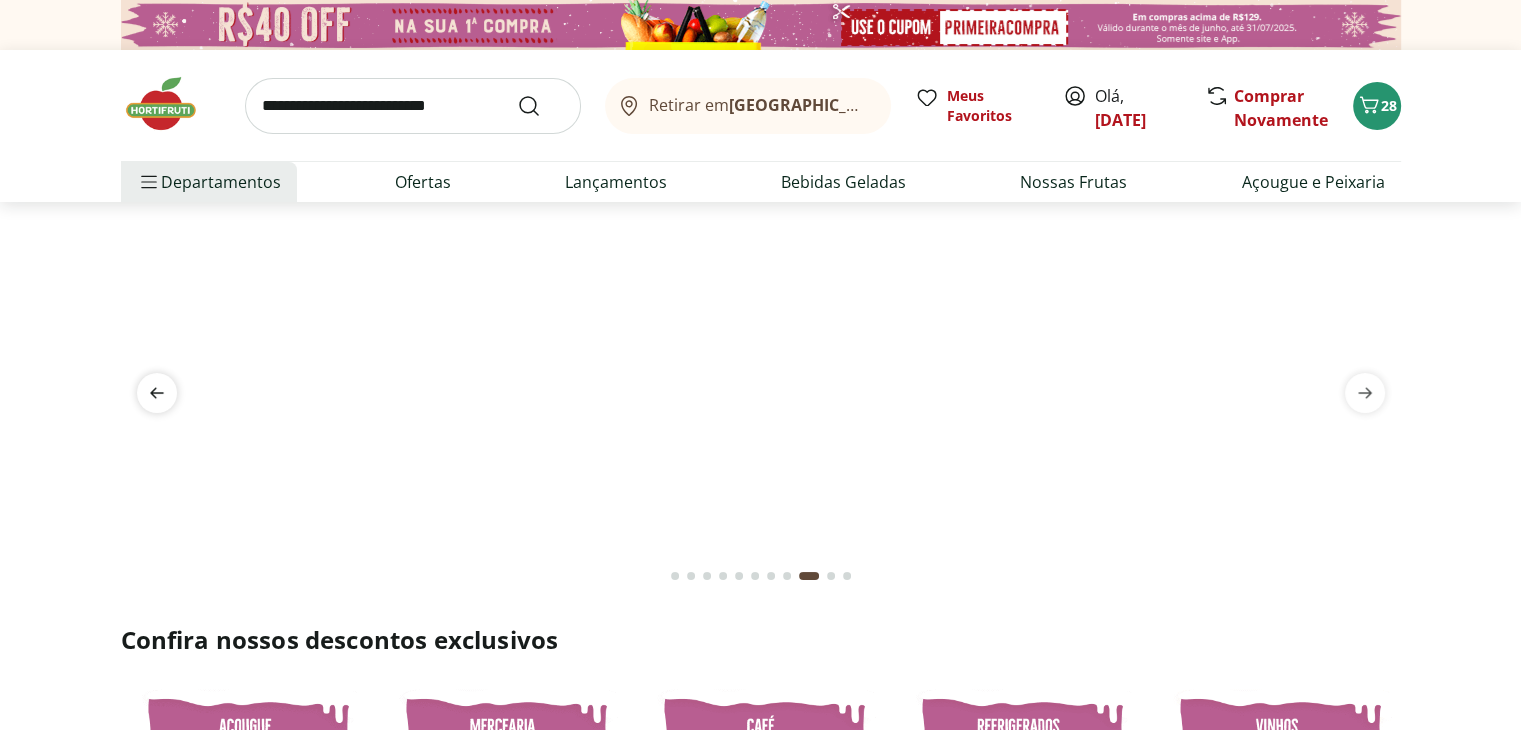 click 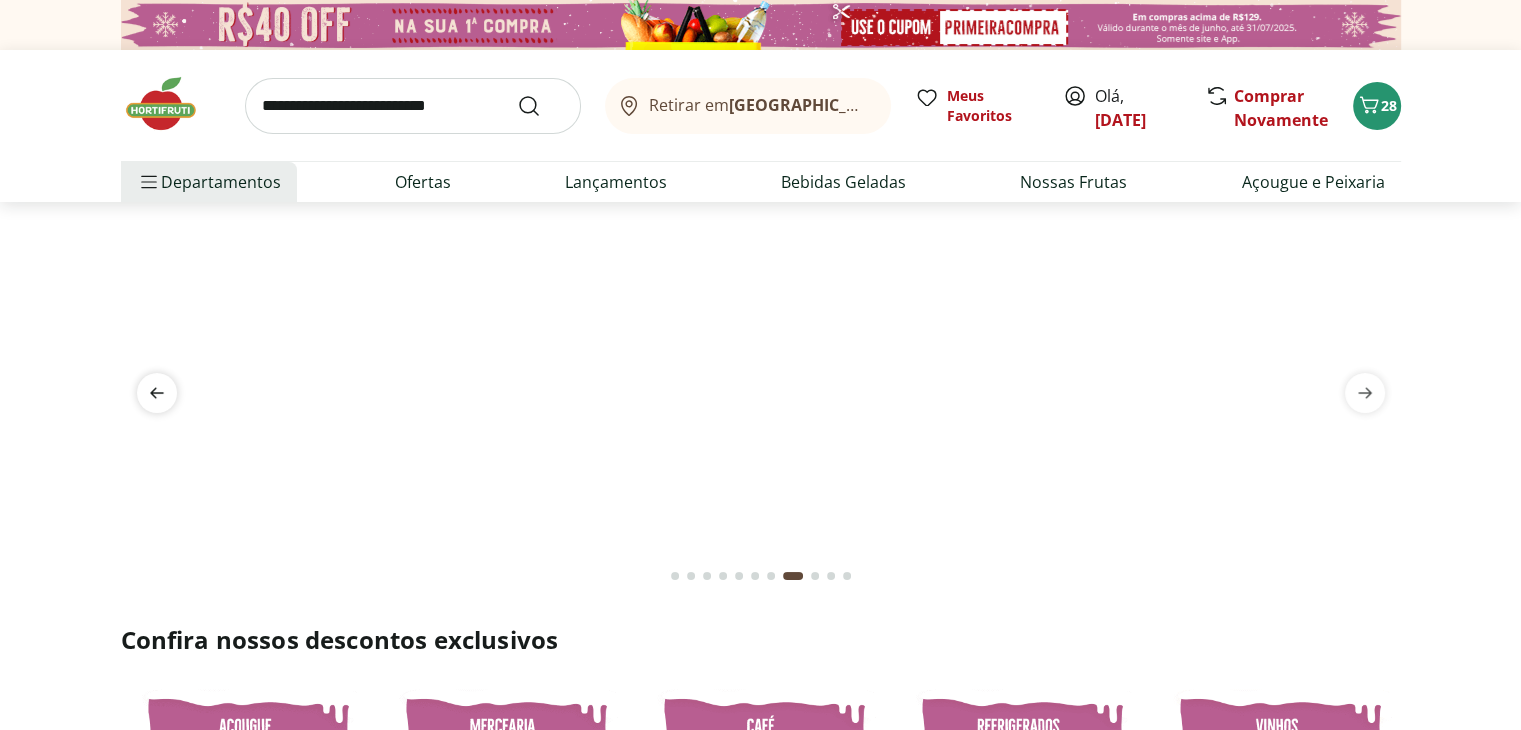 click 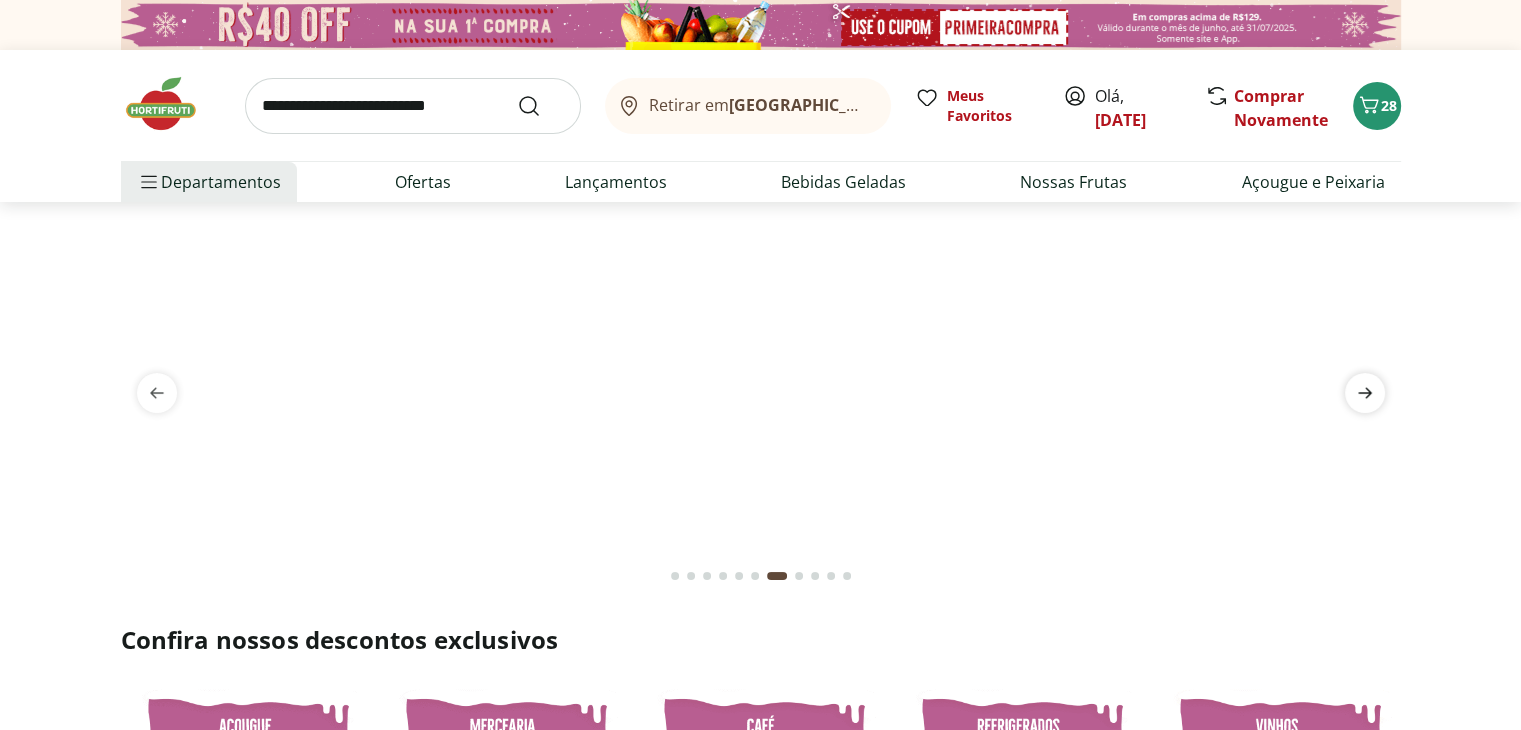 click at bounding box center (1365, 393) 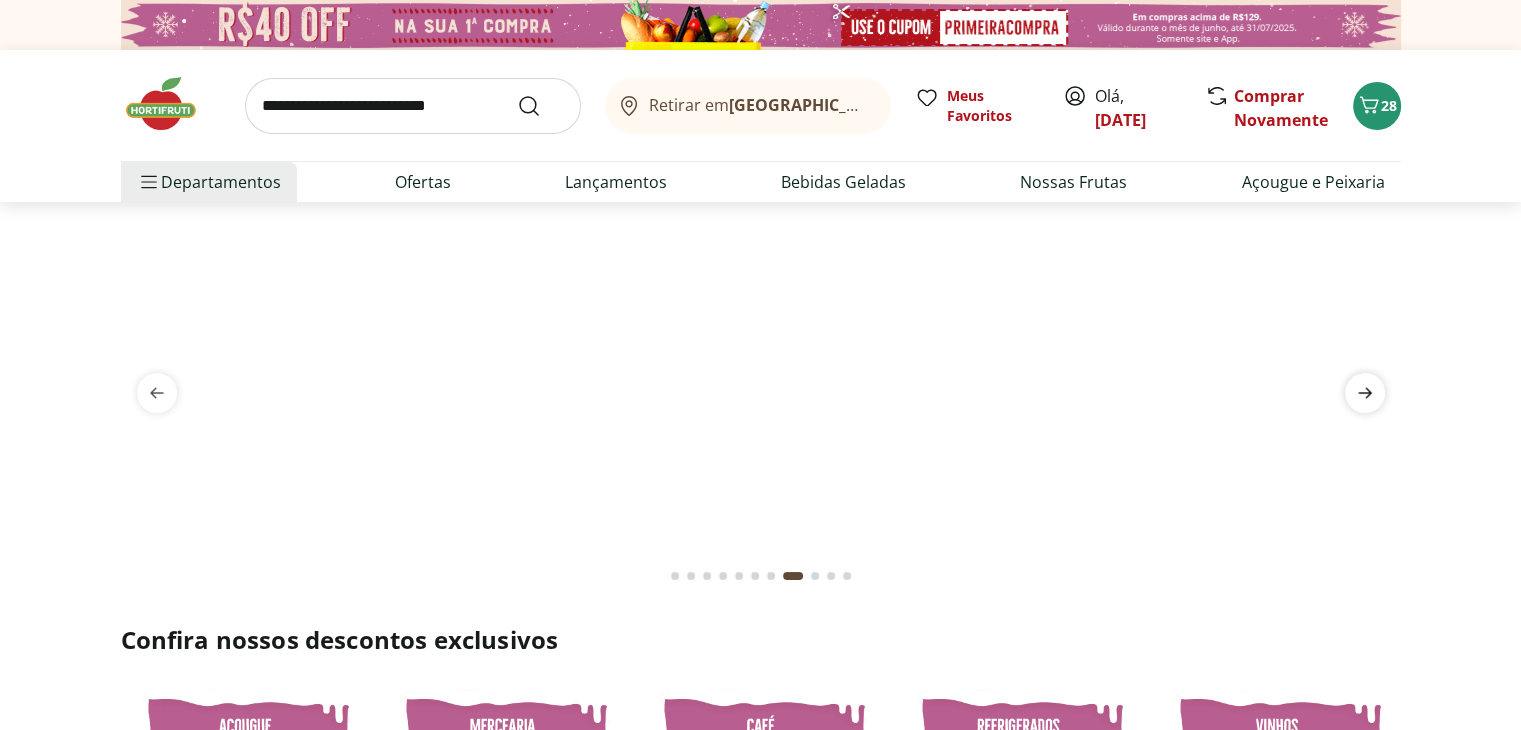 click 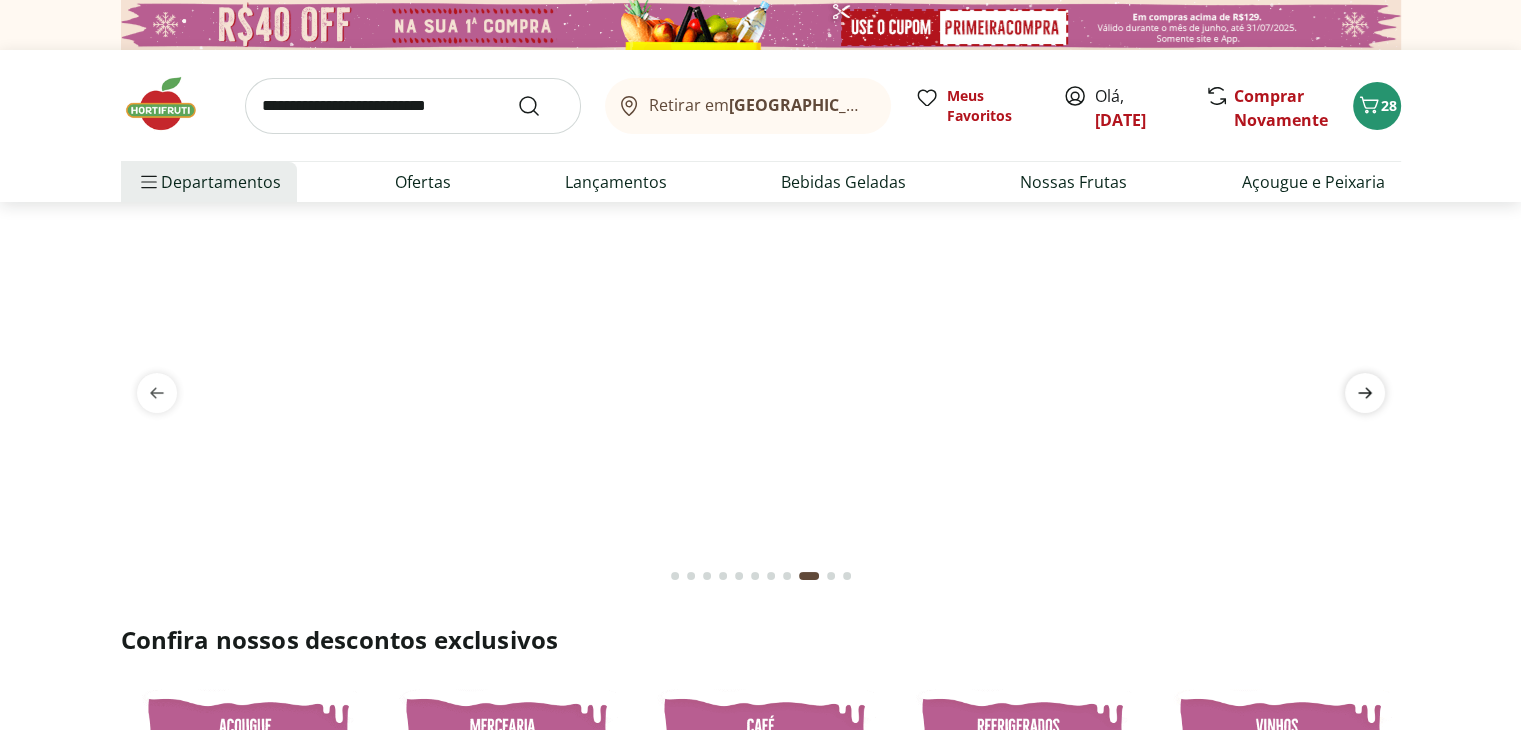 click 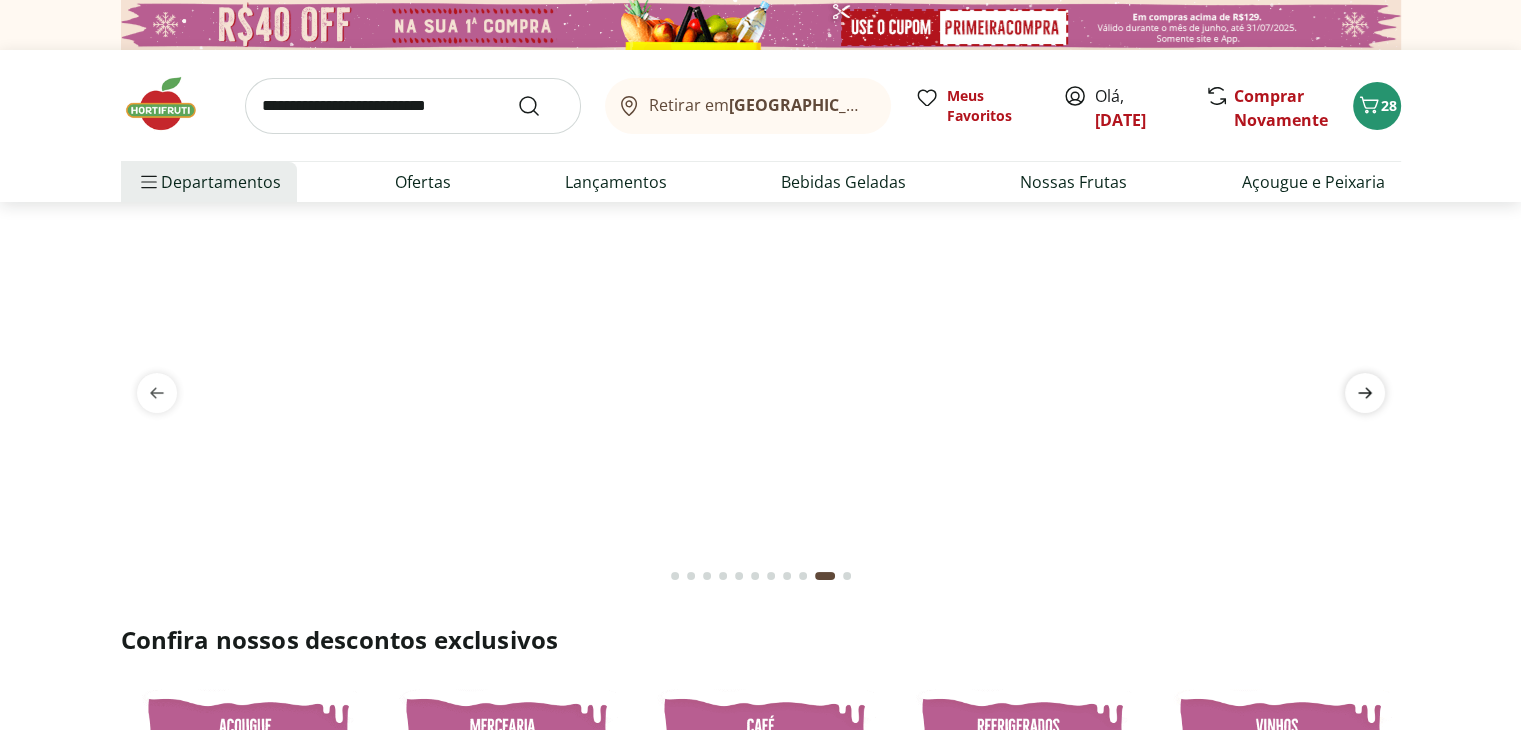 click 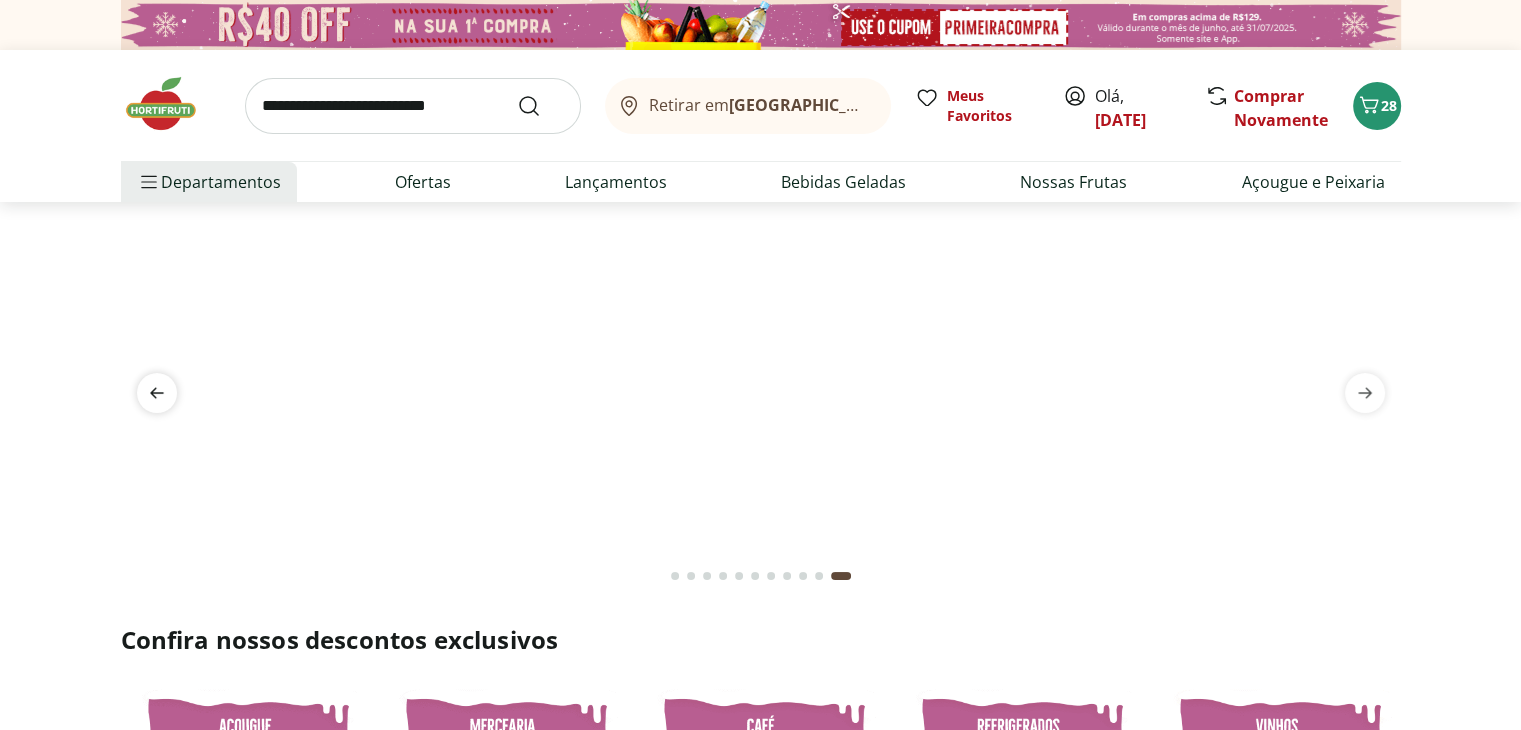 click at bounding box center [157, 393] 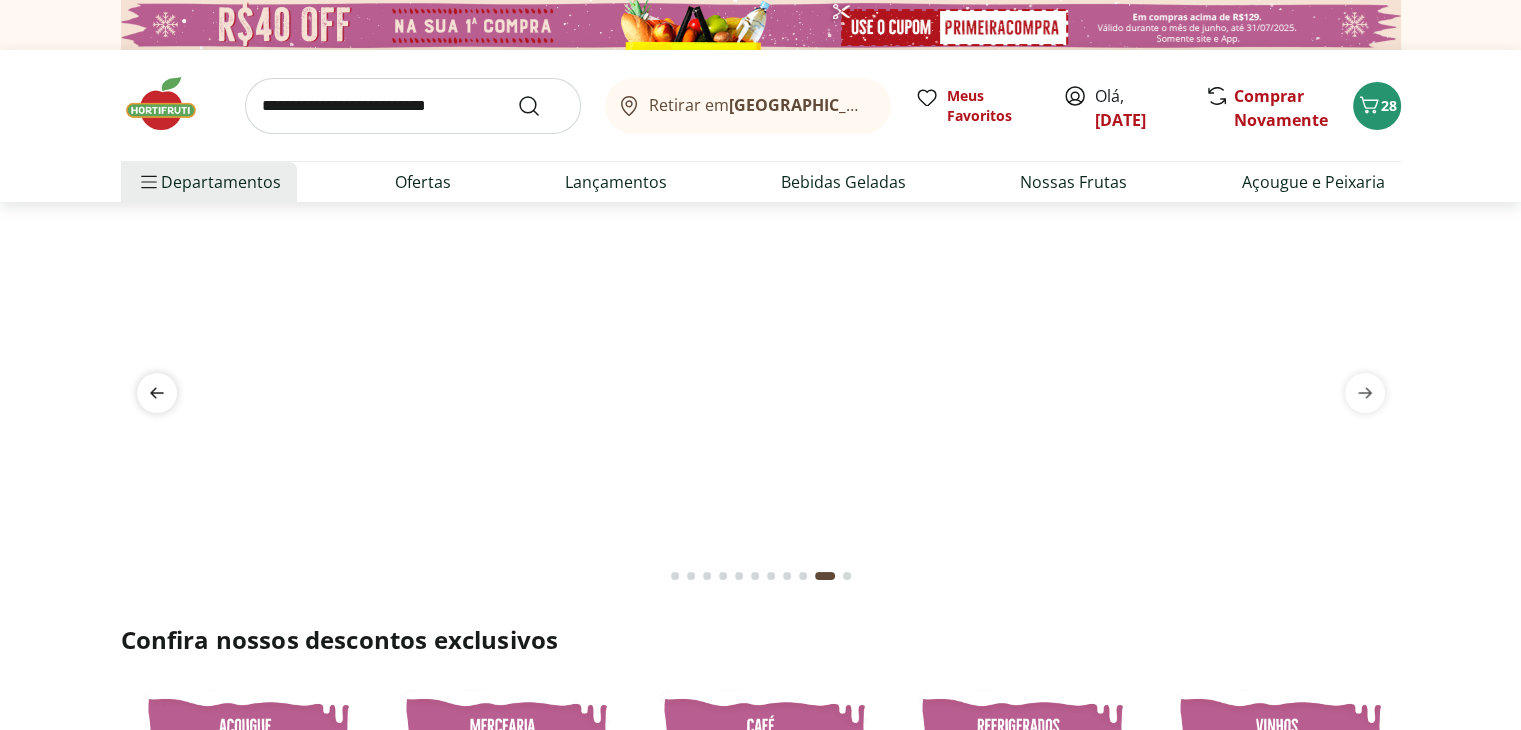 click 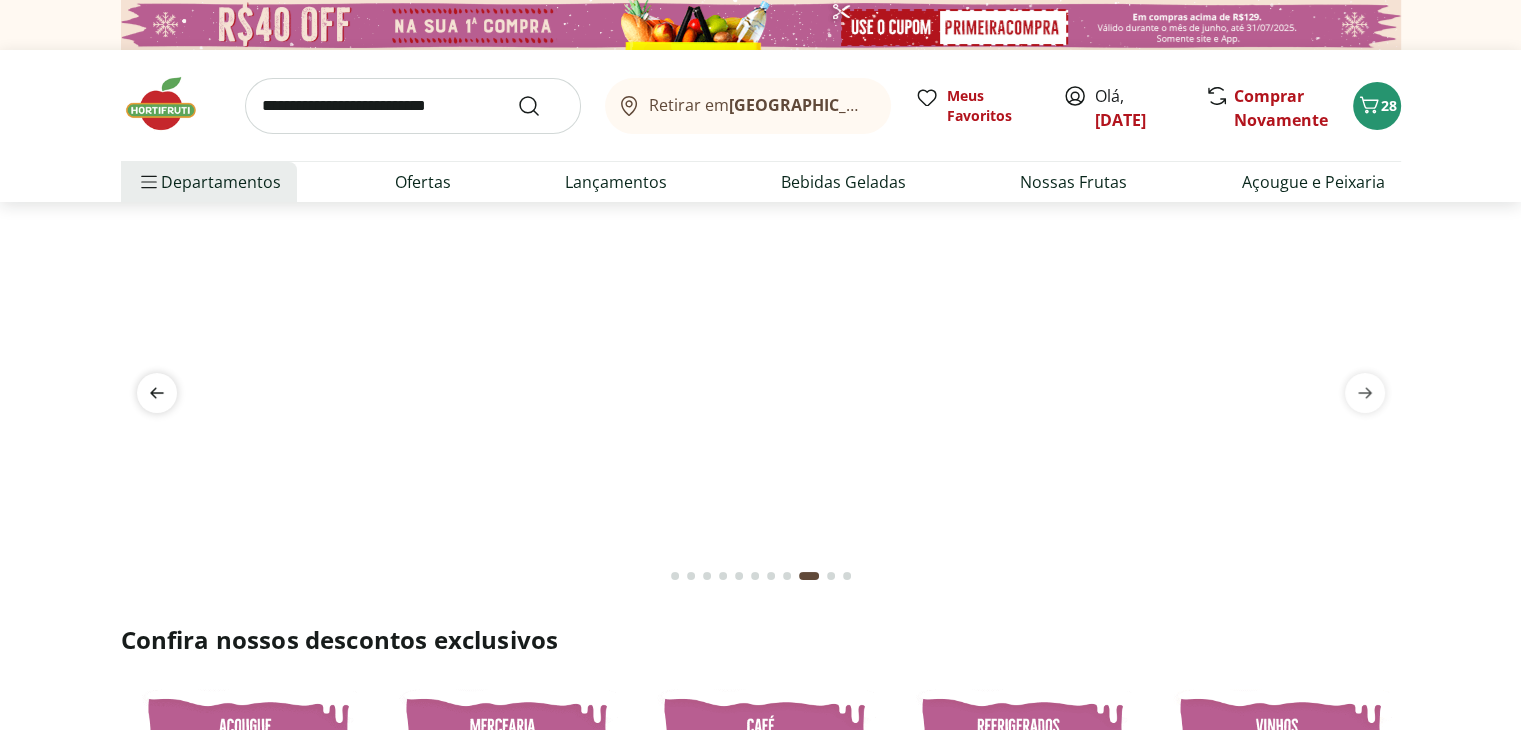 click 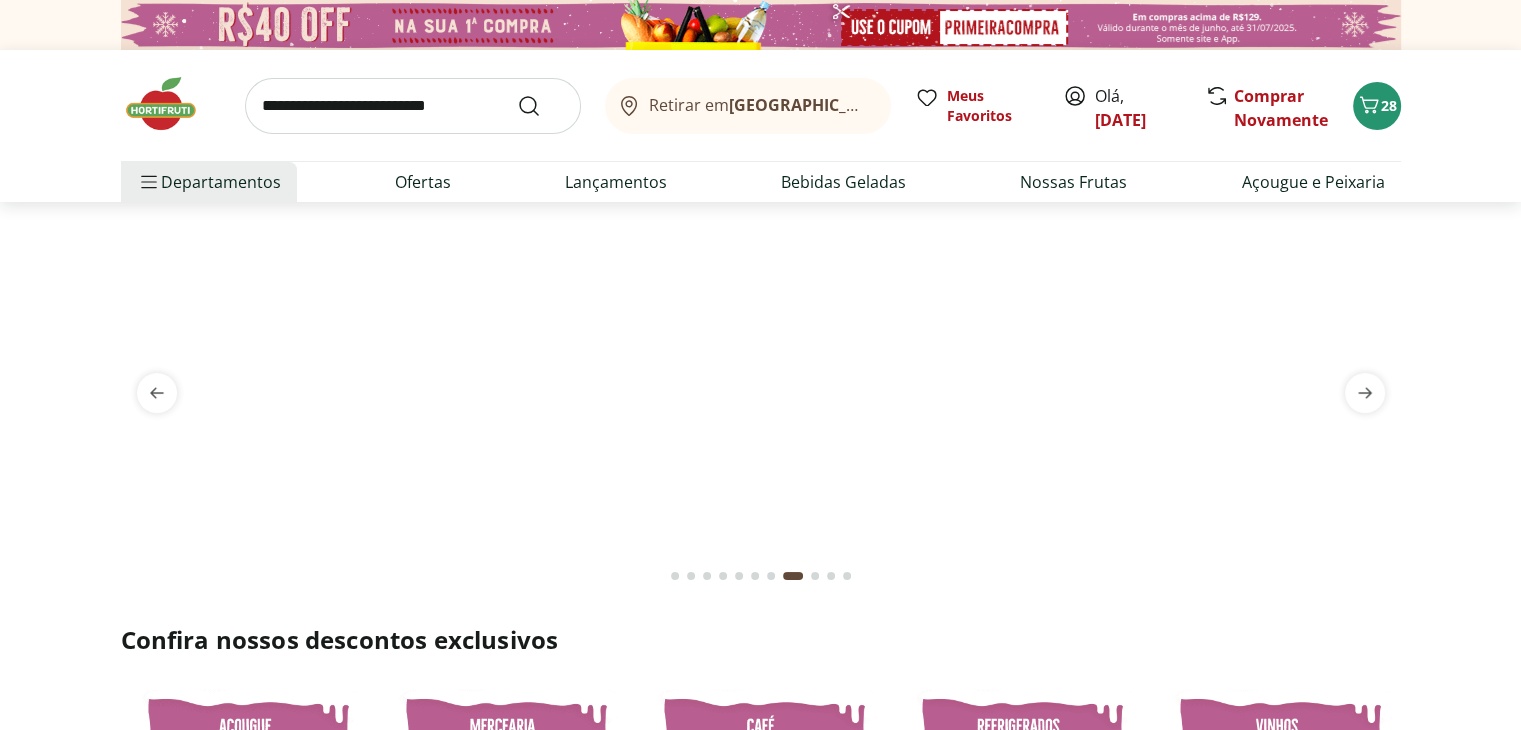 click at bounding box center (760, 401) 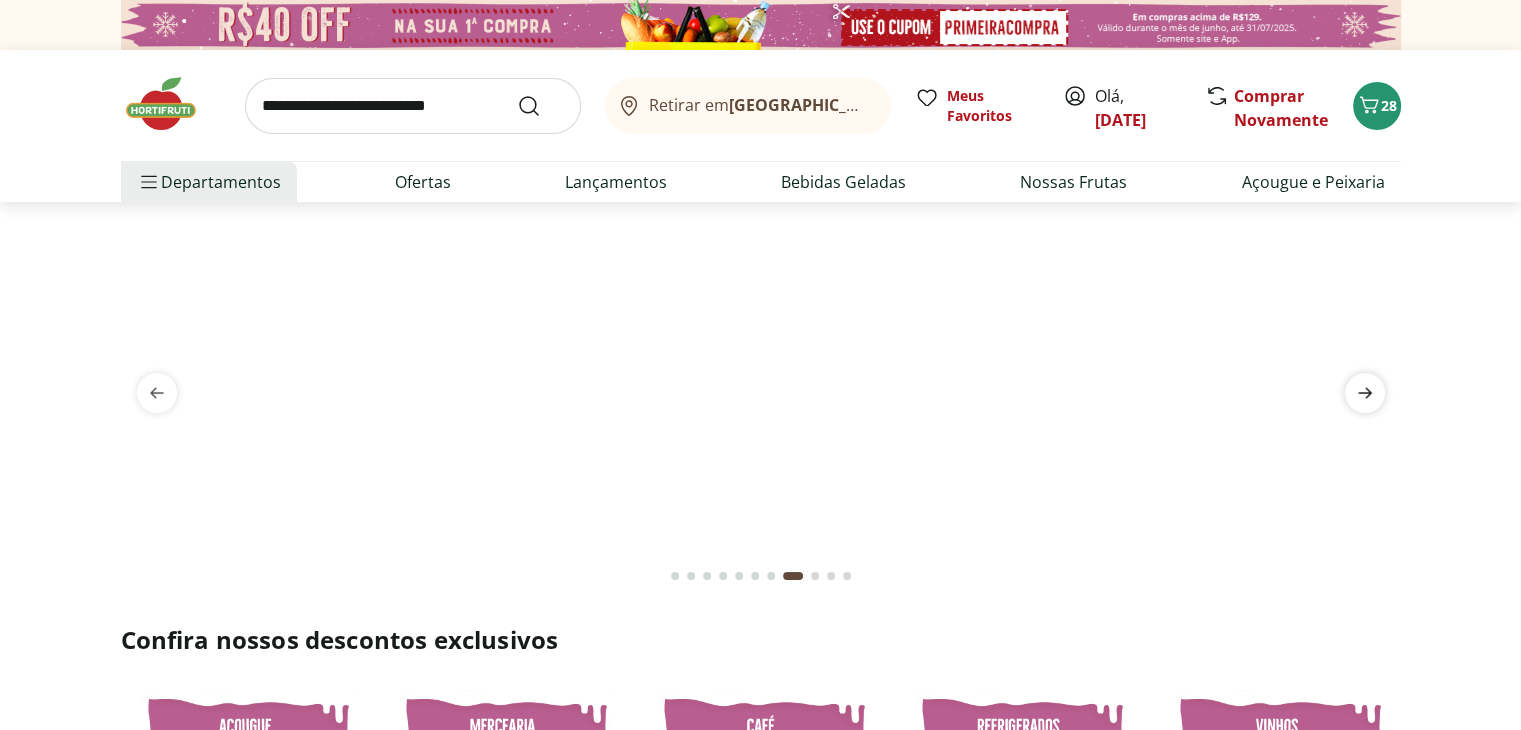 click 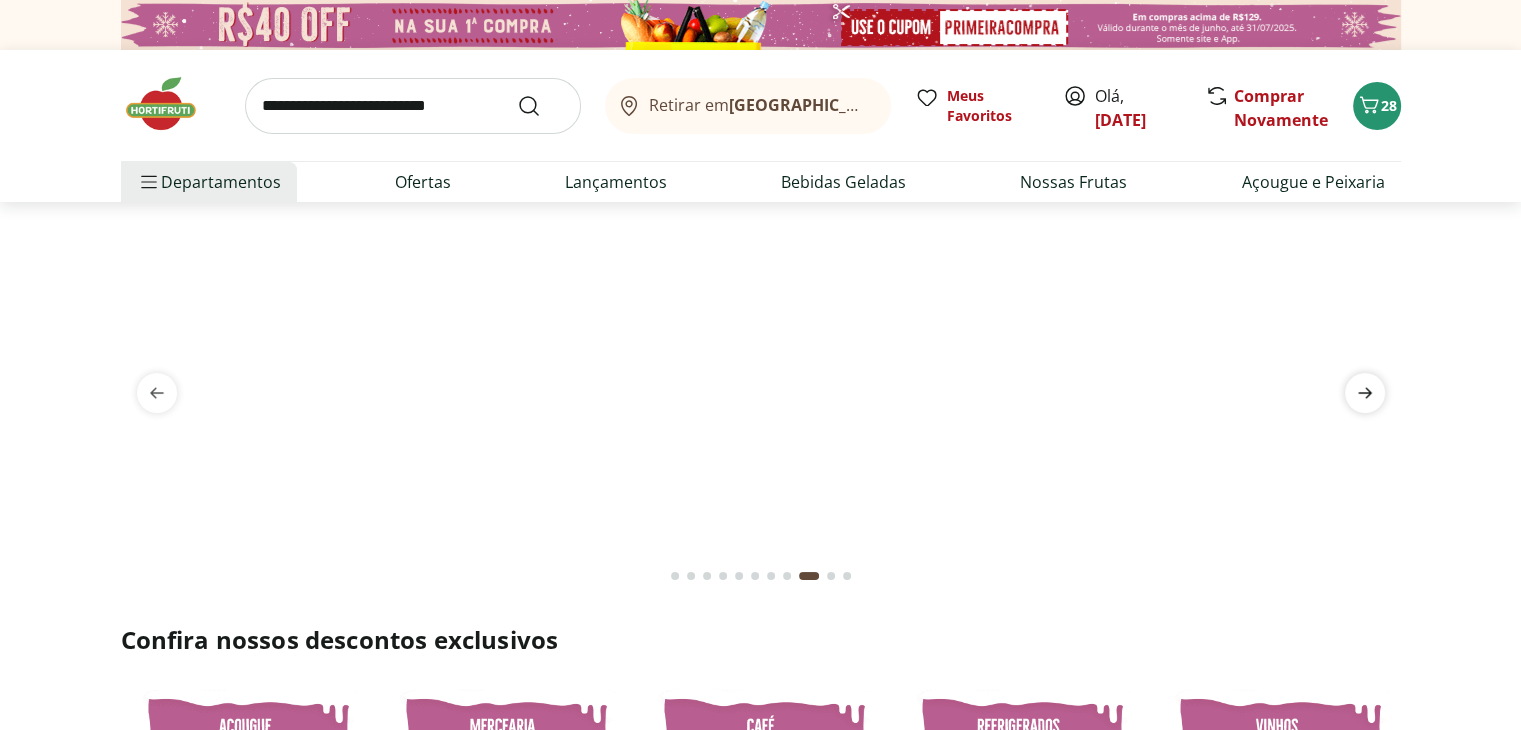 click 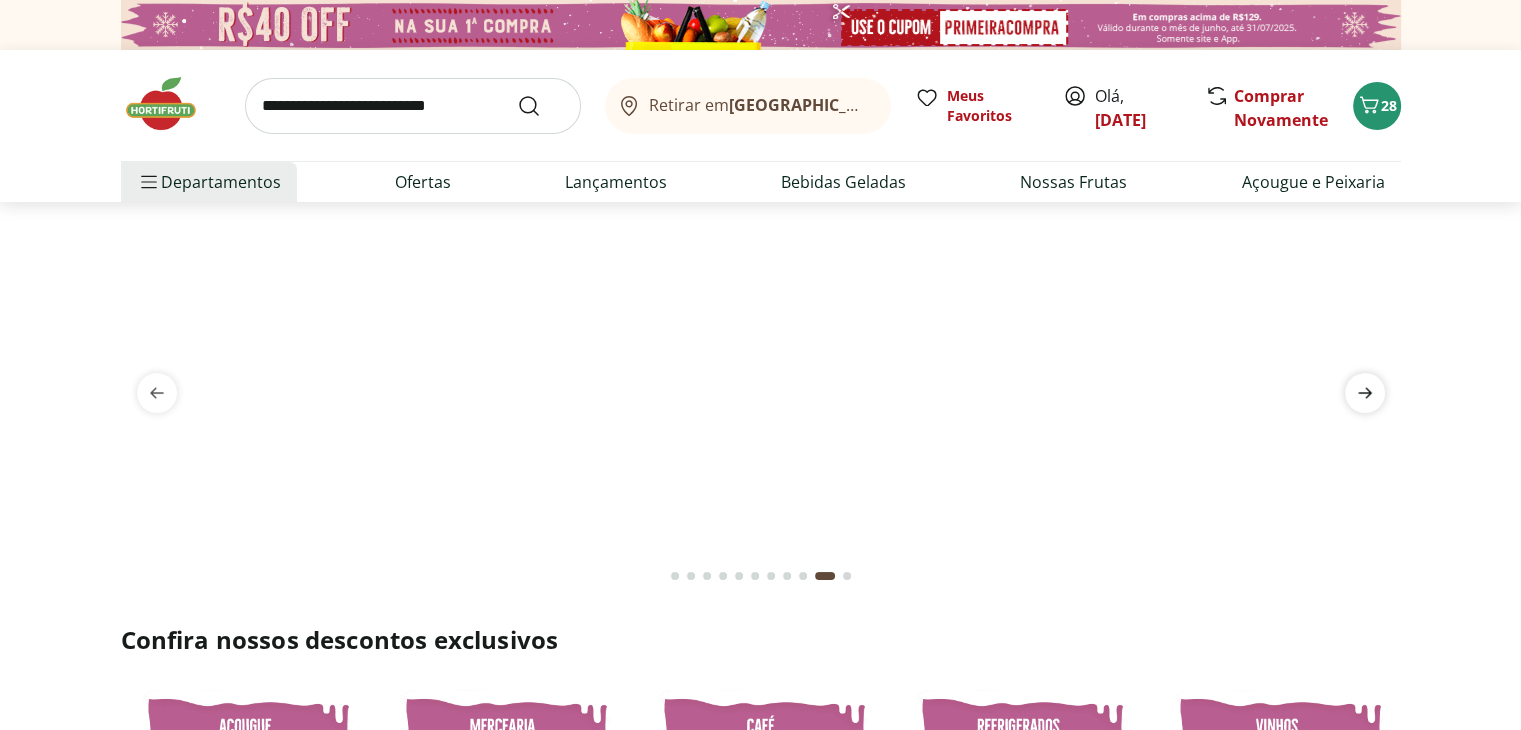 click 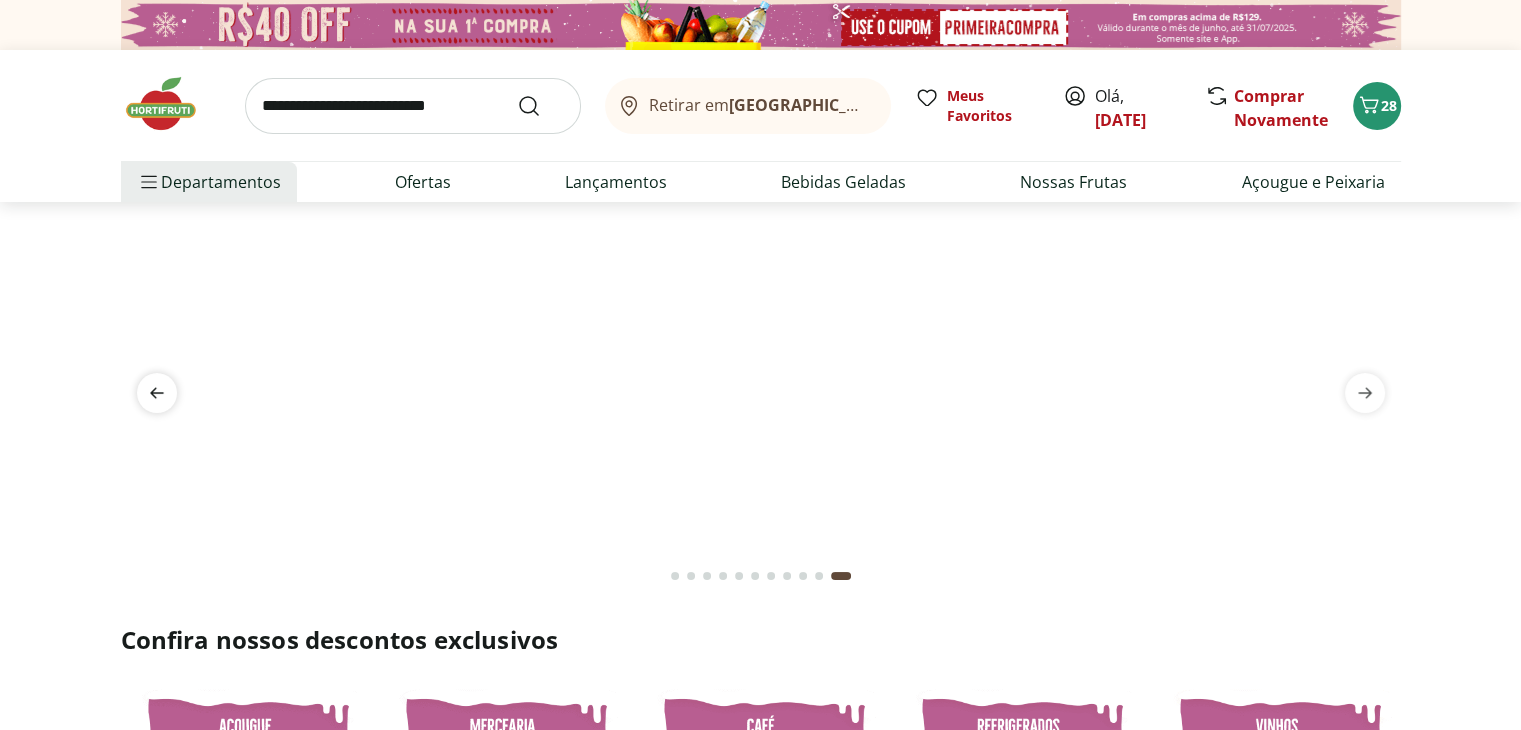 click 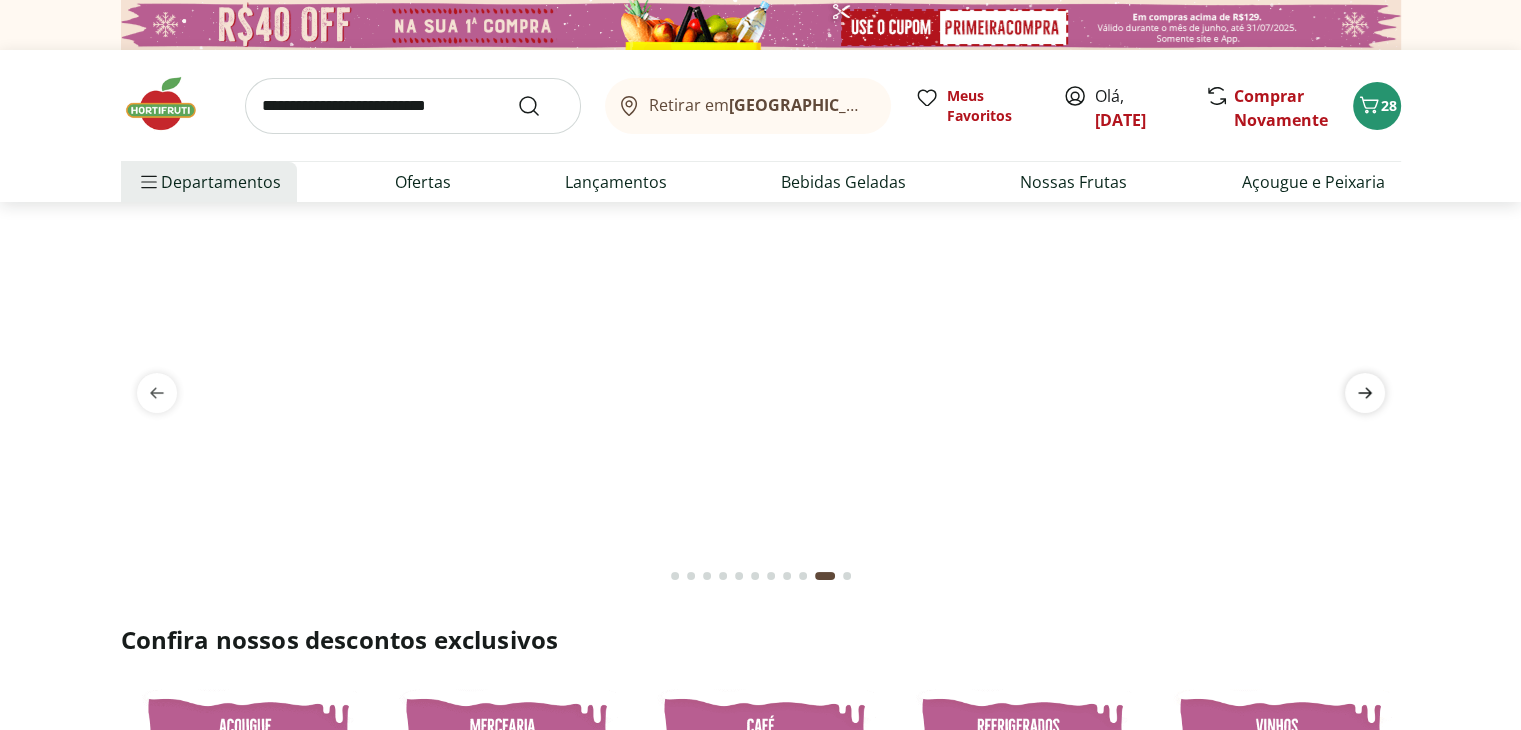 click at bounding box center [1365, 393] 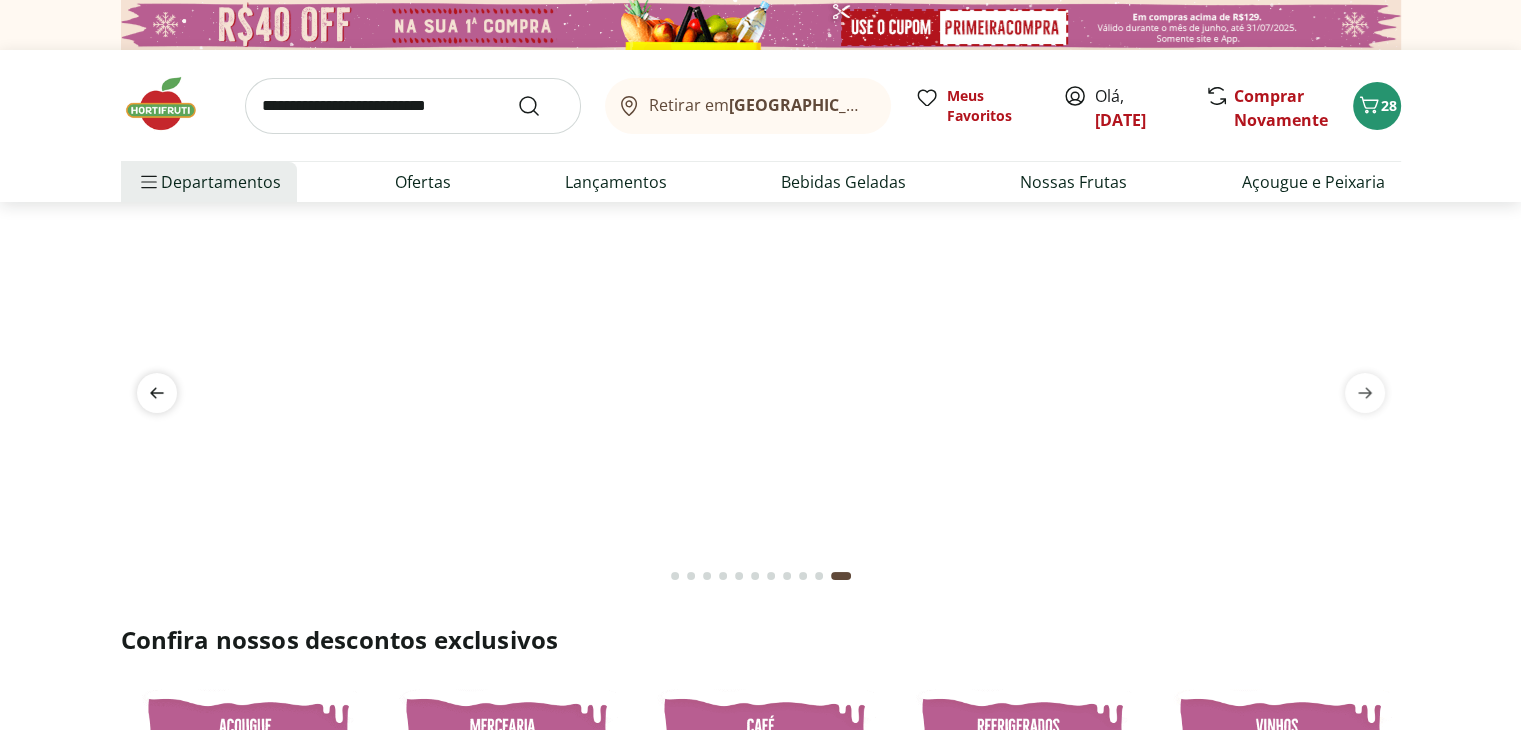 click 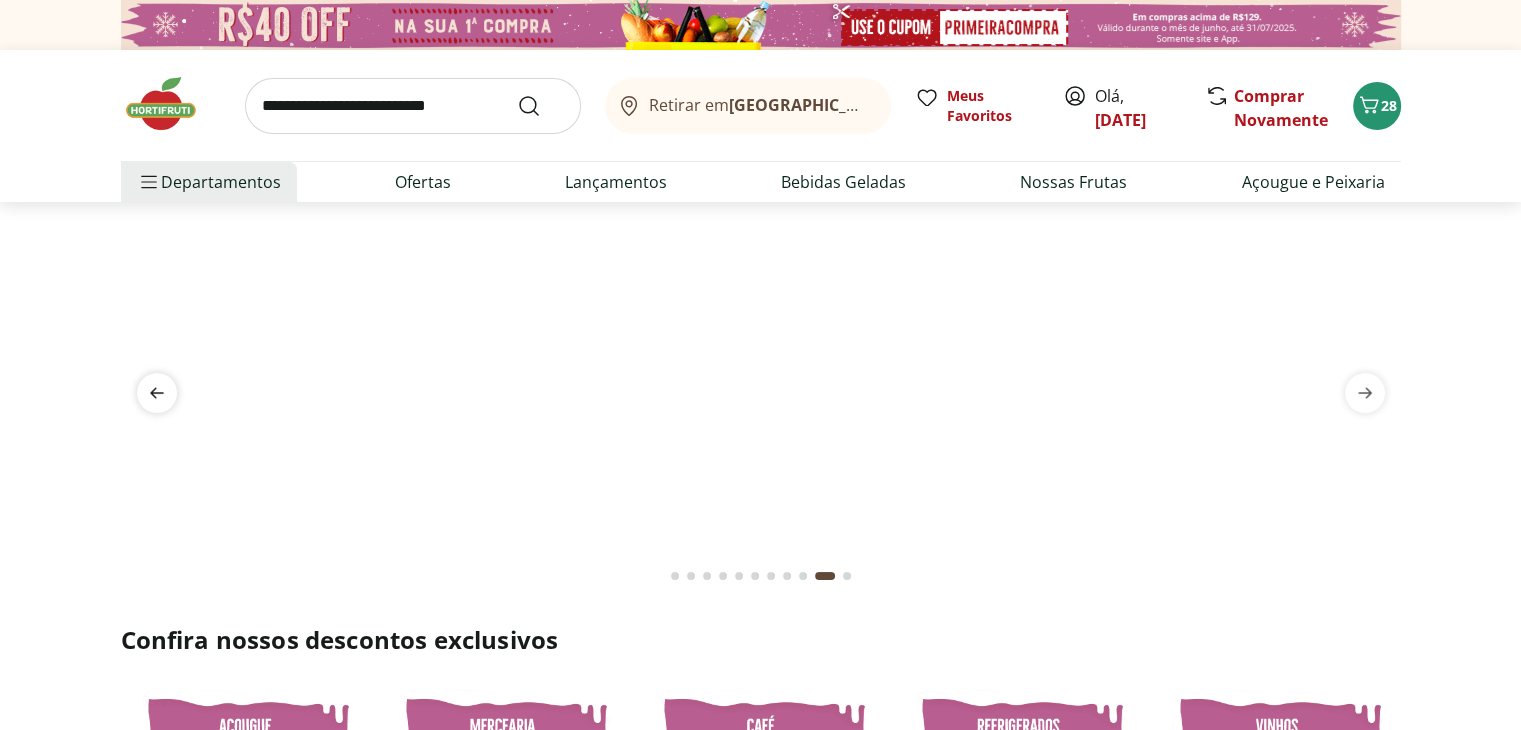click 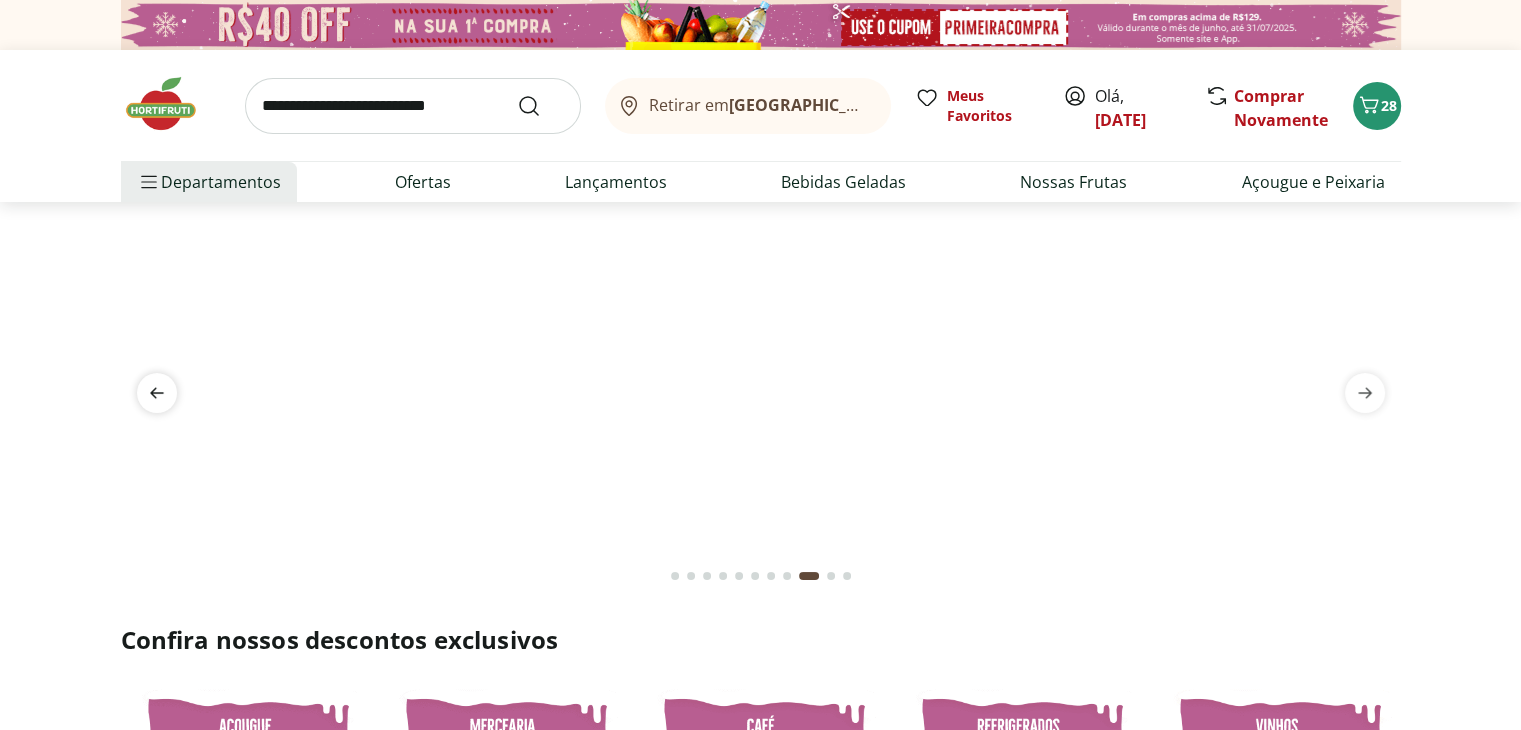 click 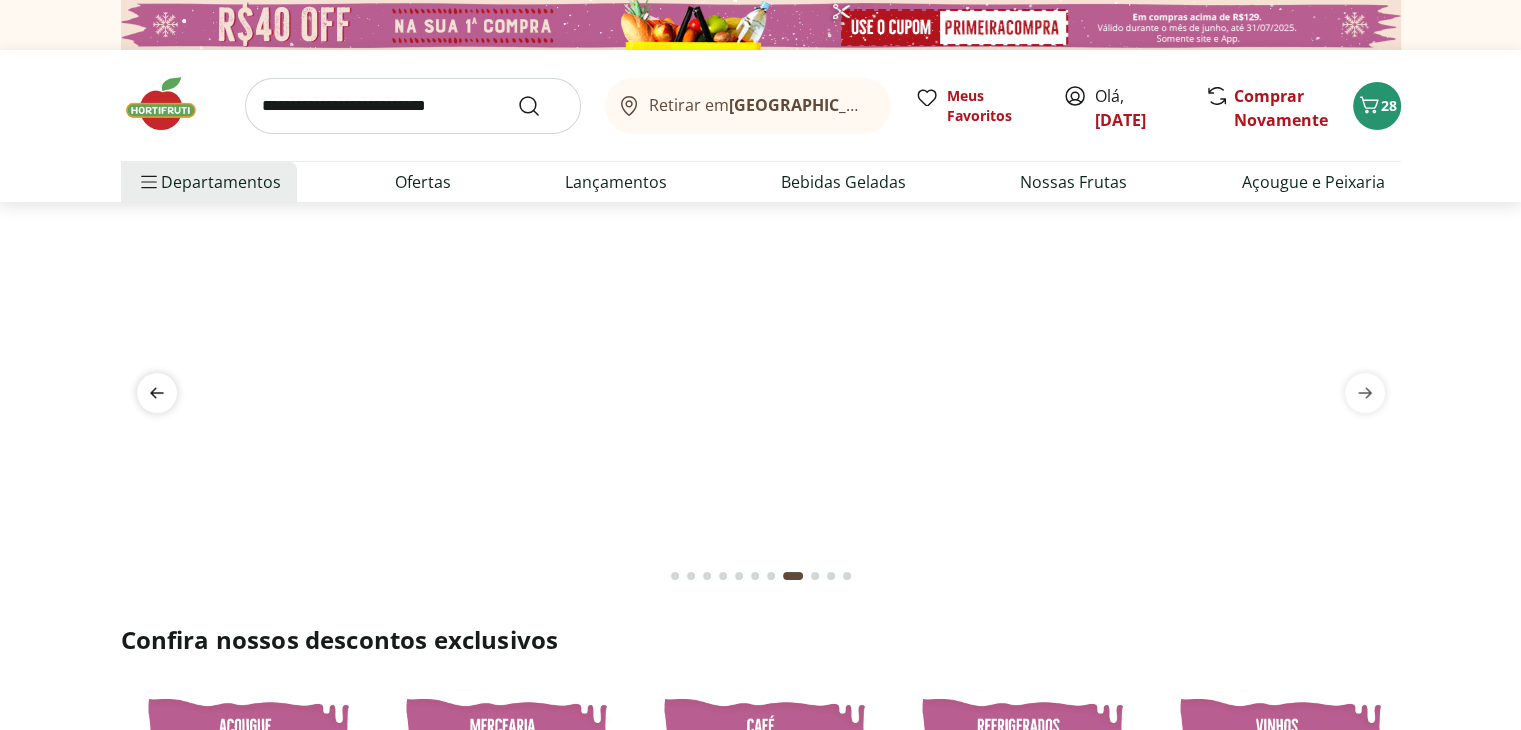 click 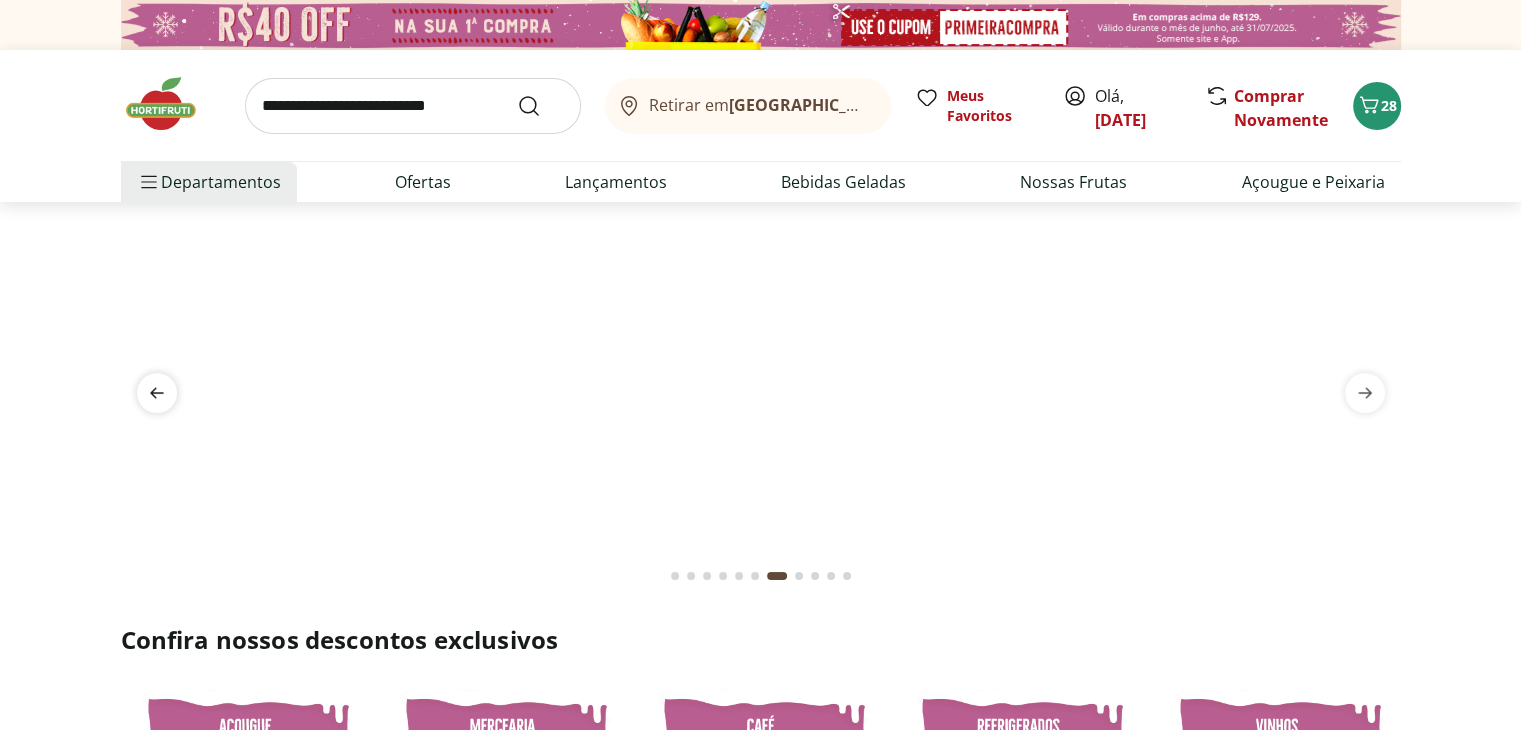 click 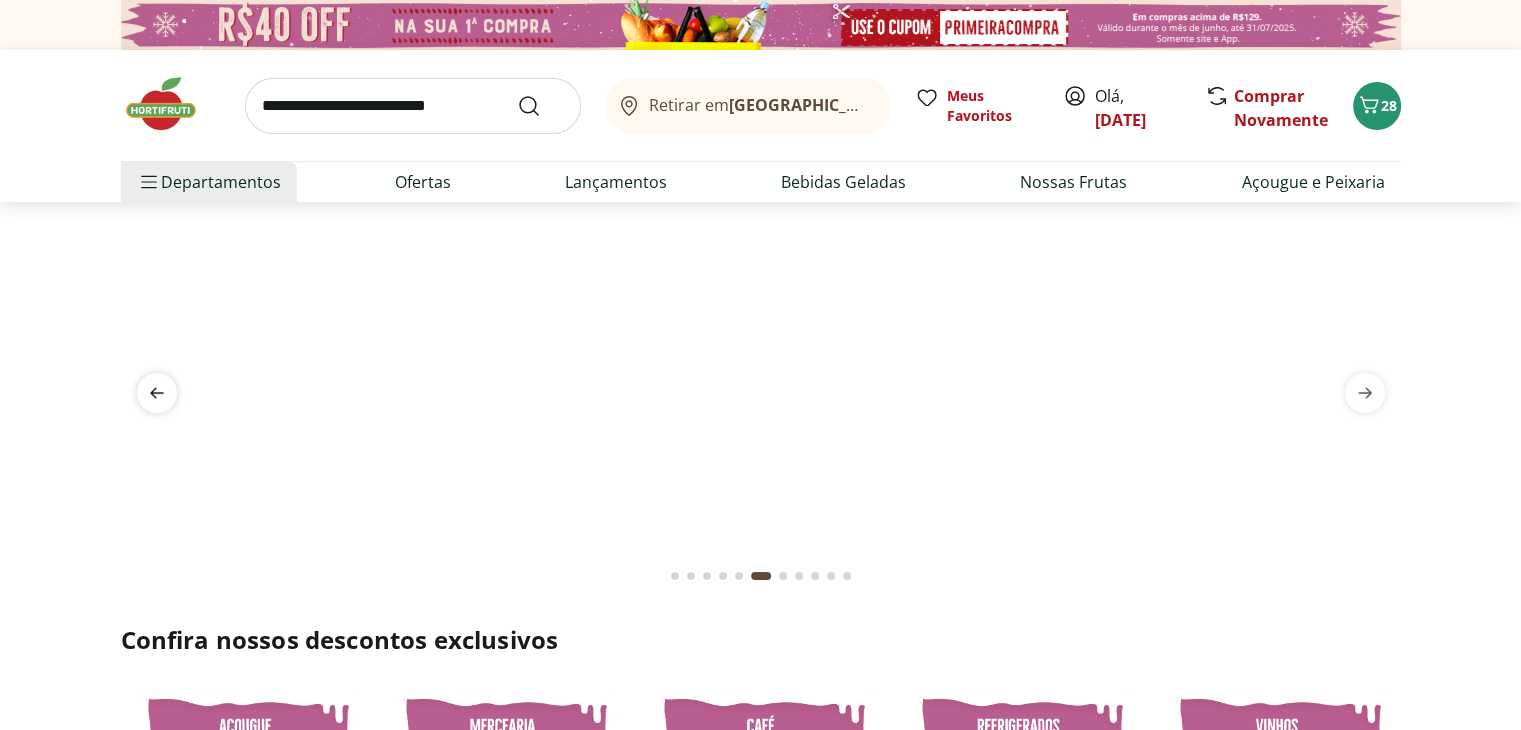 click 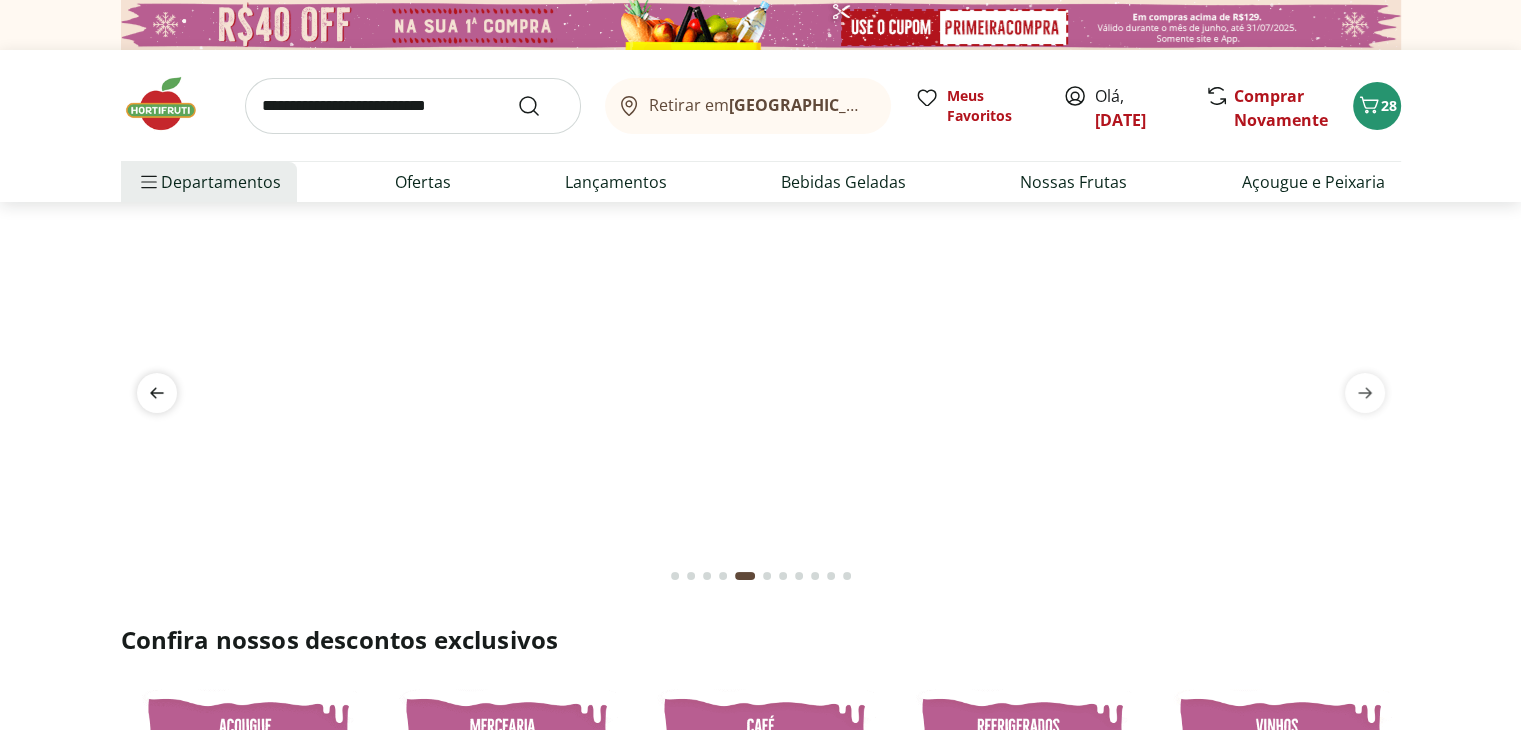 click 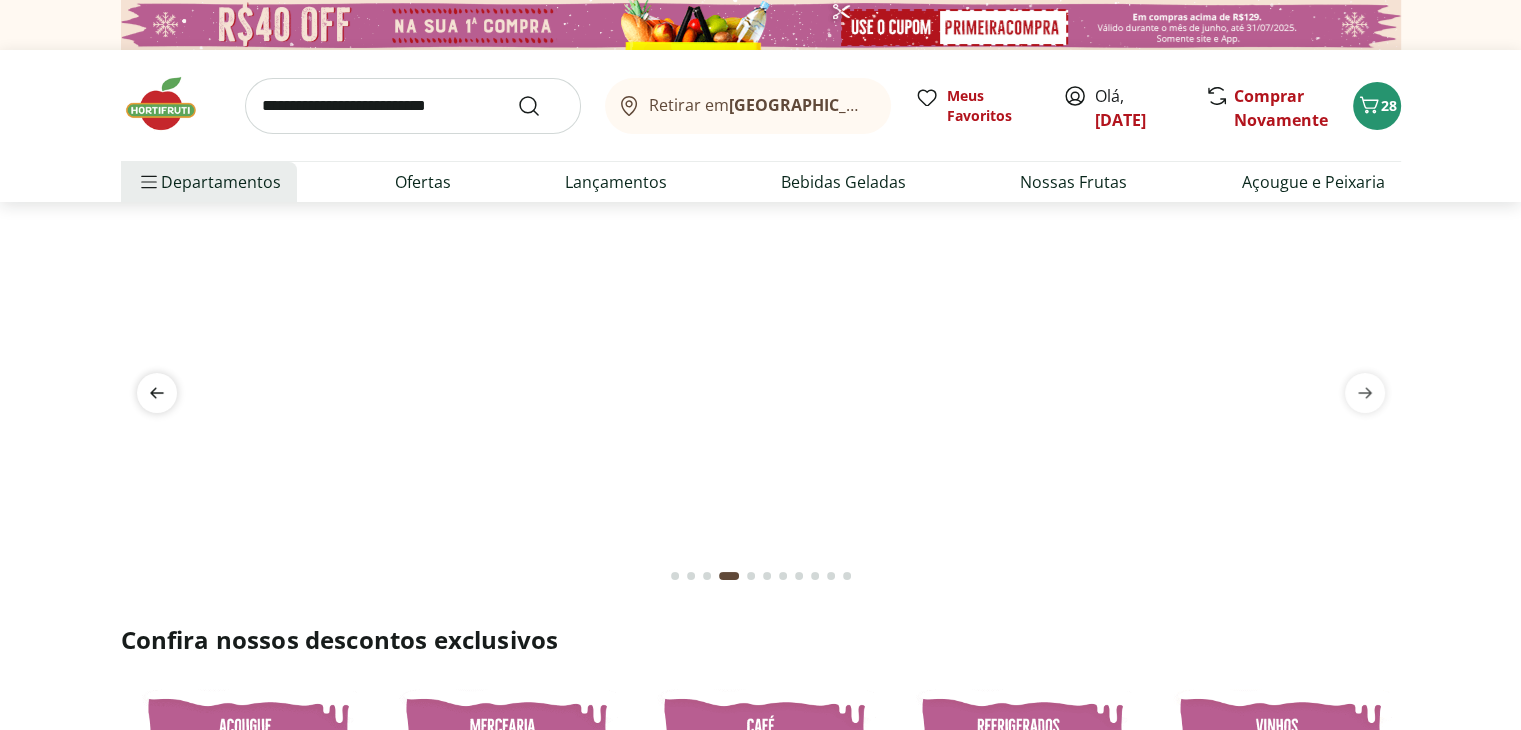 click 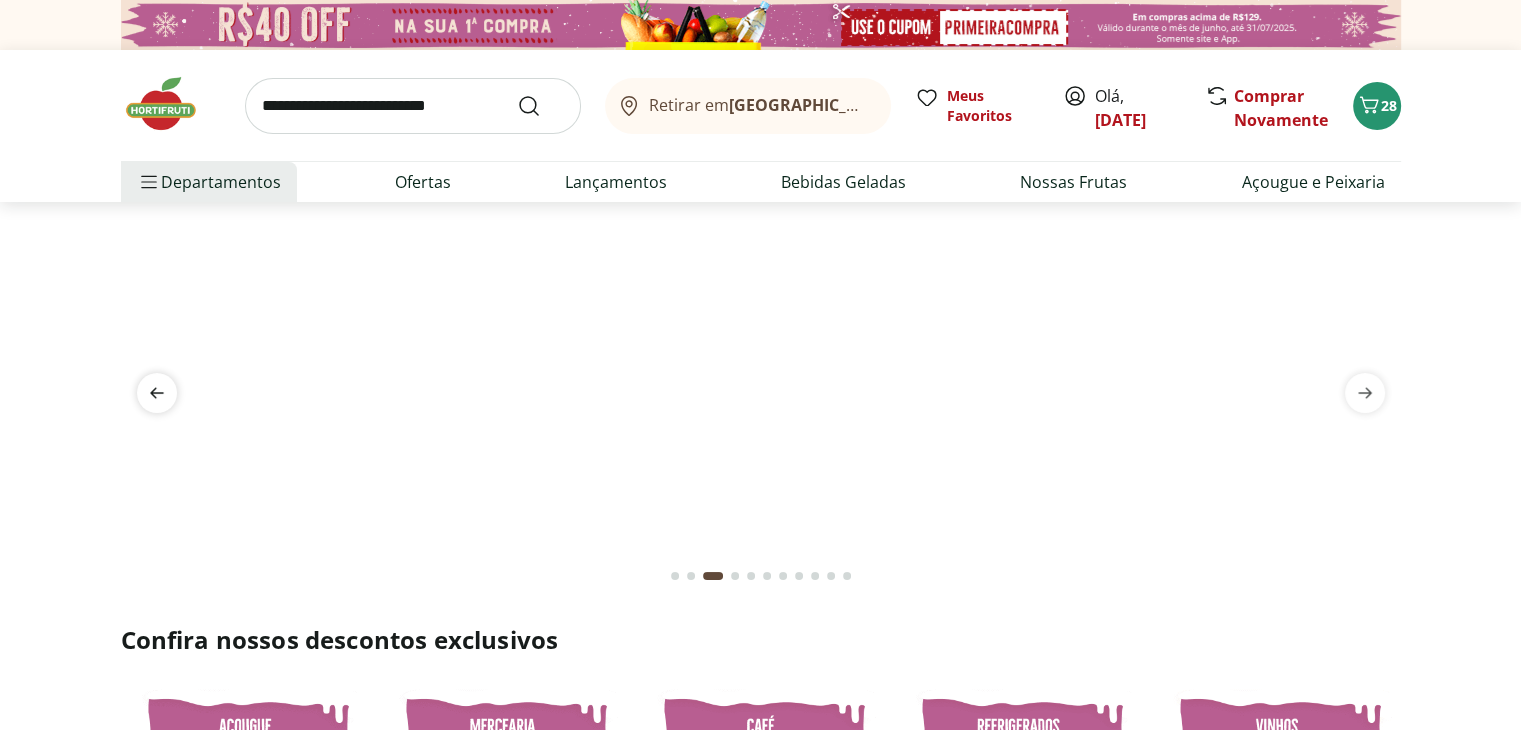 click 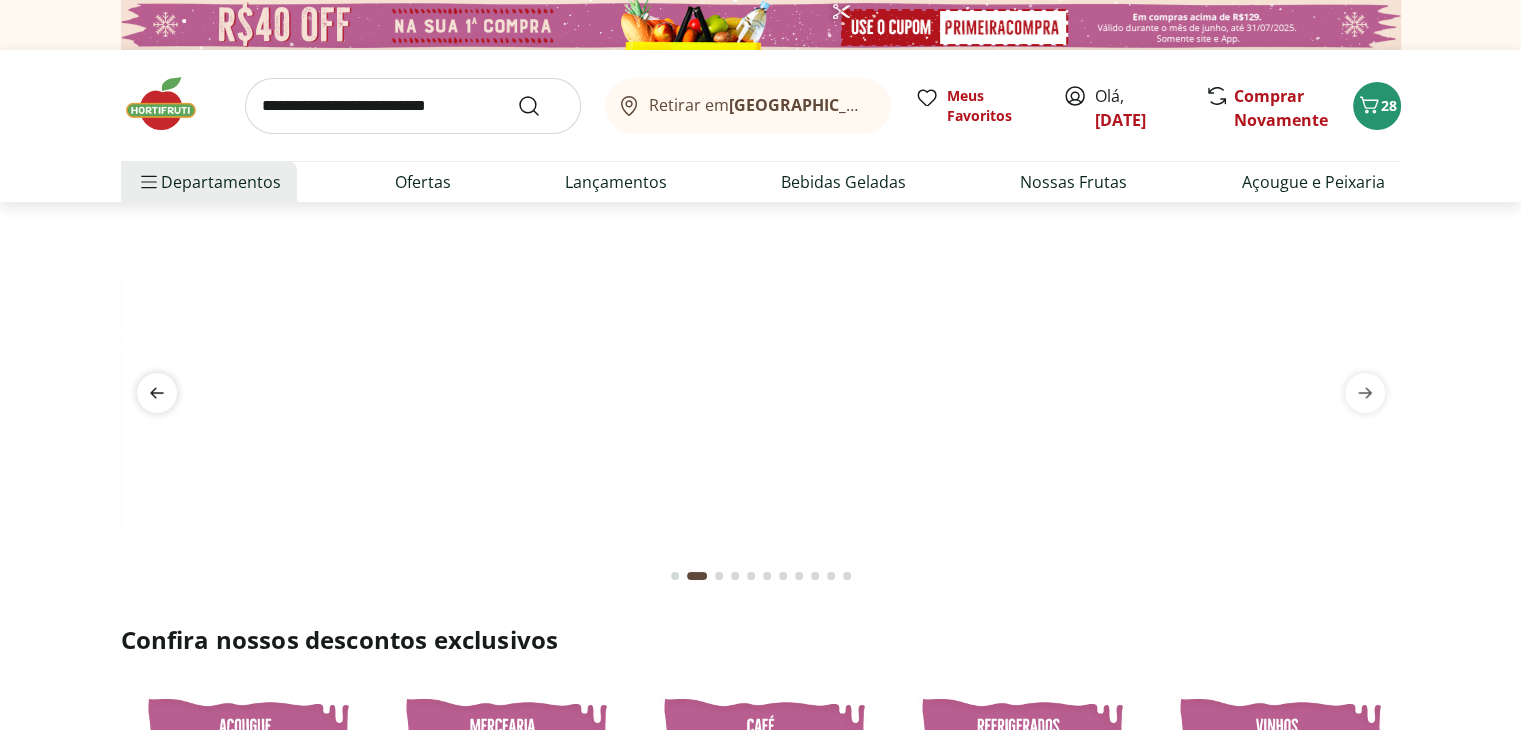 click 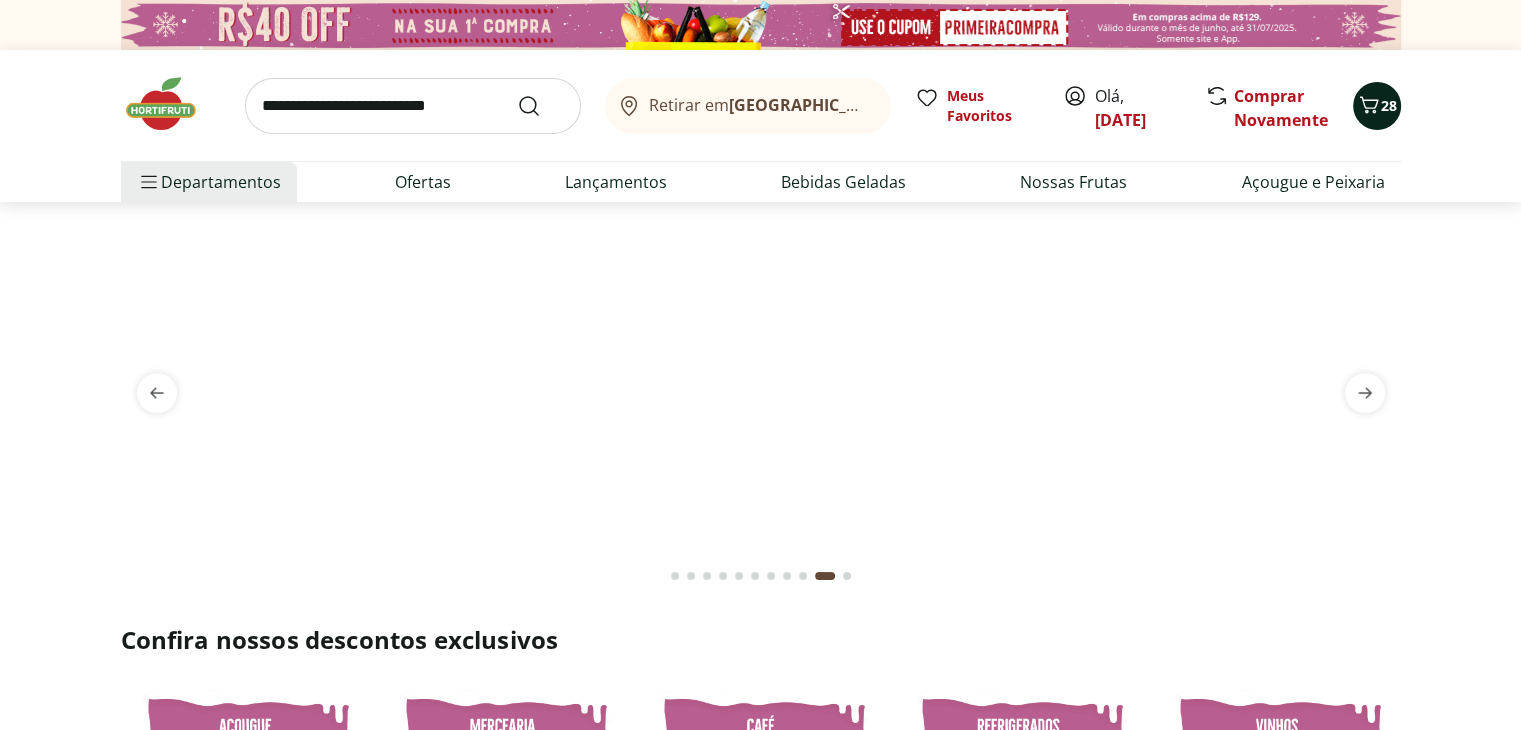 click 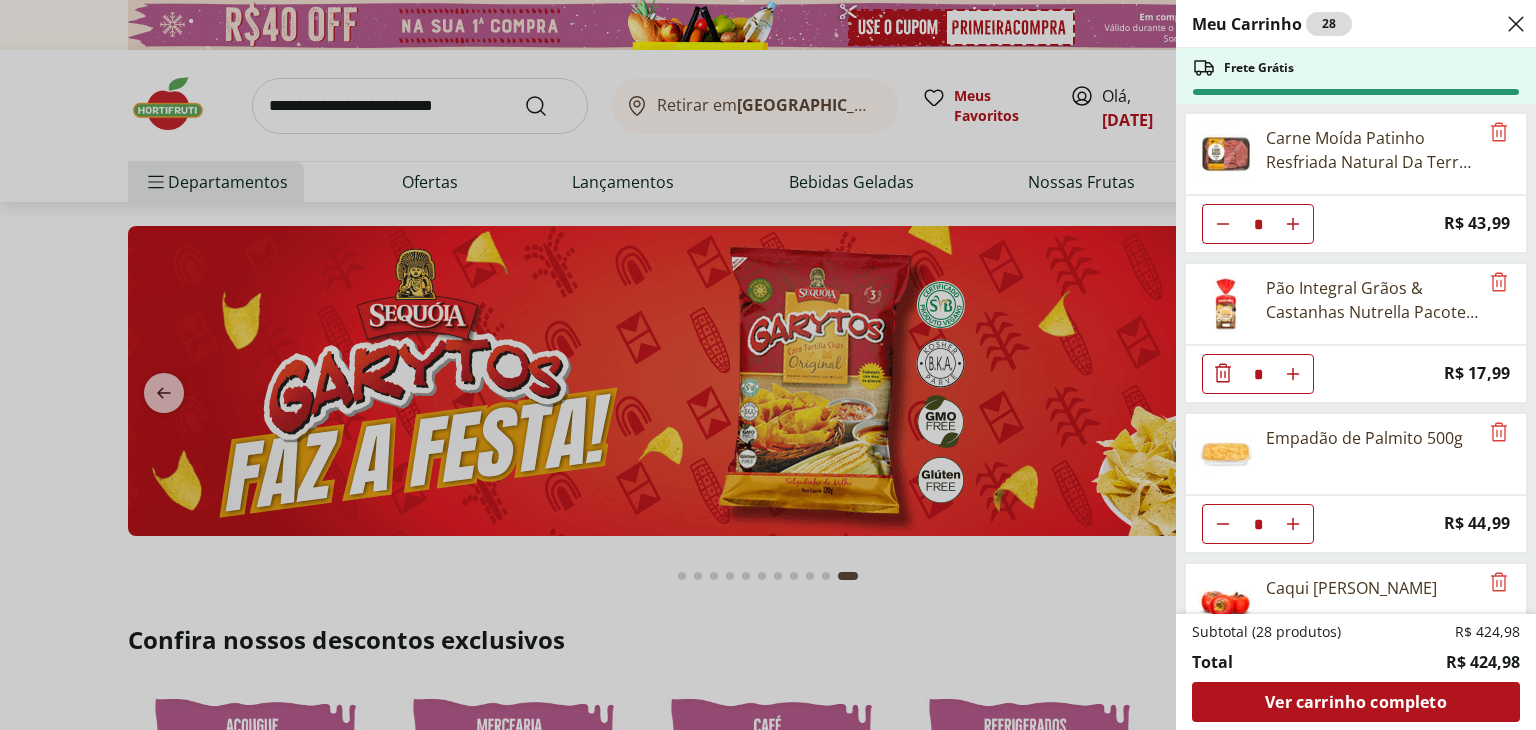 drag, startPoint x: 306, startPoint y: 72, endPoint x: 303, endPoint y: 84, distance: 12.369317 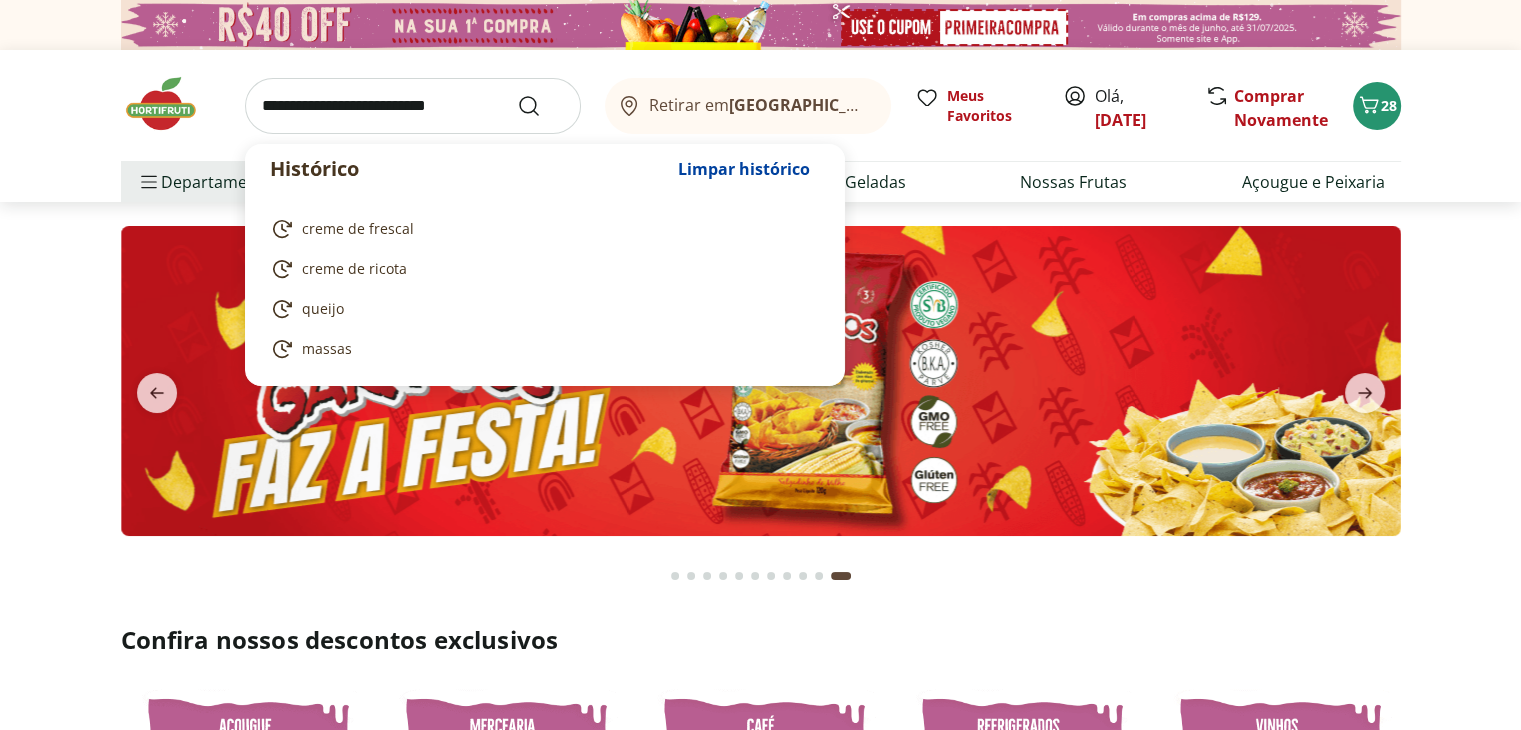 click at bounding box center (413, 106) 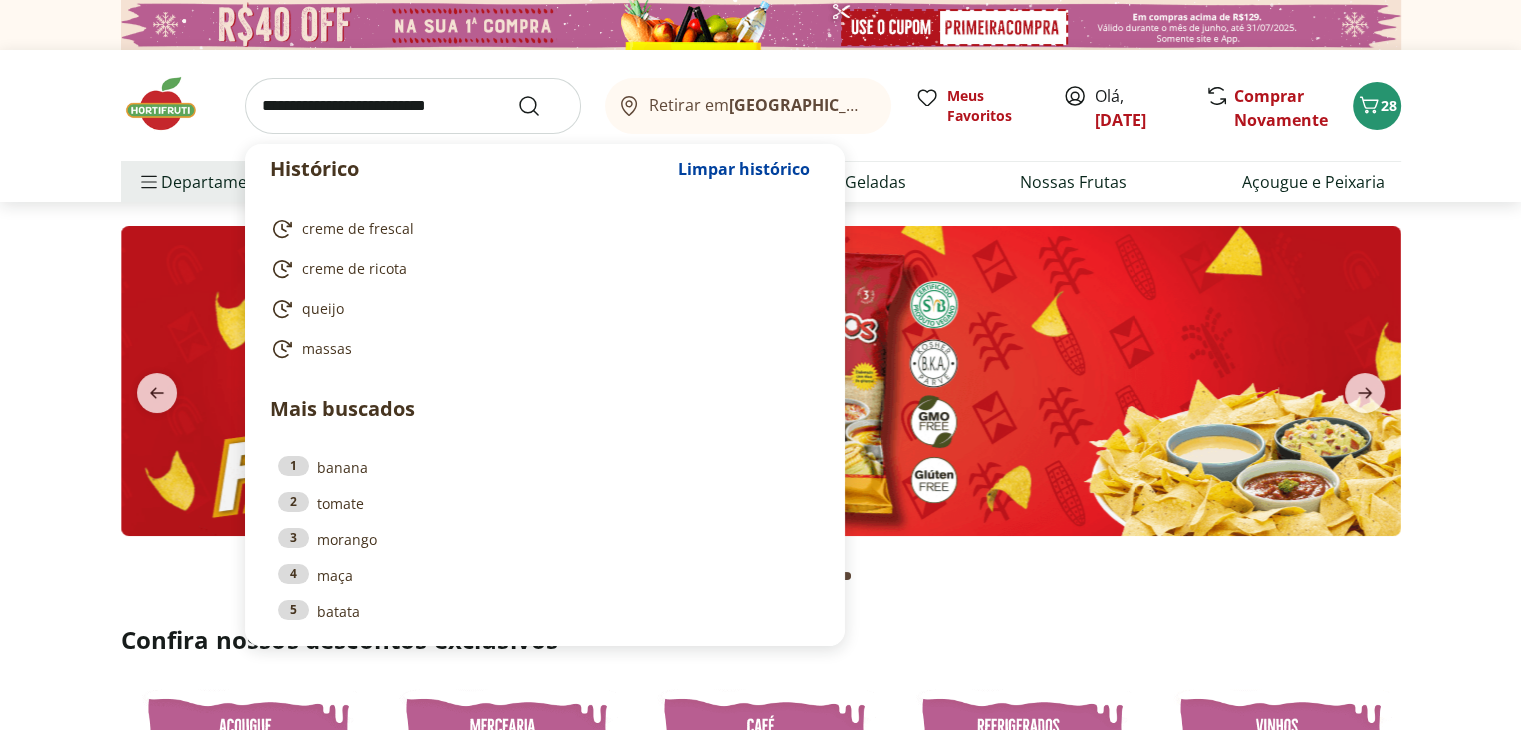 click at bounding box center (413, 106) 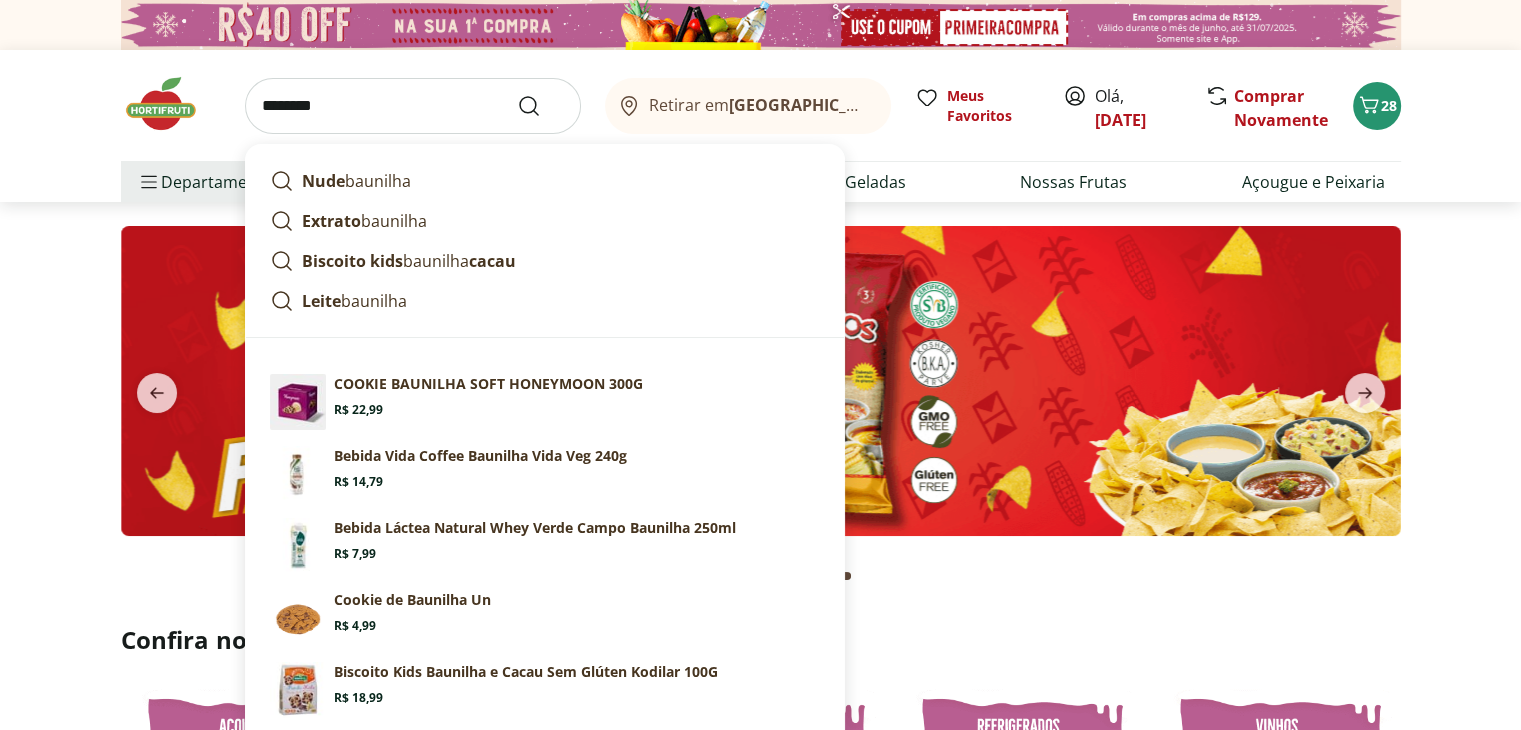 click on "Extrato" at bounding box center (331, 221) 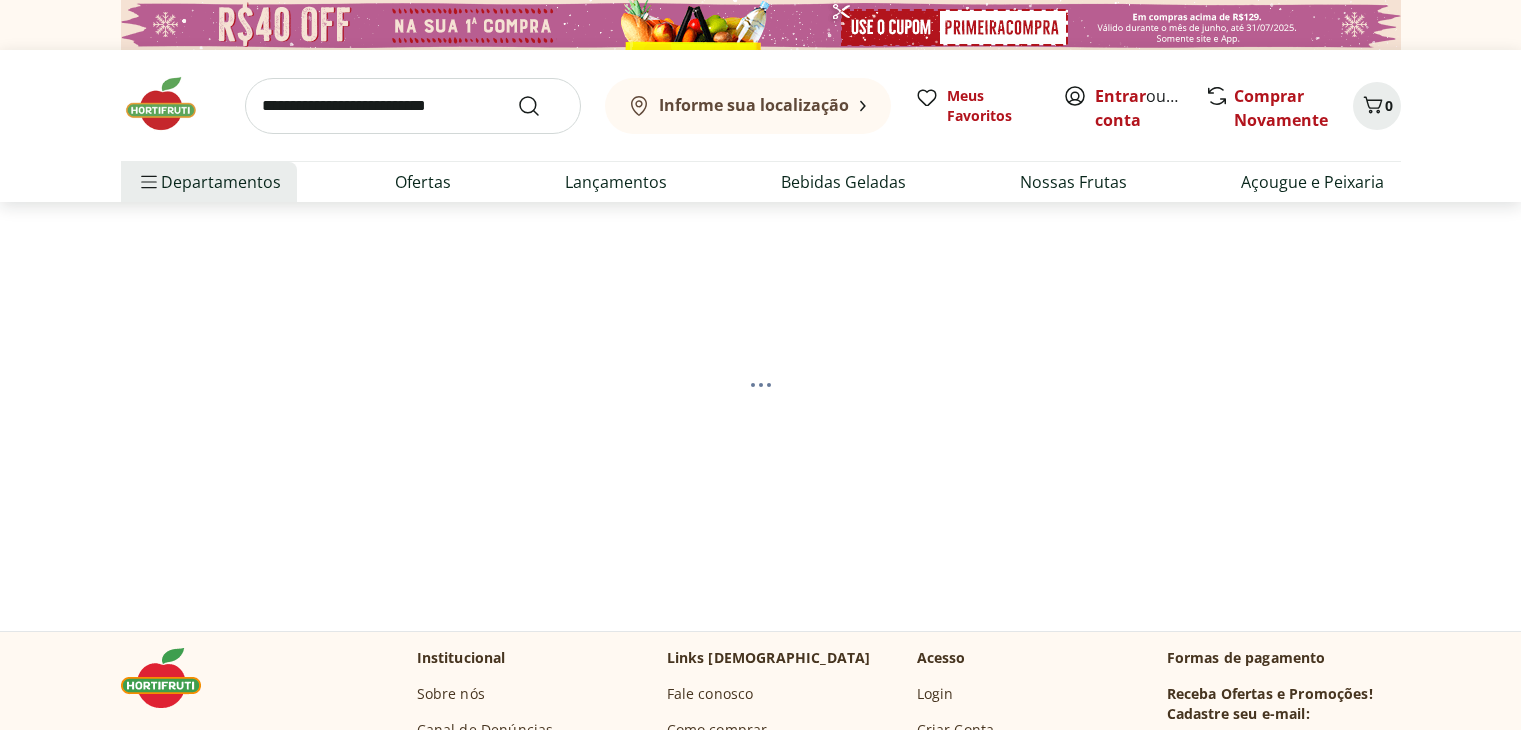 scroll, scrollTop: 0, scrollLeft: 0, axis: both 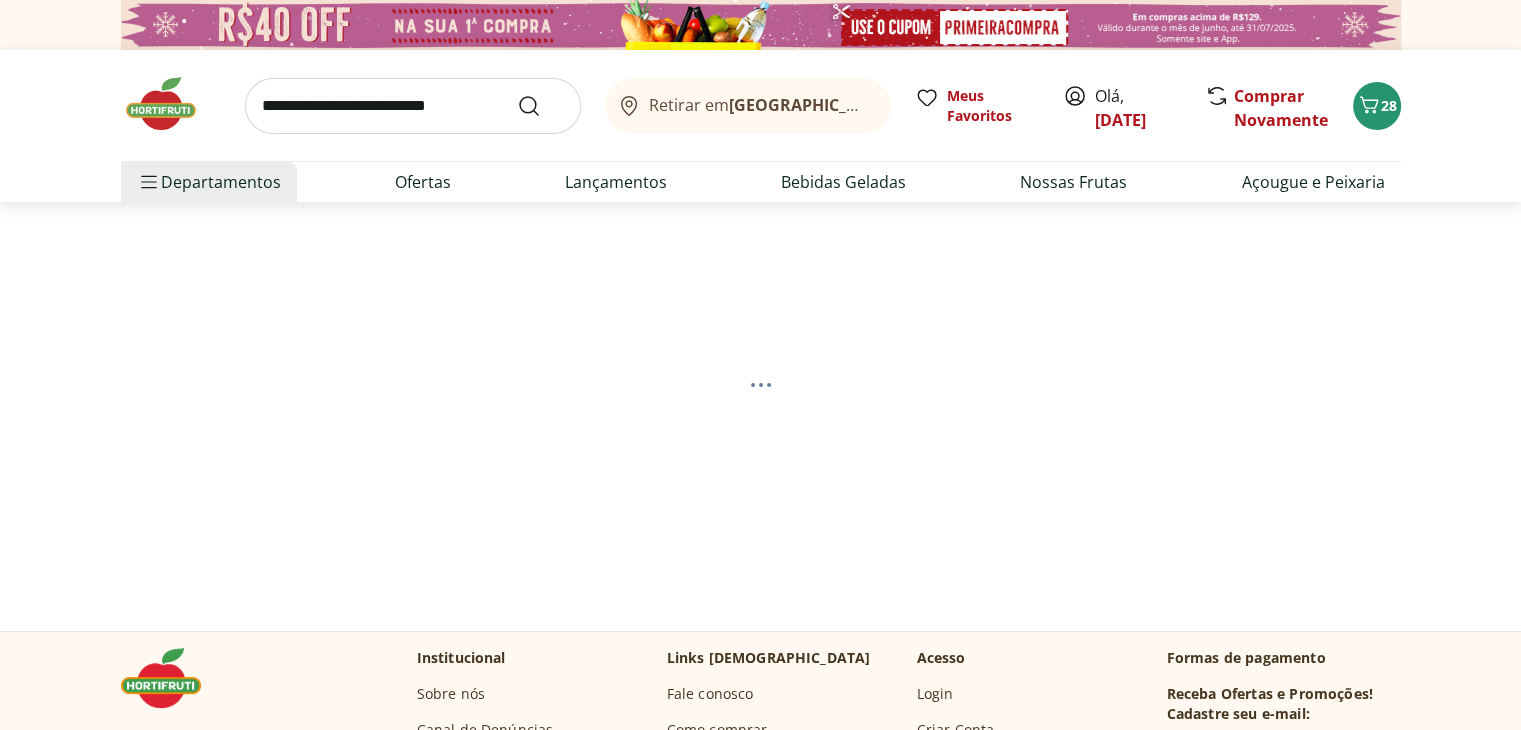 click at bounding box center (761, 384) 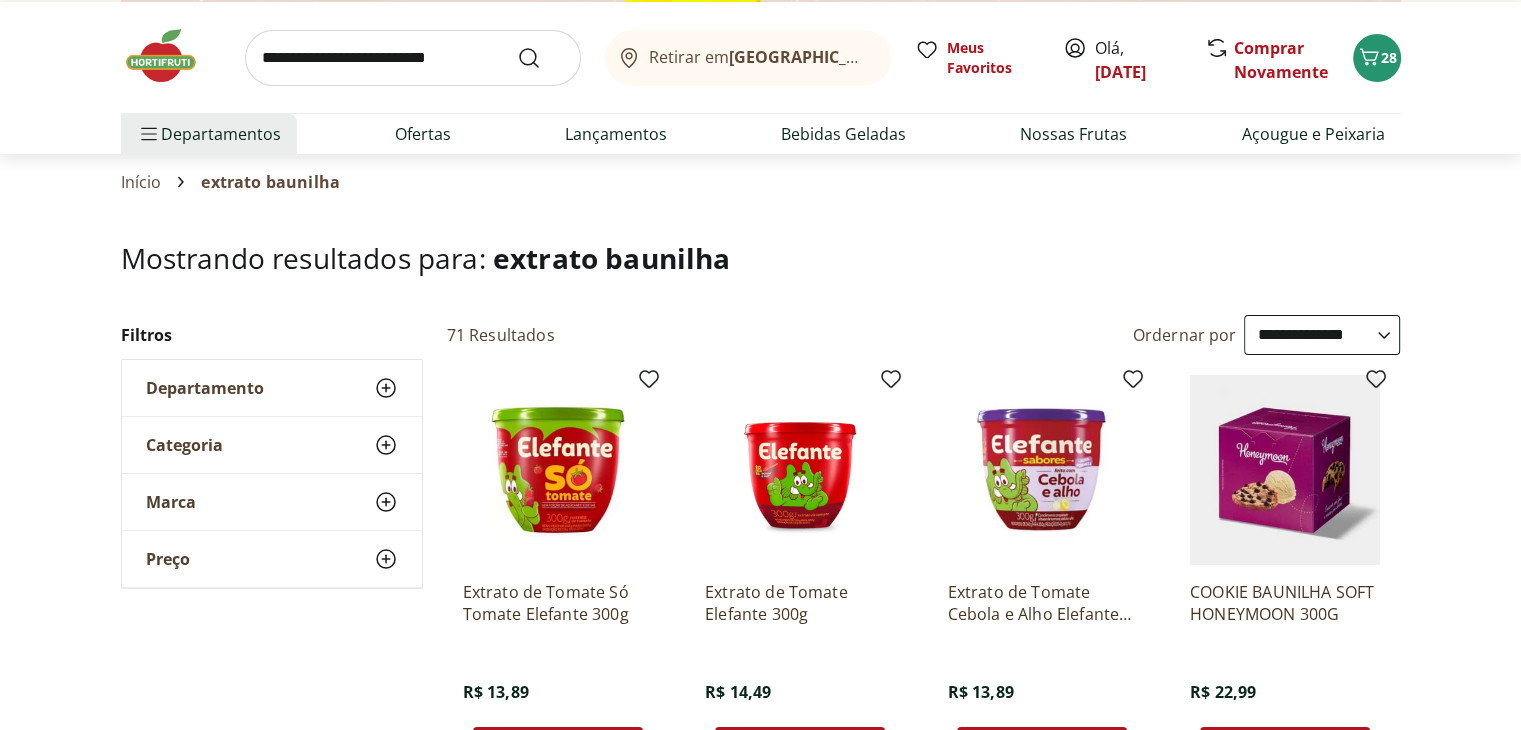 scroll, scrollTop: 0, scrollLeft: 0, axis: both 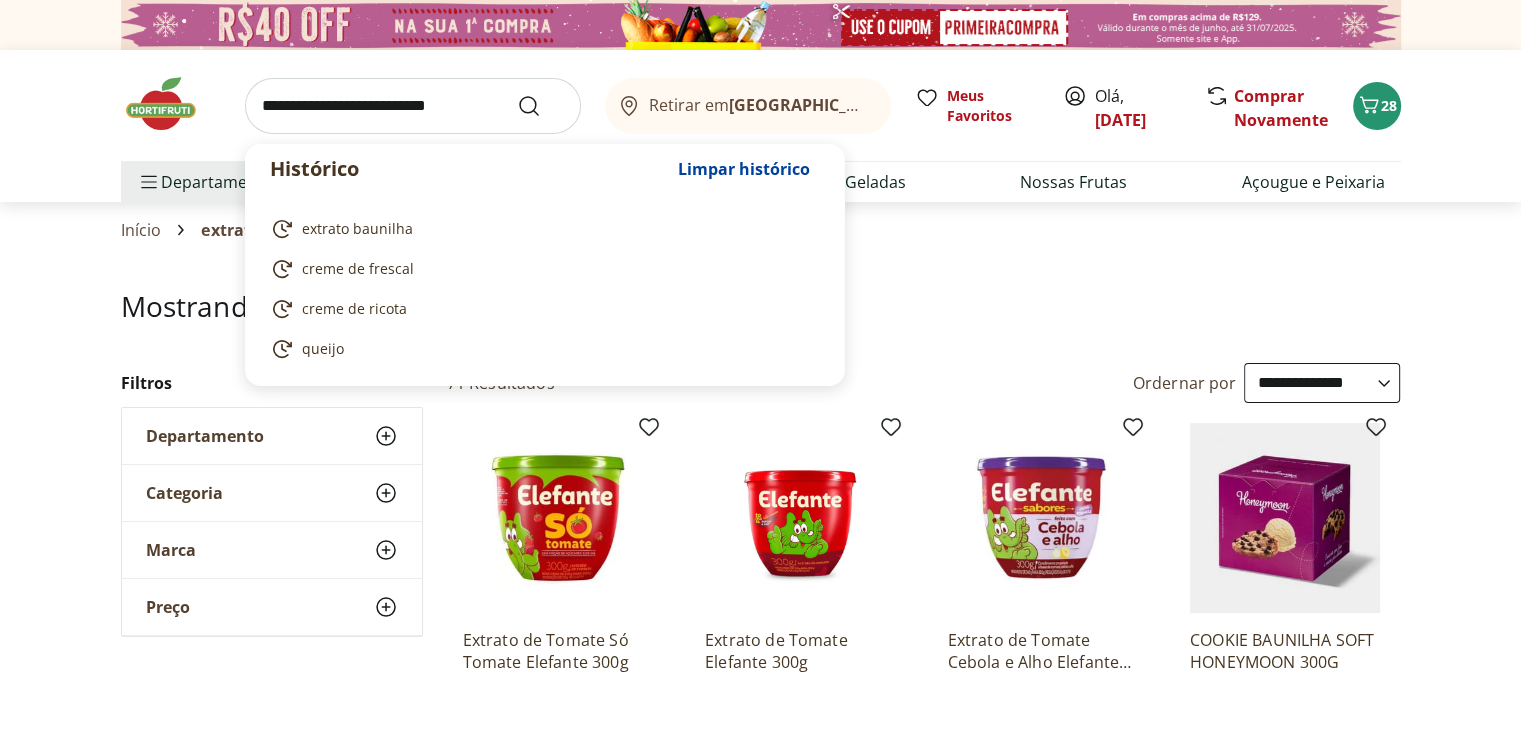 click at bounding box center (413, 106) 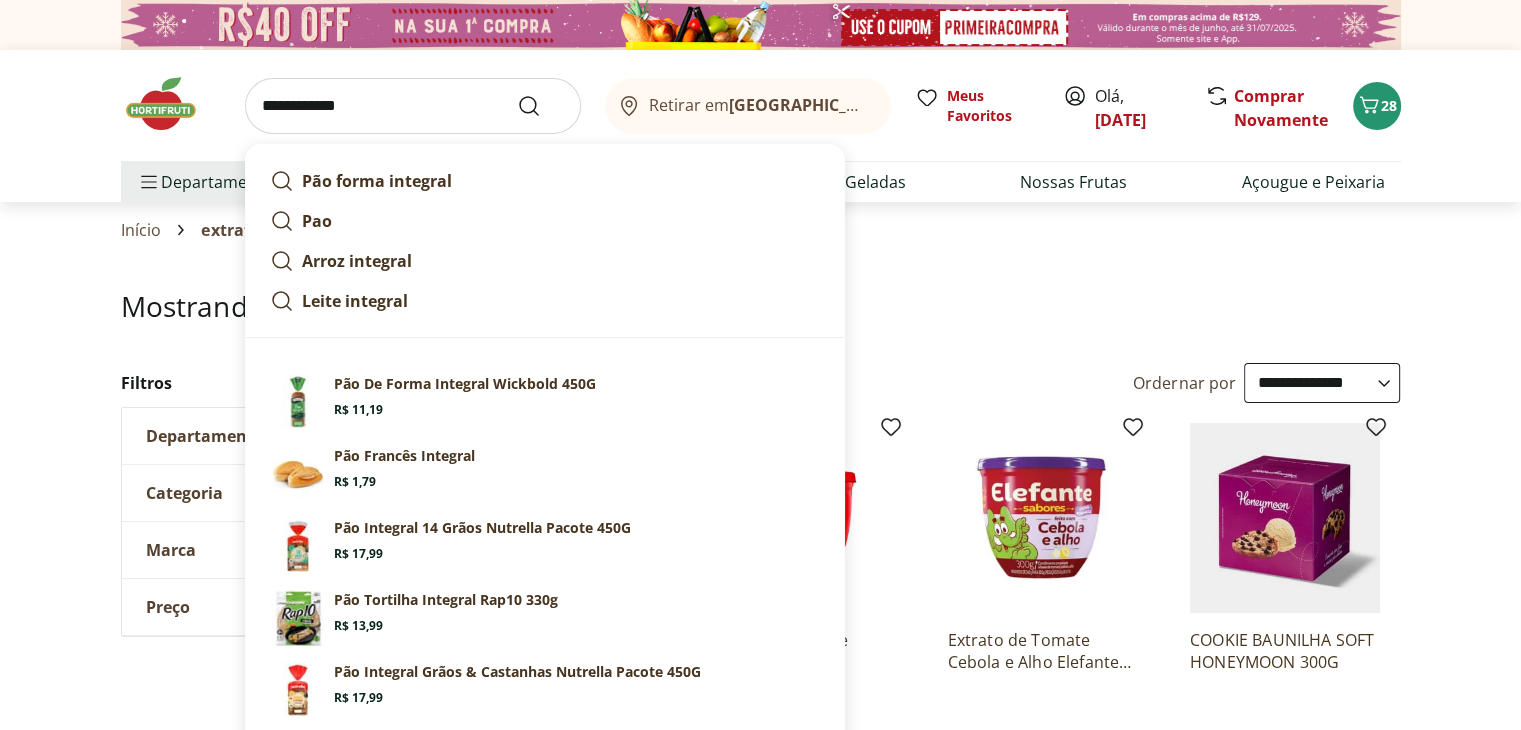 type on "**********" 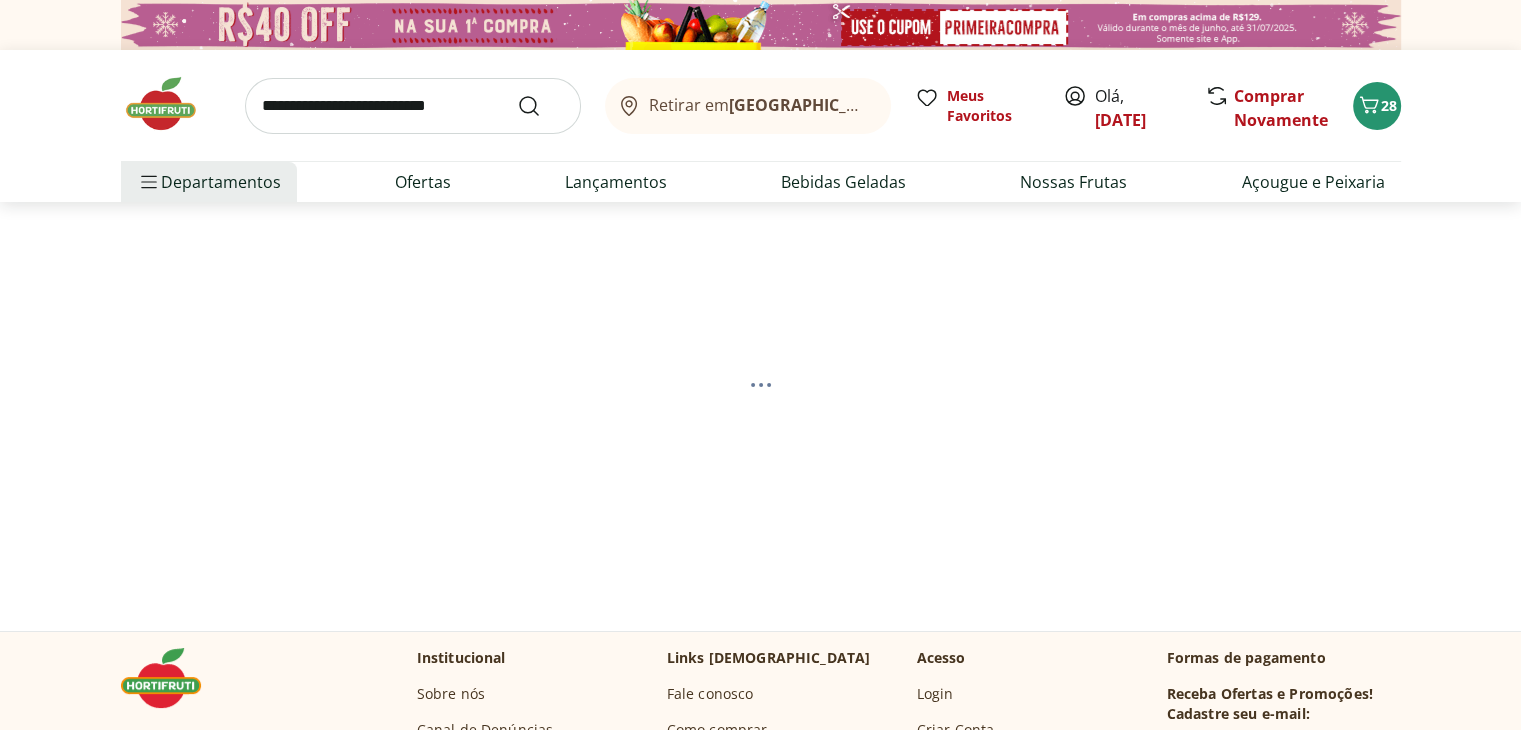 select on "**********" 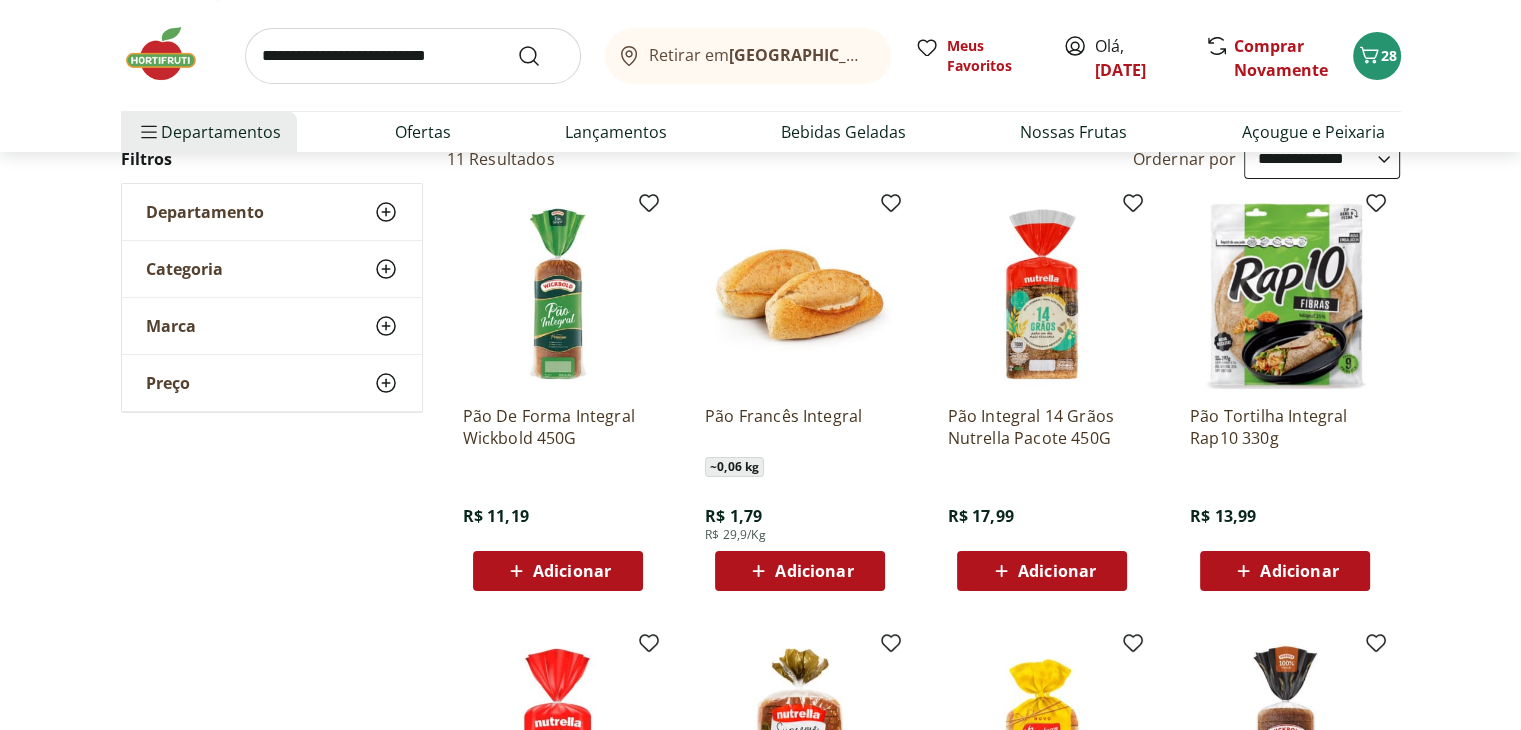 scroll, scrollTop: 218, scrollLeft: 0, axis: vertical 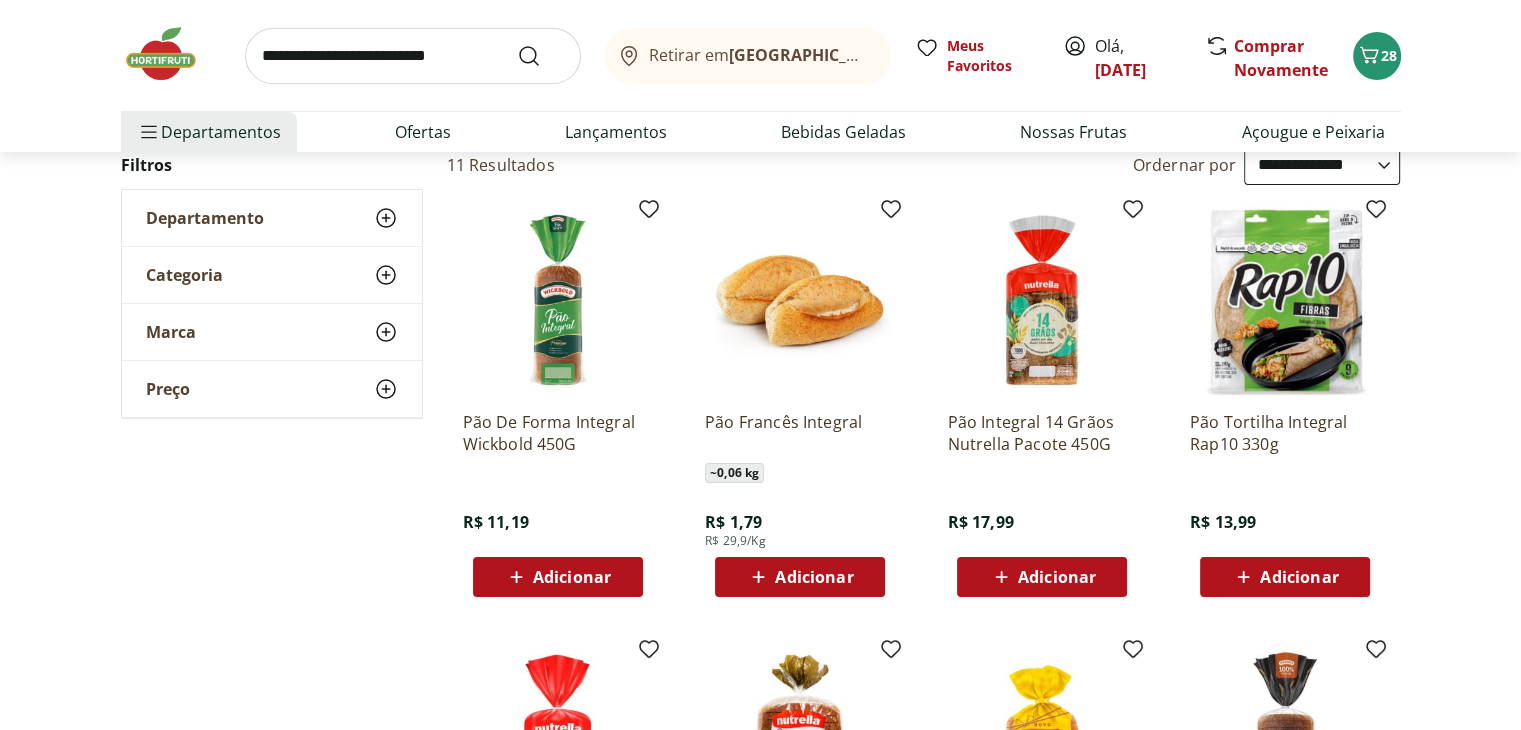 click on "Adicionar" at bounding box center (557, 577) 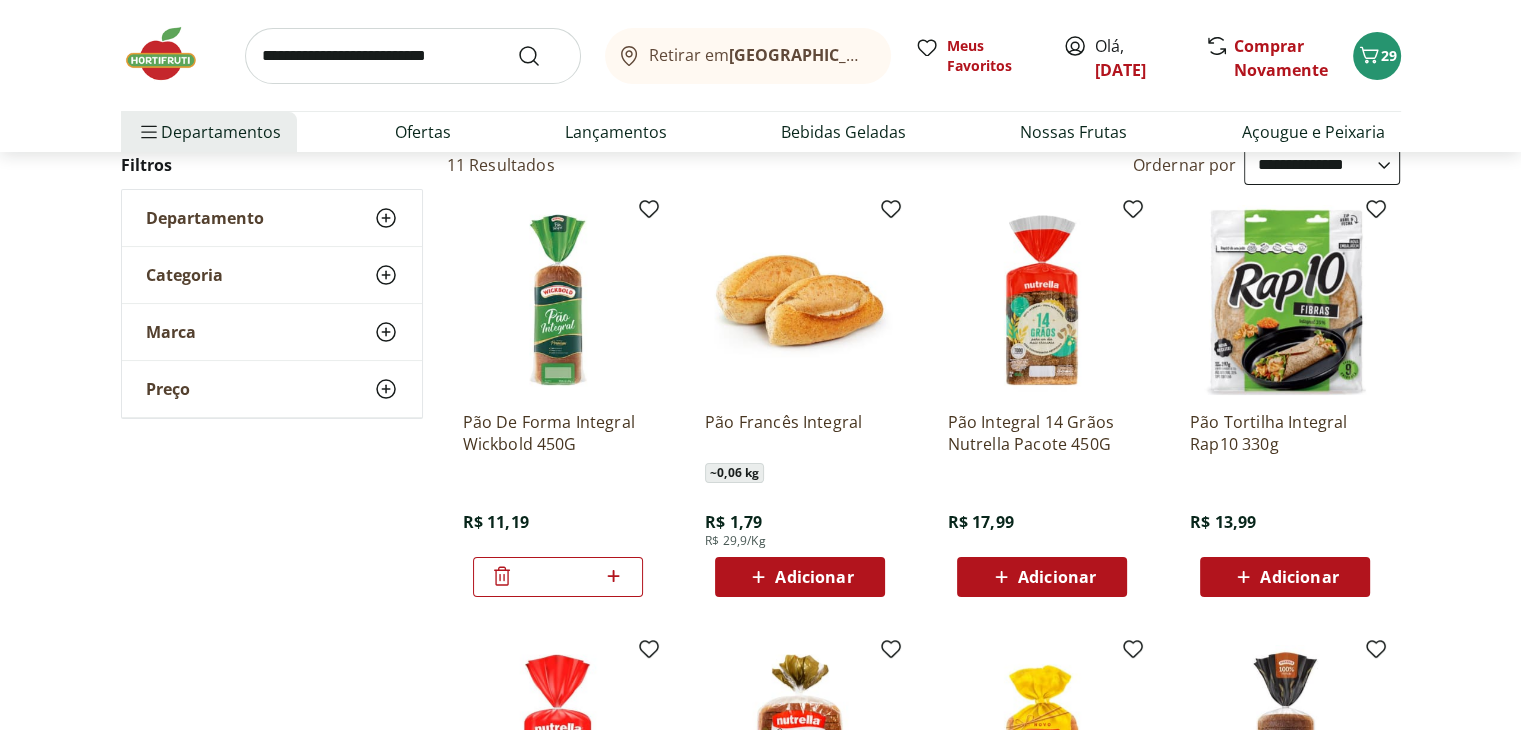 click at bounding box center (413, 56) 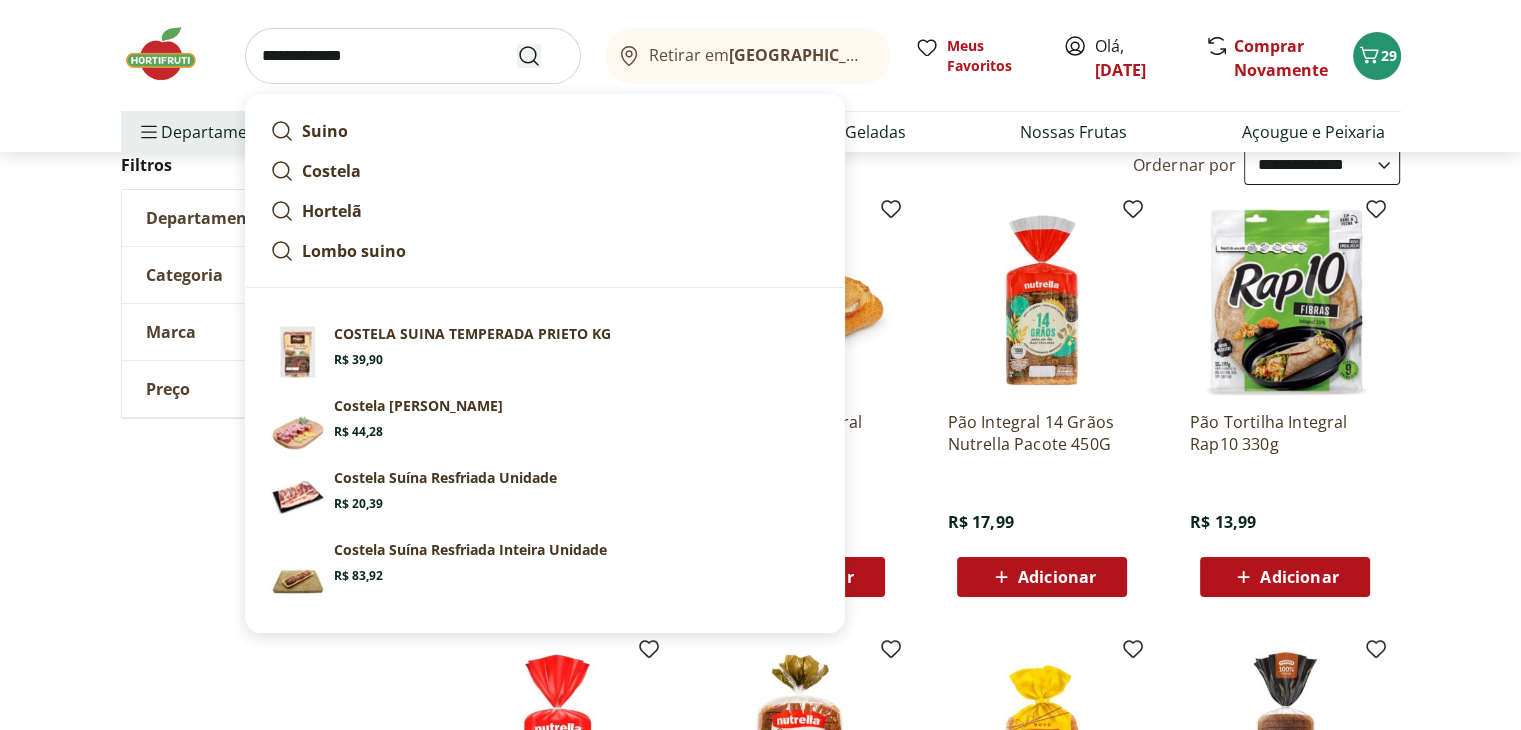 type on "**********" 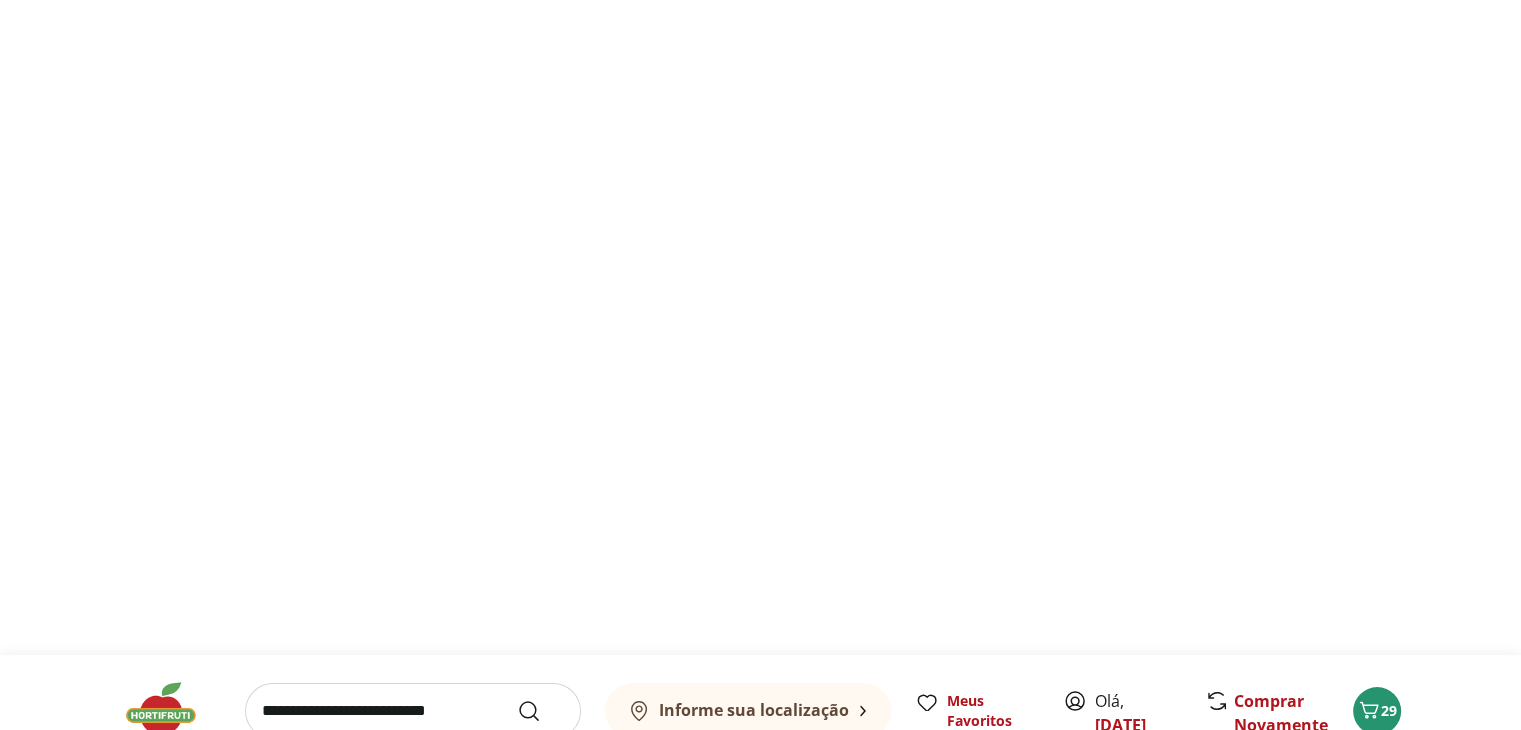 scroll, scrollTop: 0, scrollLeft: 0, axis: both 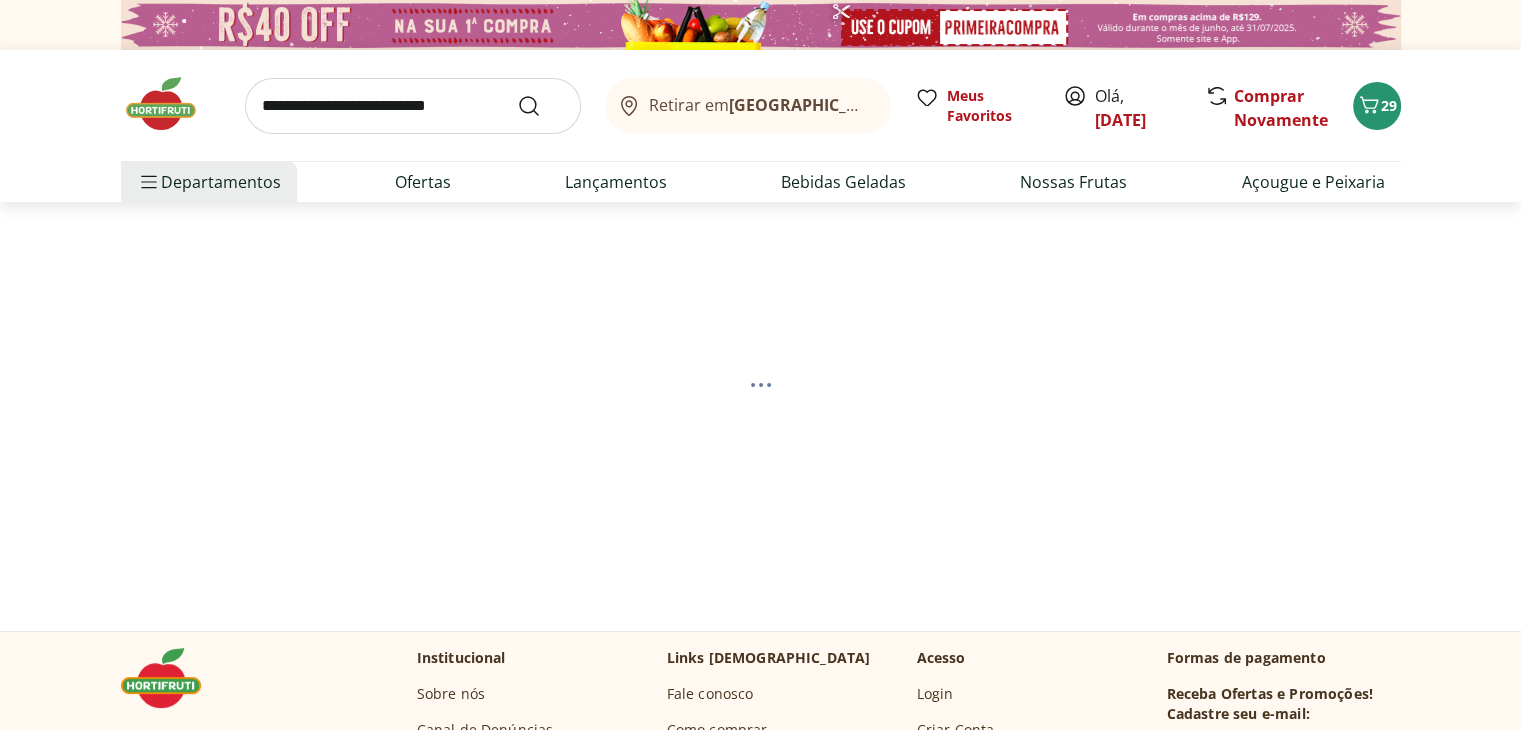 select on "**********" 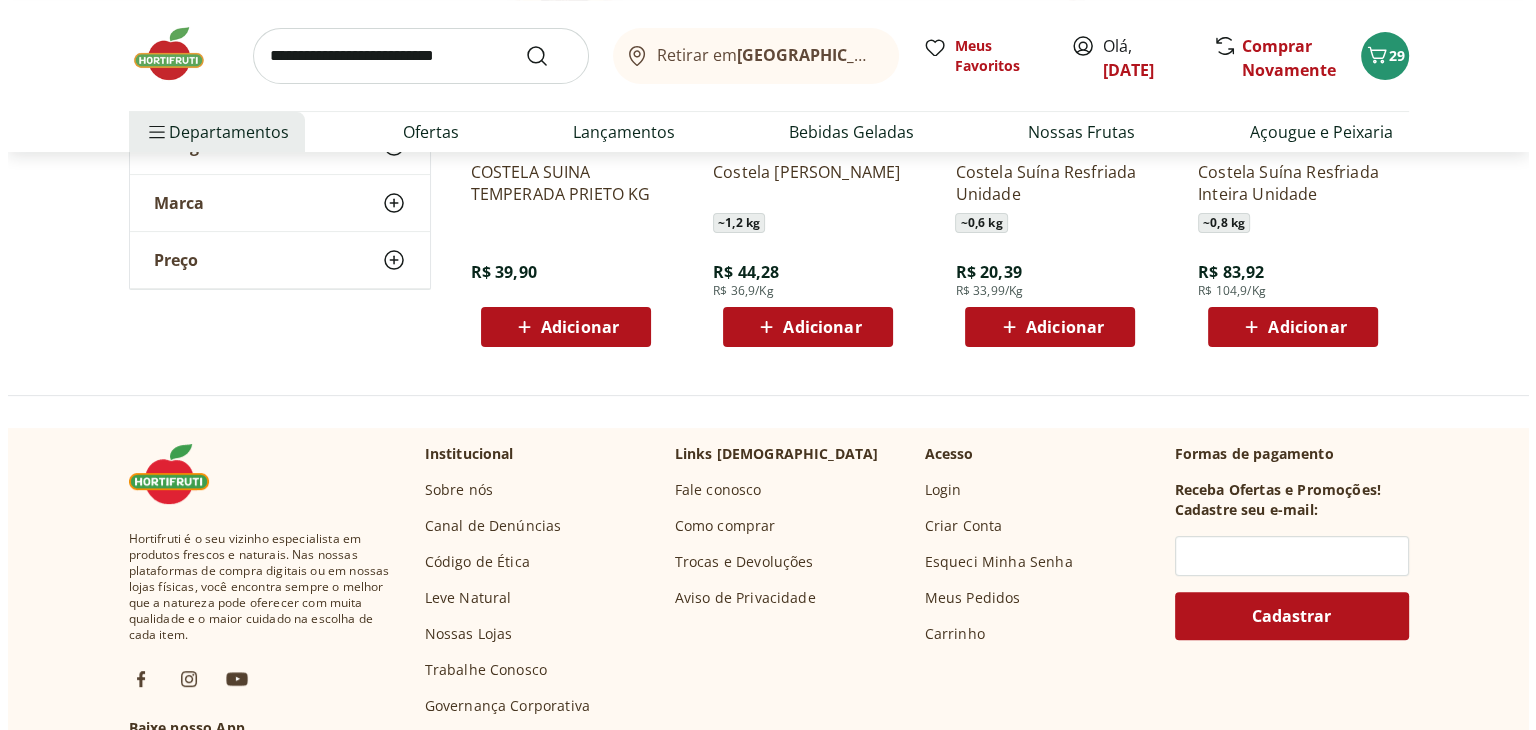 scroll, scrollTop: 0, scrollLeft: 0, axis: both 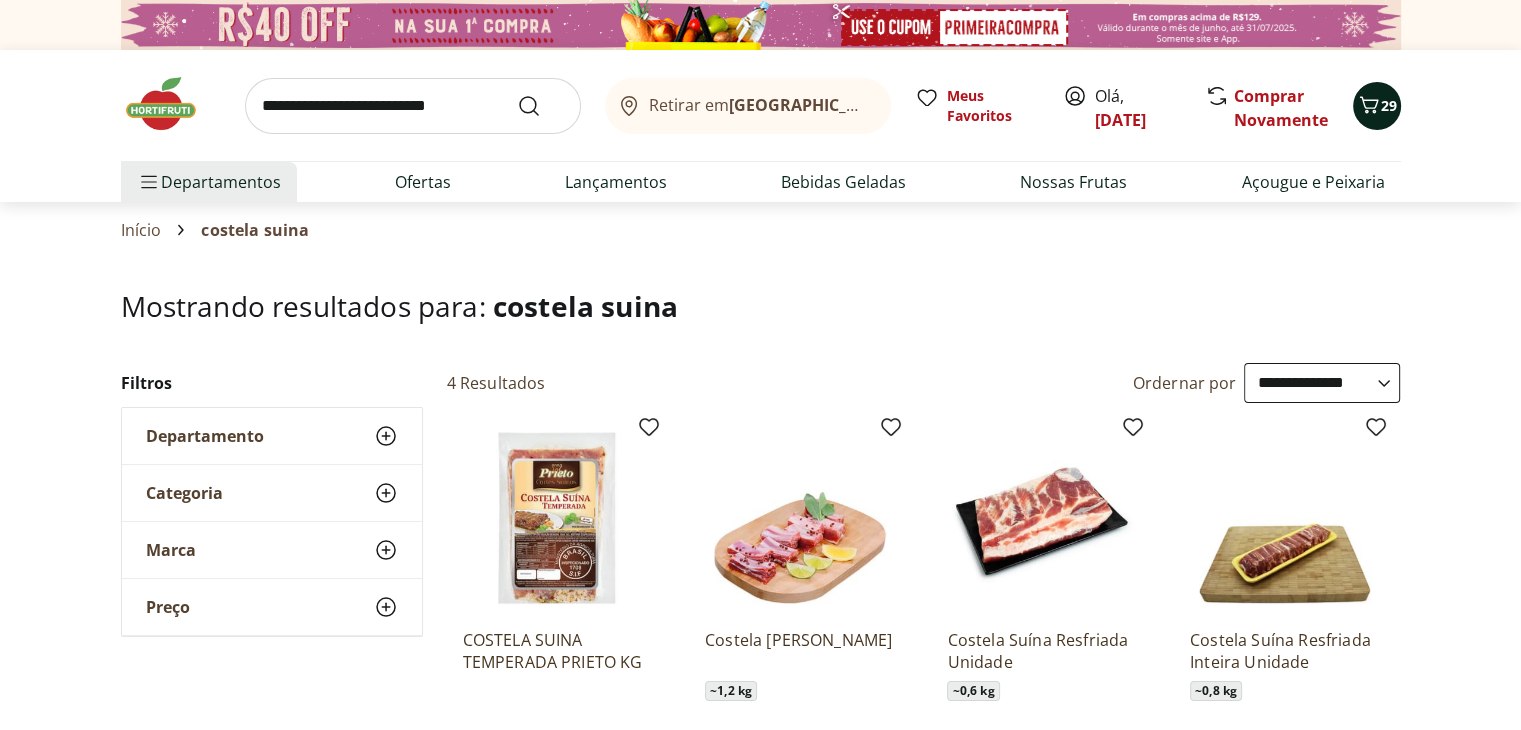 click 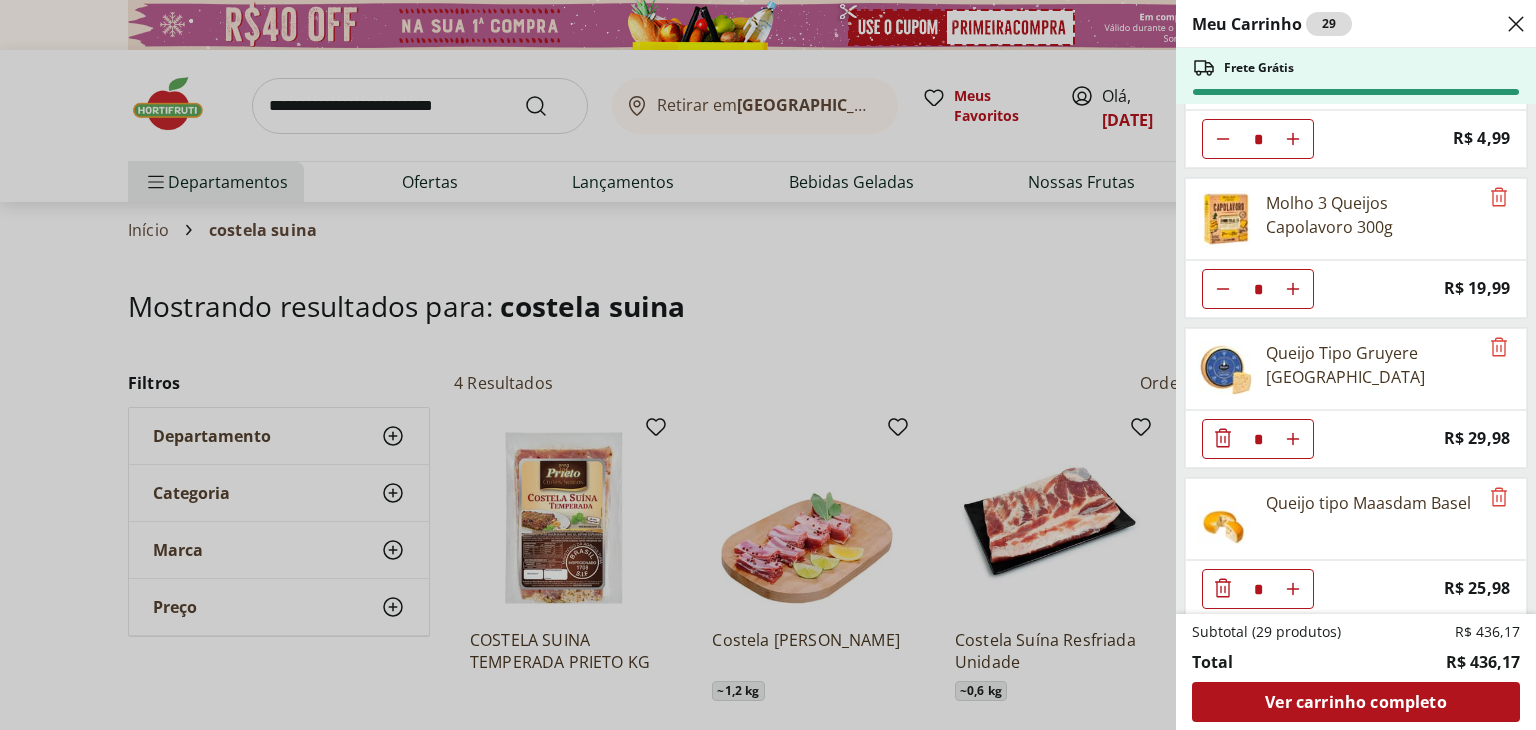 scroll, scrollTop: 700, scrollLeft: 0, axis: vertical 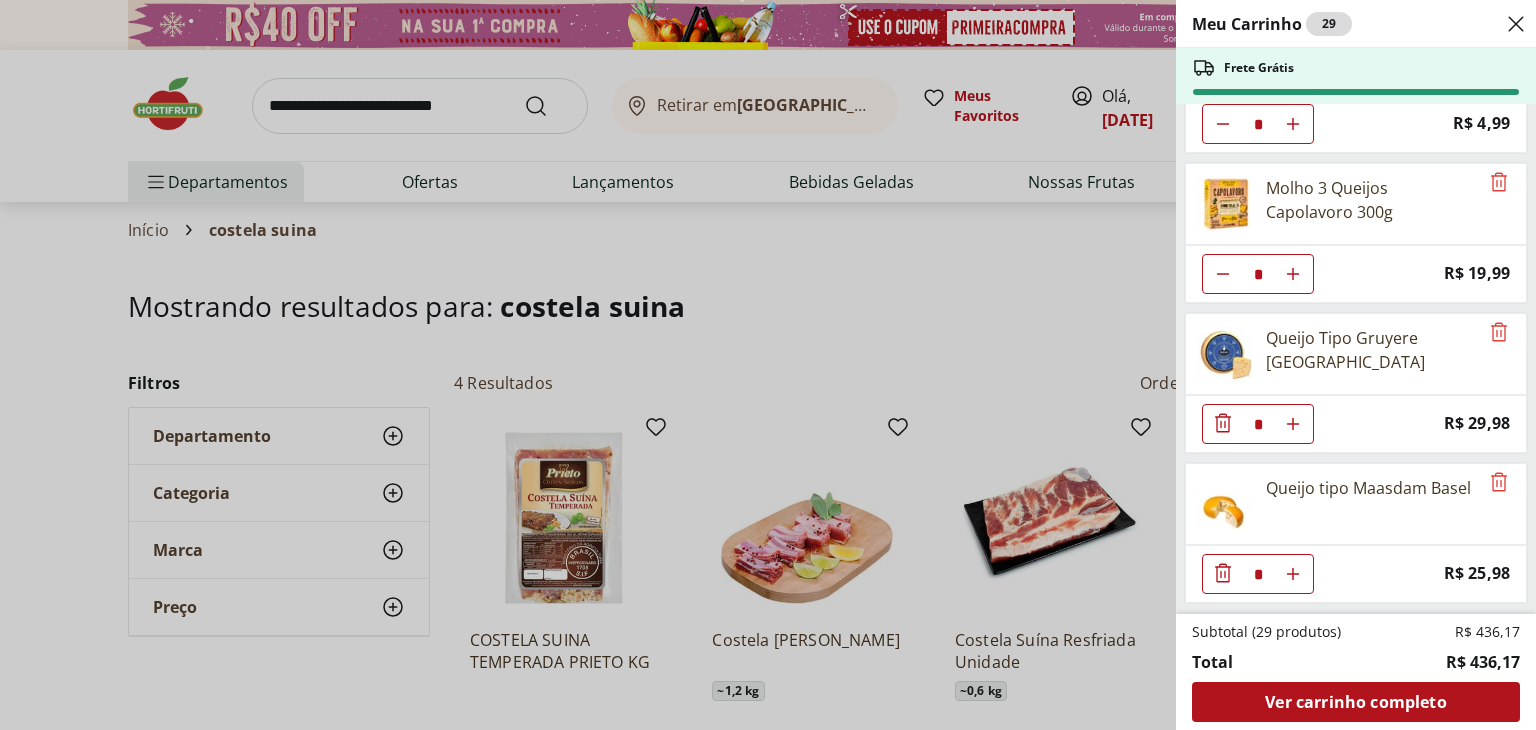 click 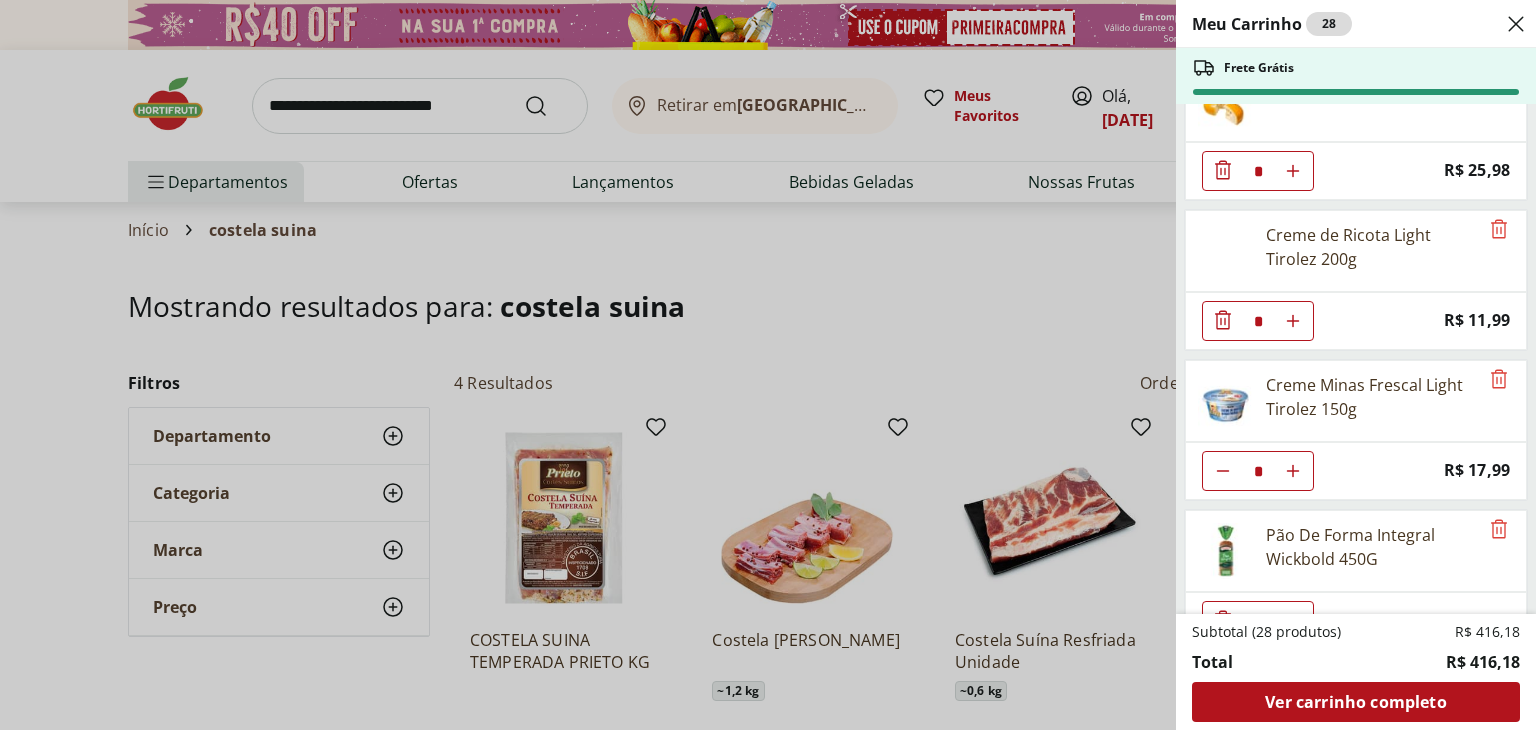 scroll, scrollTop: 1135, scrollLeft: 0, axis: vertical 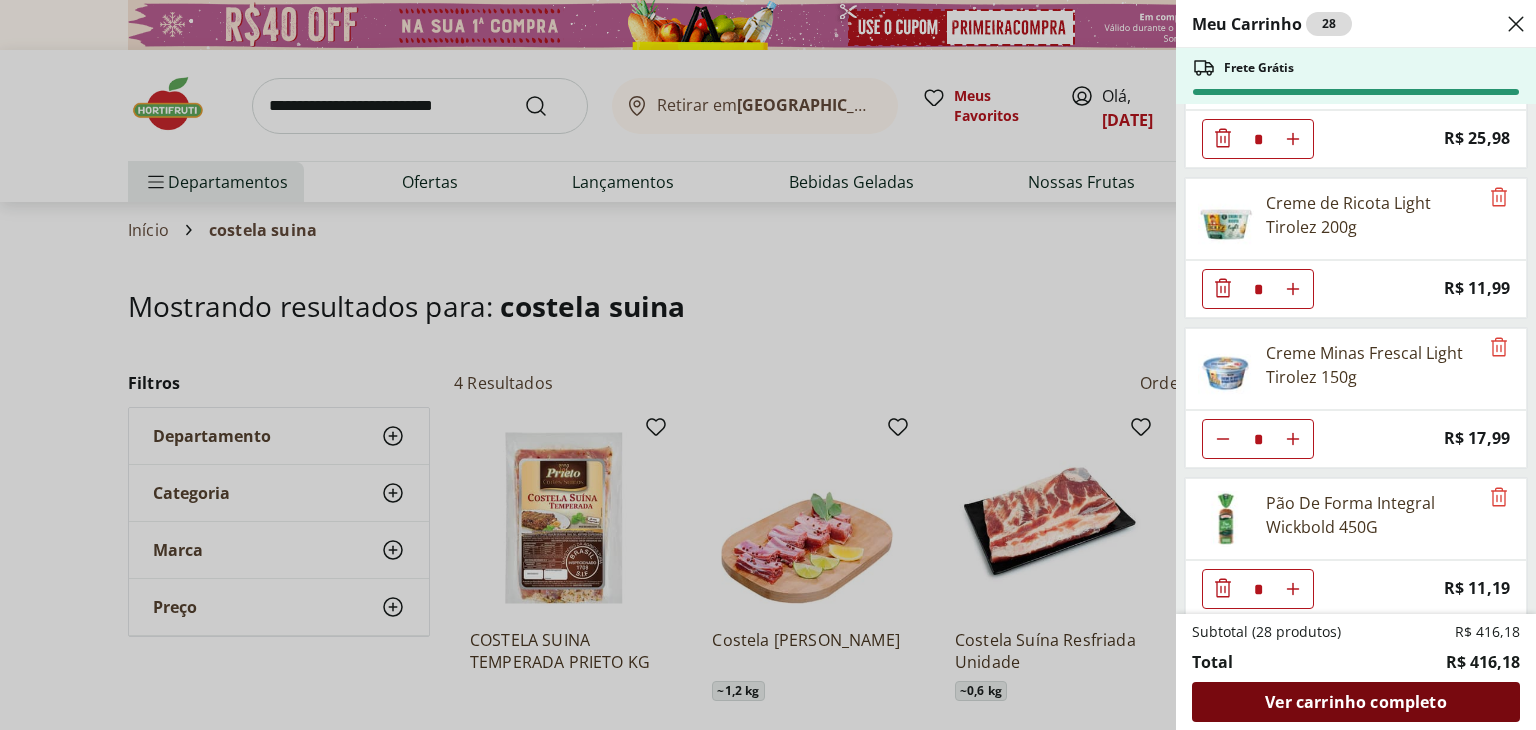 click on "Ver carrinho completo" at bounding box center [1355, 702] 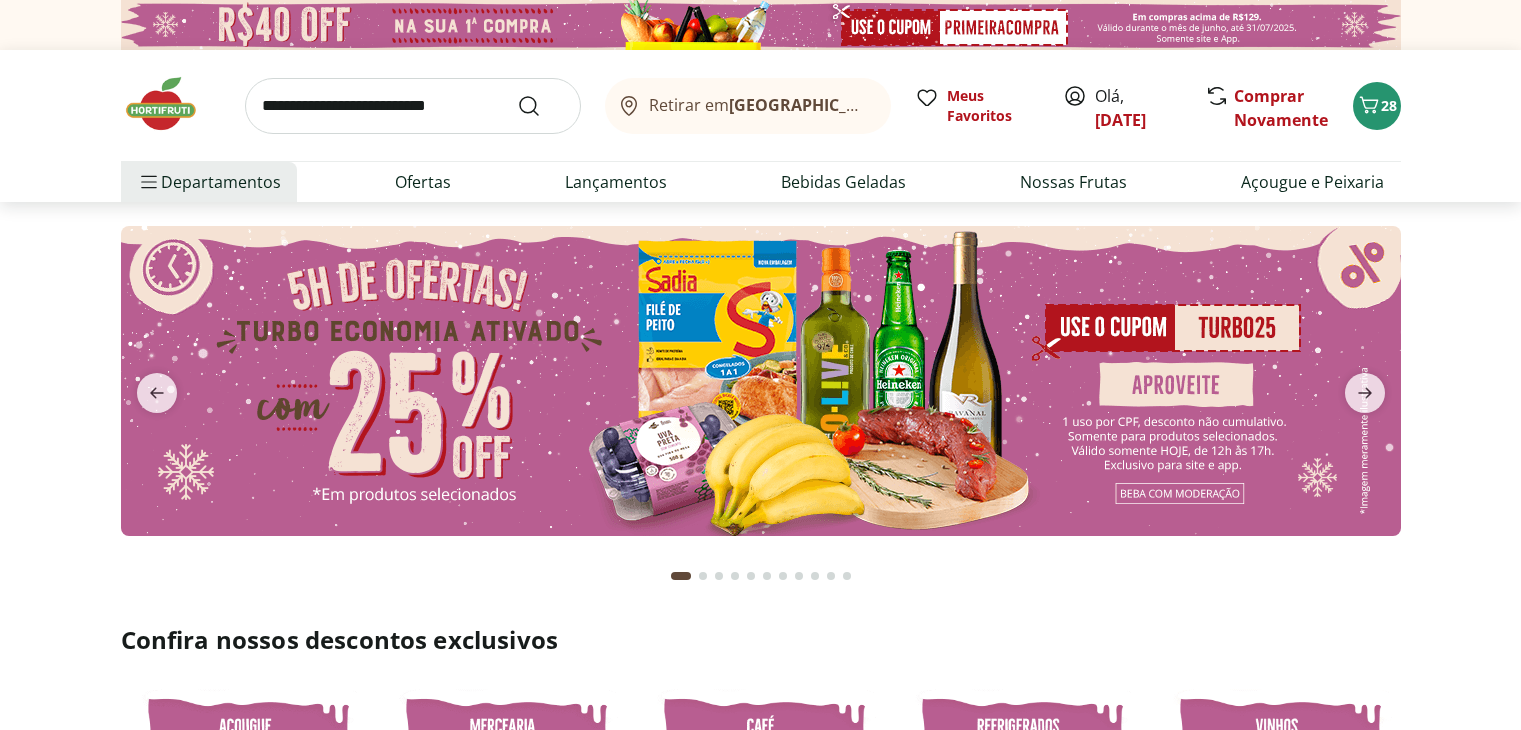 scroll, scrollTop: 0, scrollLeft: 0, axis: both 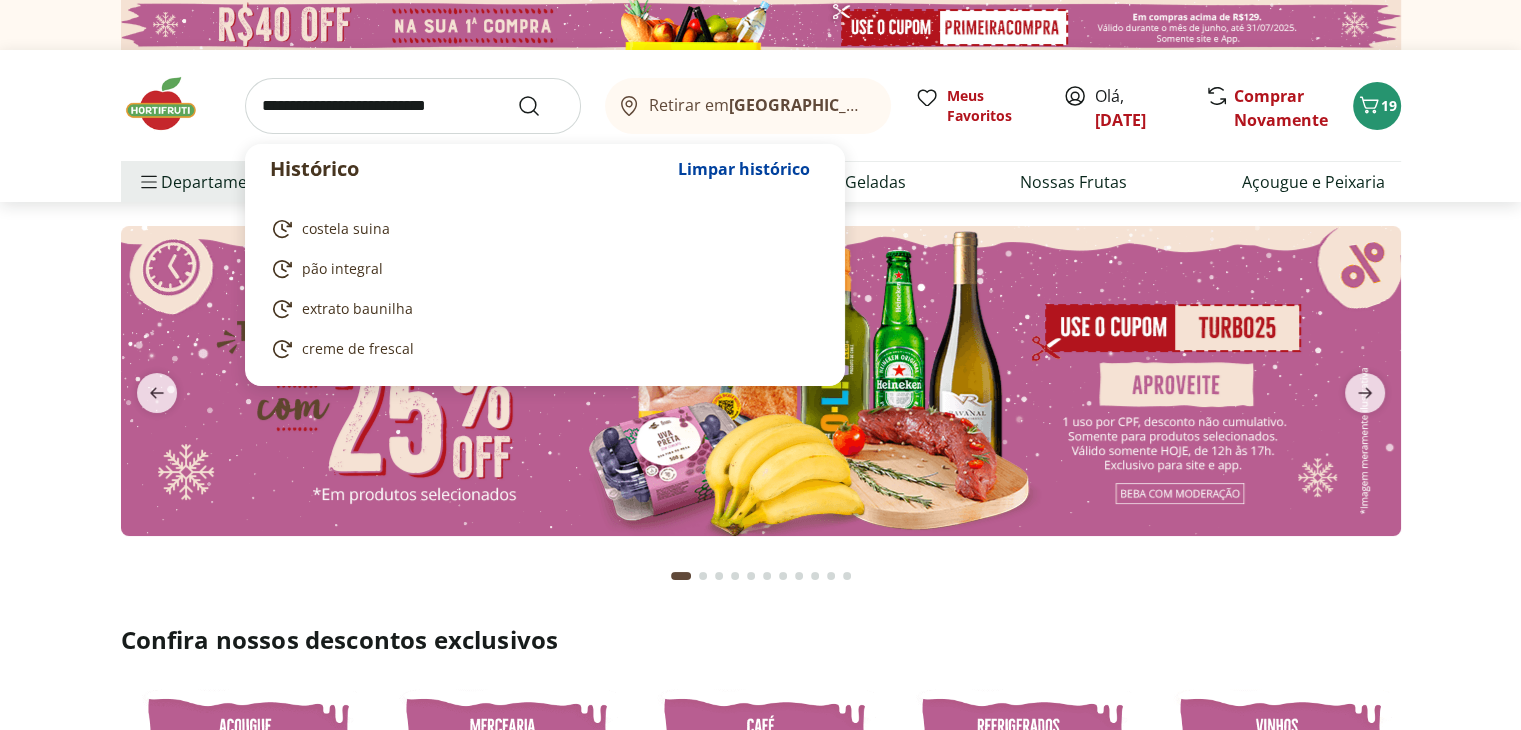 click at bounding box center [413, 106] 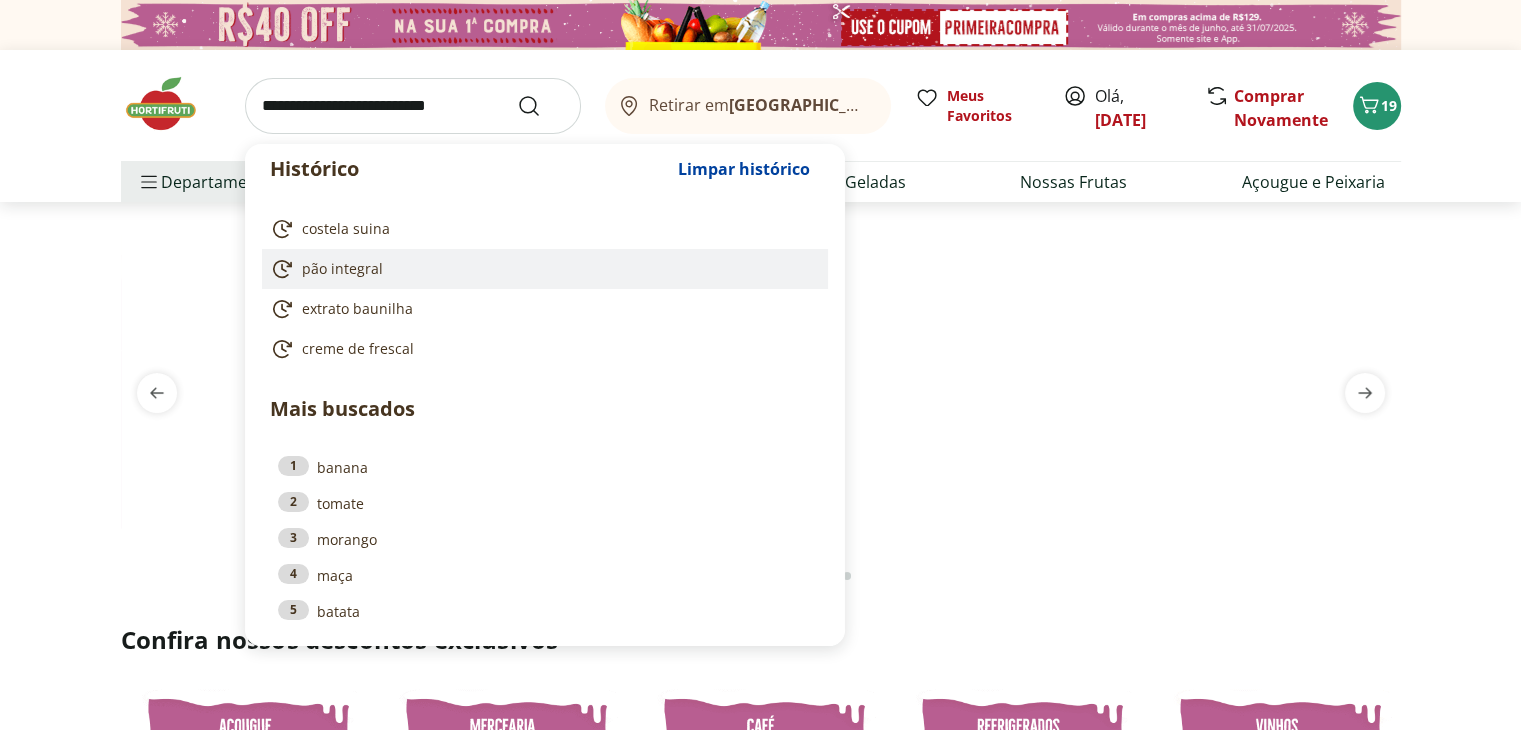 click on "pão integral" at bounding box center (342, 269) 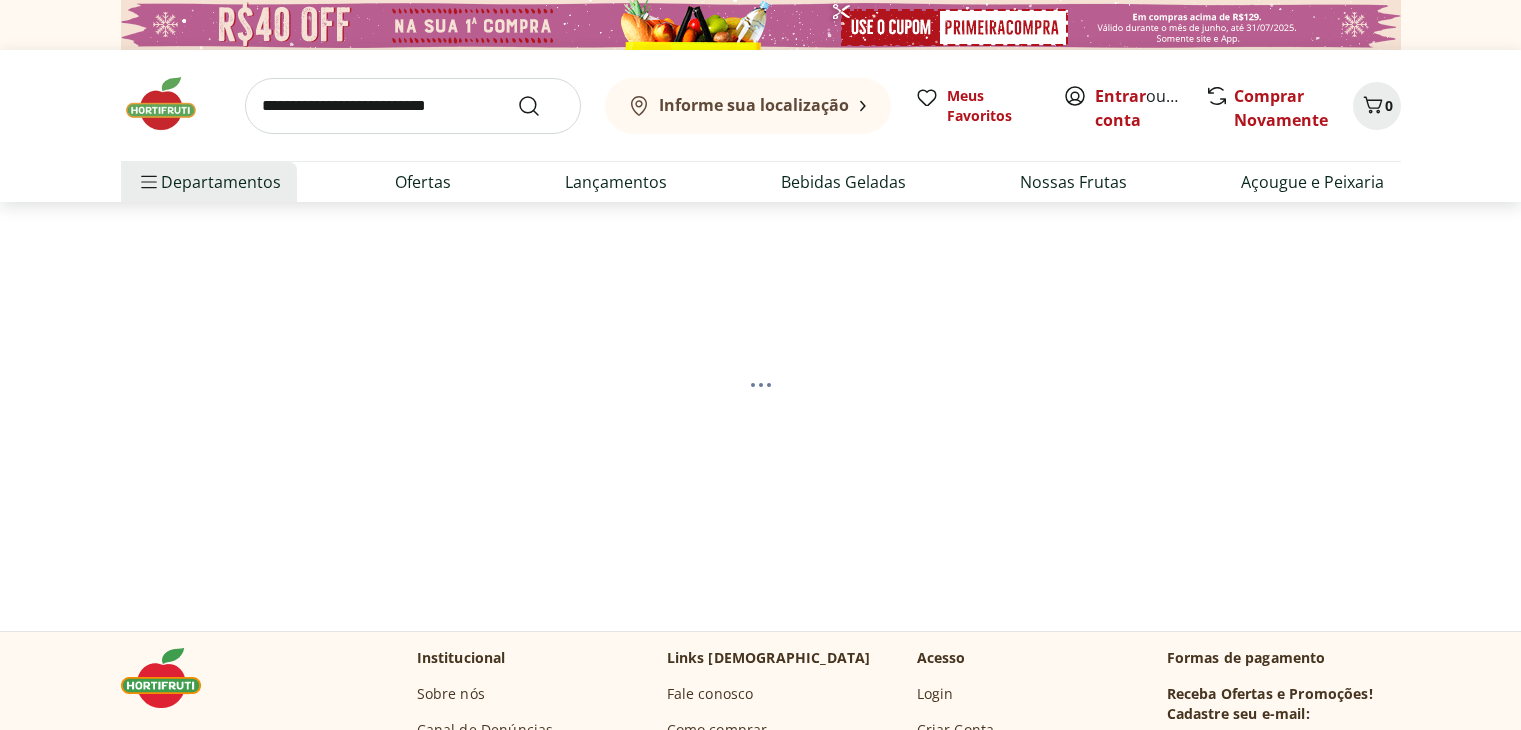 scroll, scrollTop: 0, scrollLeft: 0, axis: both 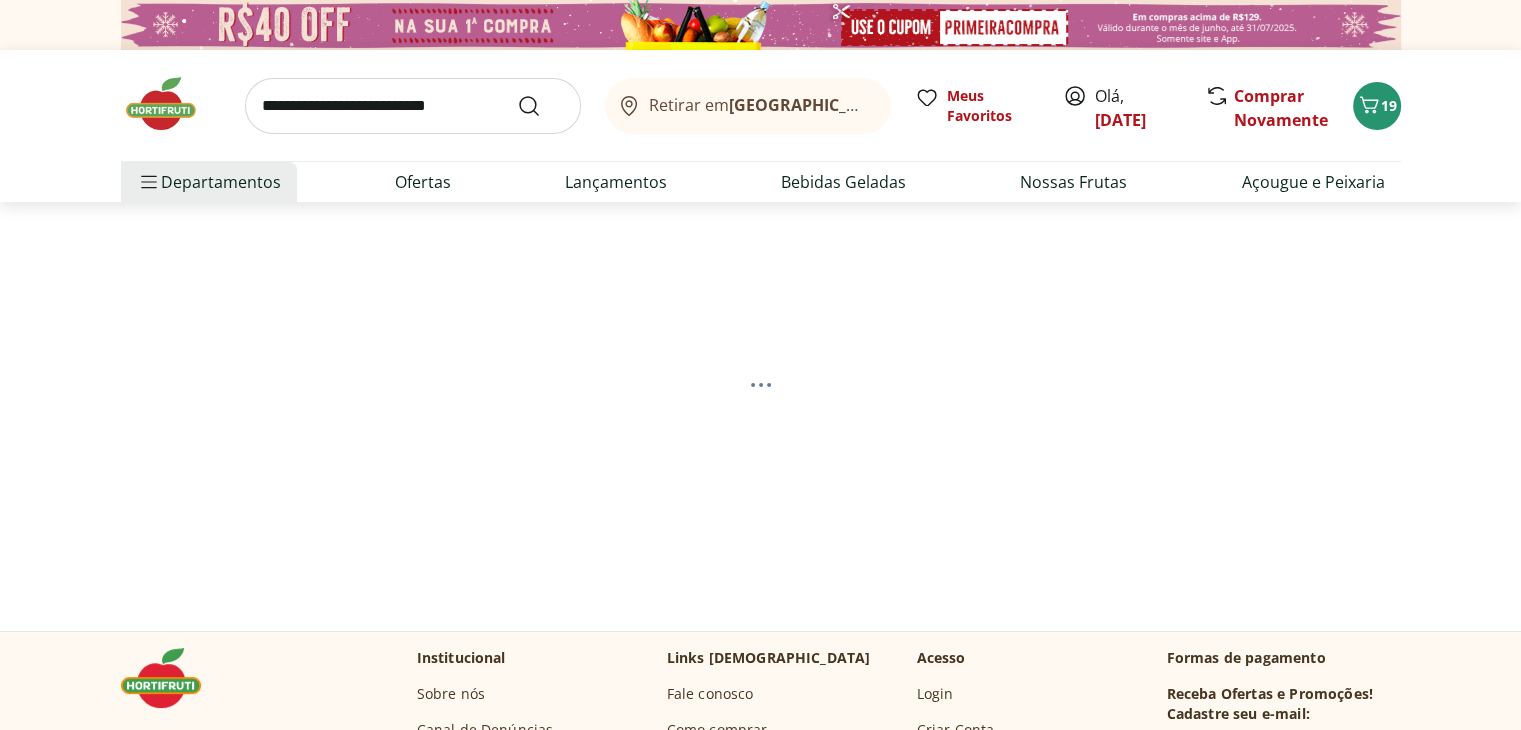 select on "**********" 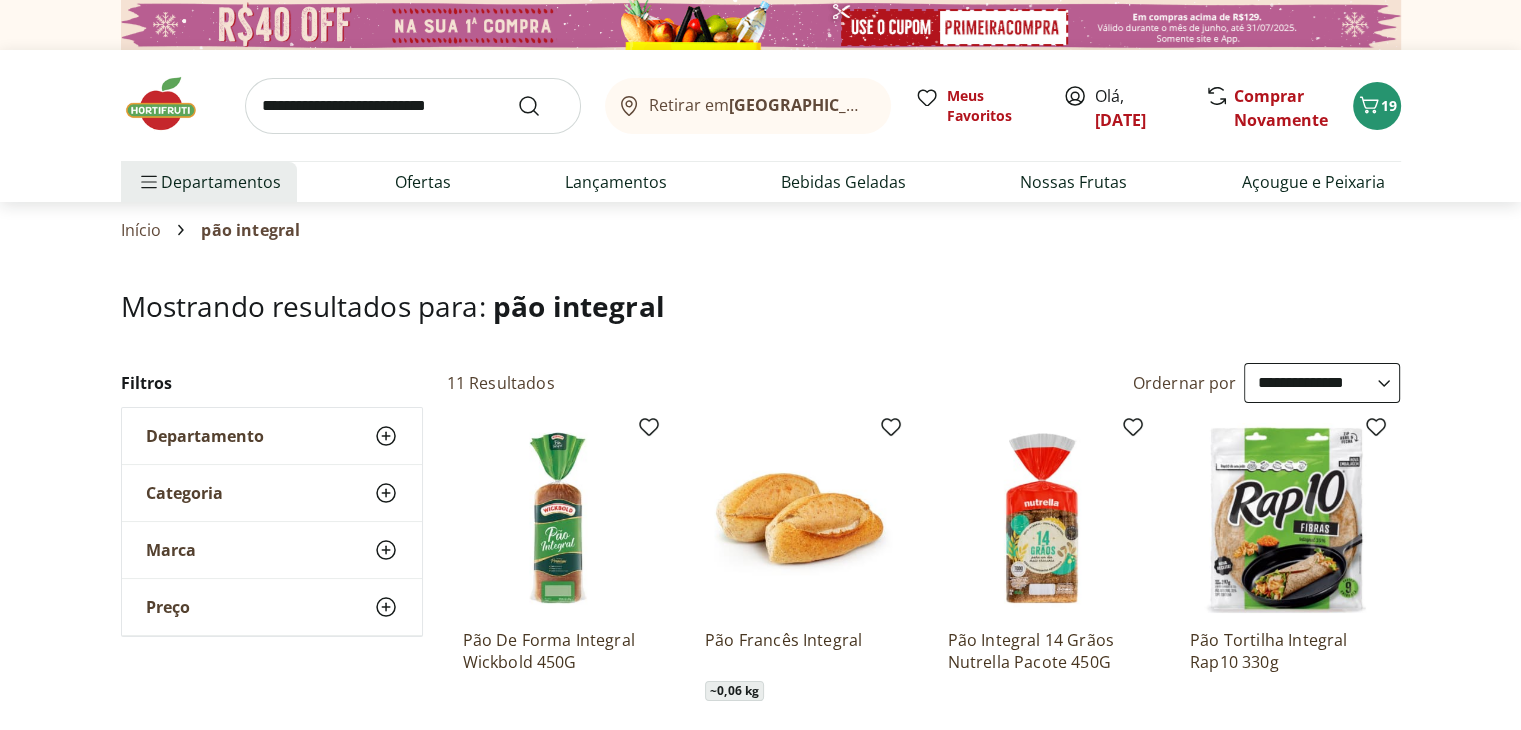 click at bounding box center [558, 518] 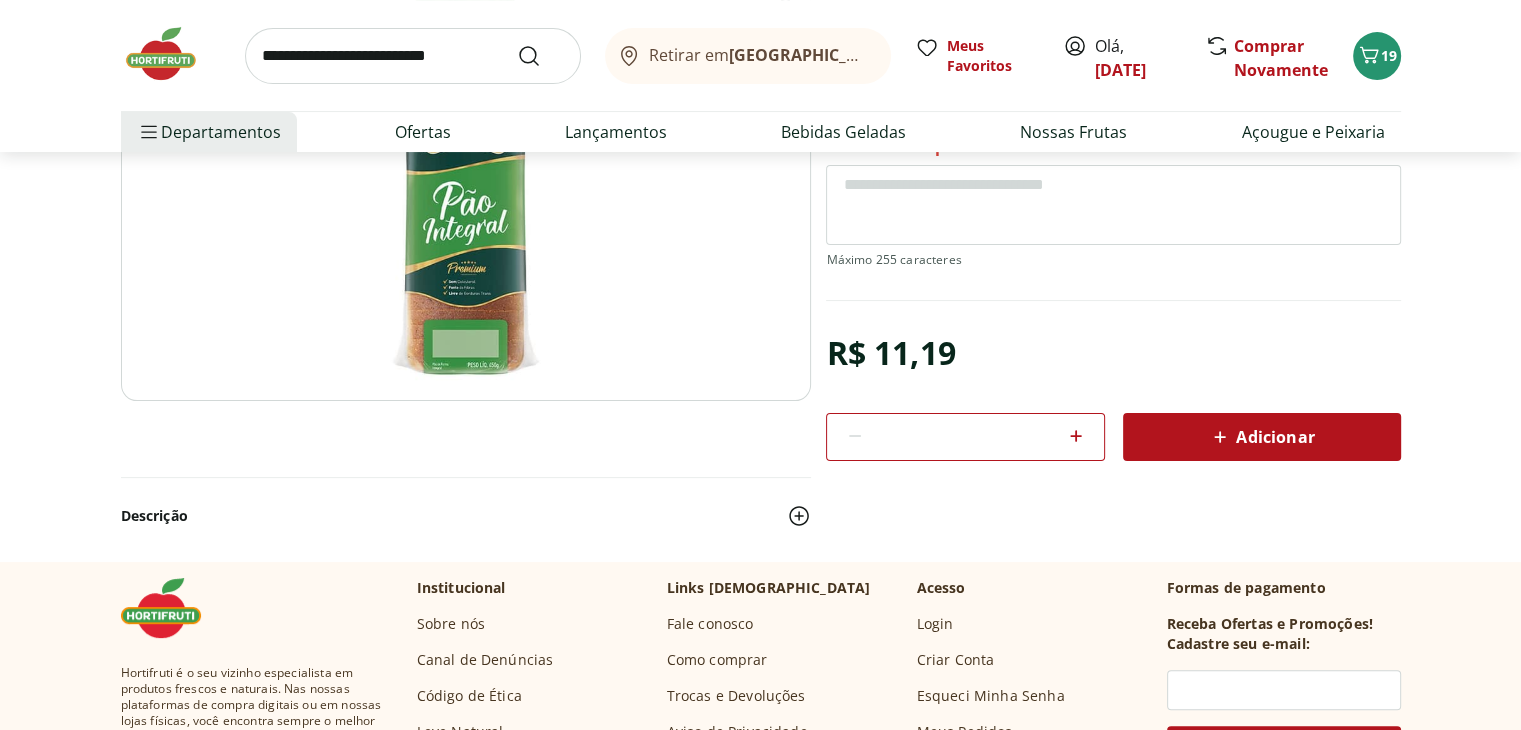 scroll, scrollTop: 363, scrollLeft: 0, axis: vertical 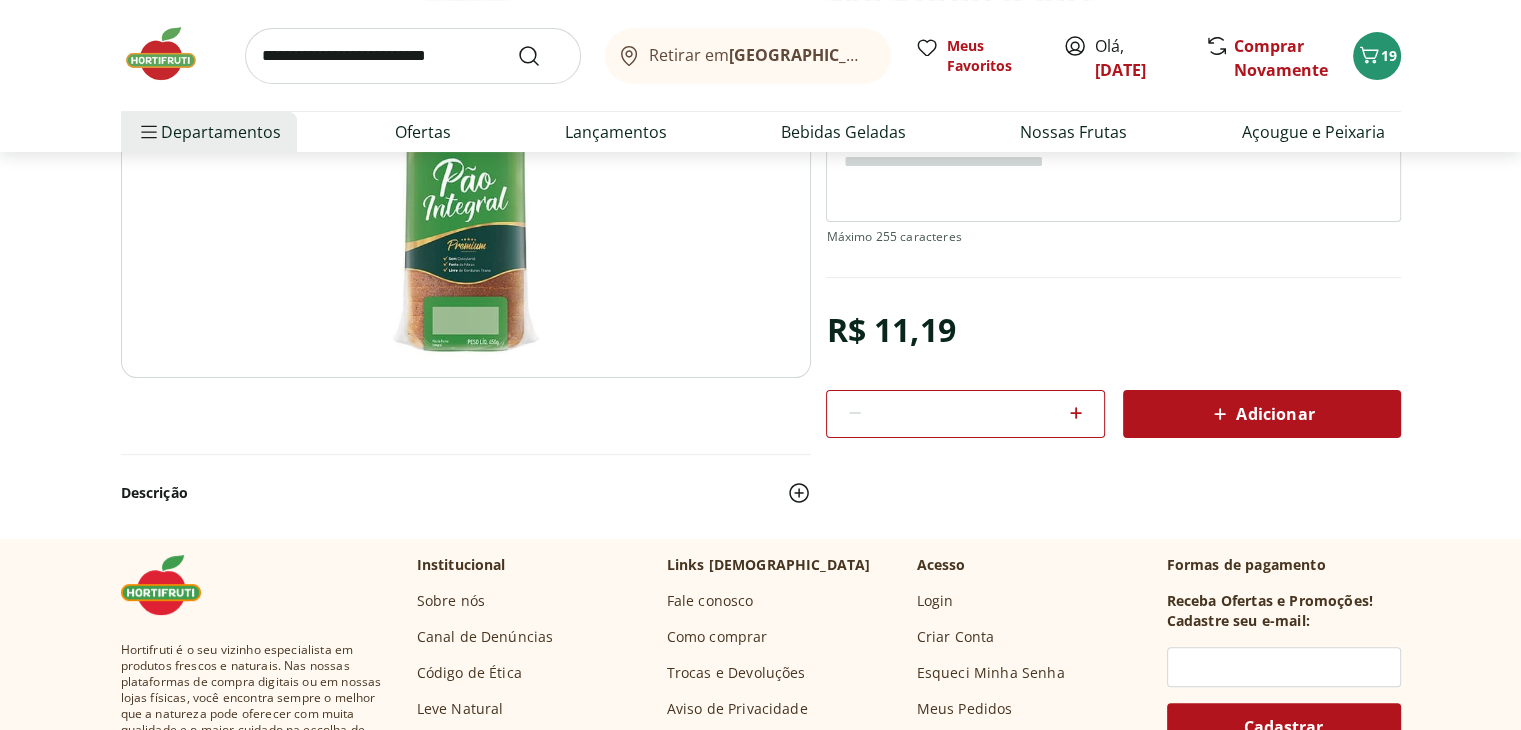 click on "Adicionar" at bounding box center (1261, 414) 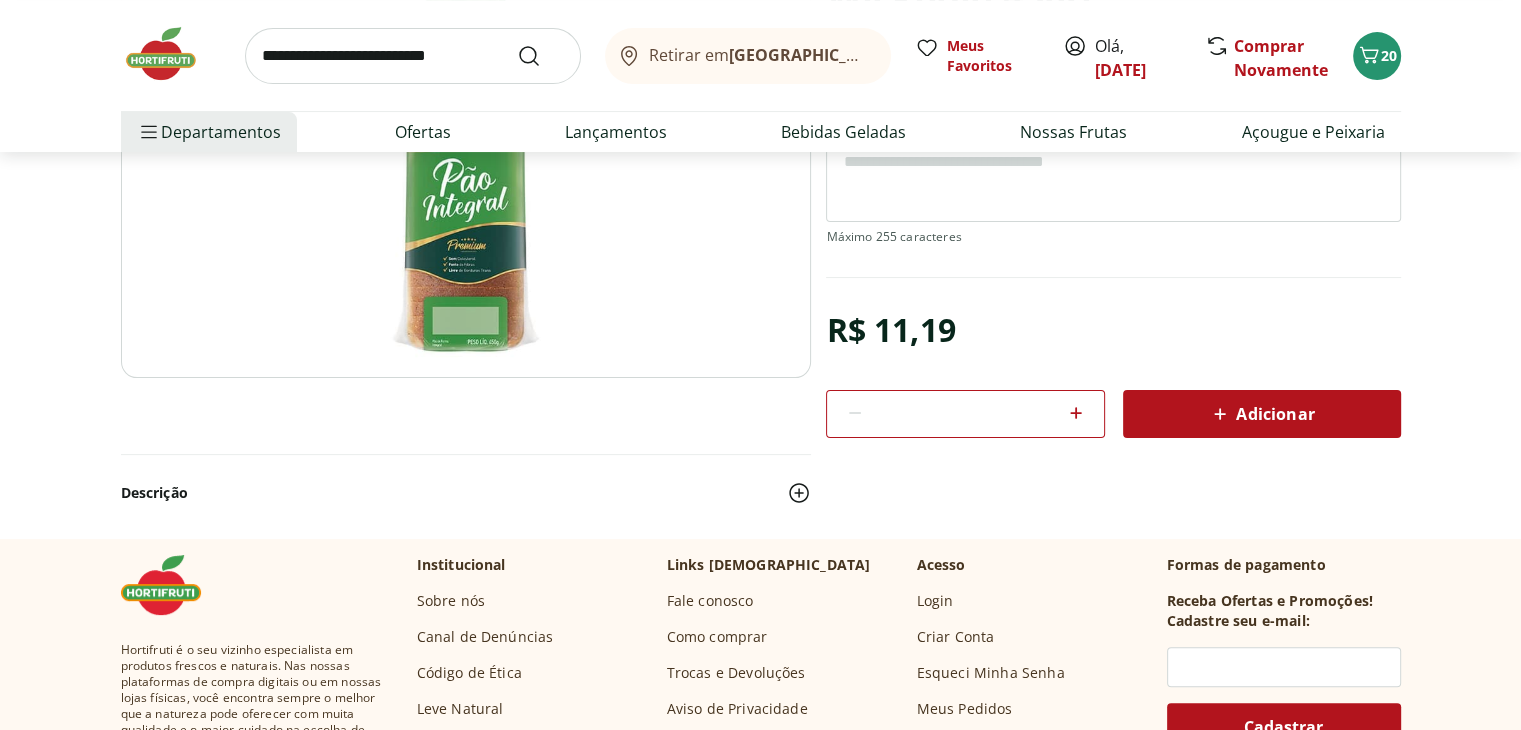 click on "Adicionar" at bounding box center (1261, 414) 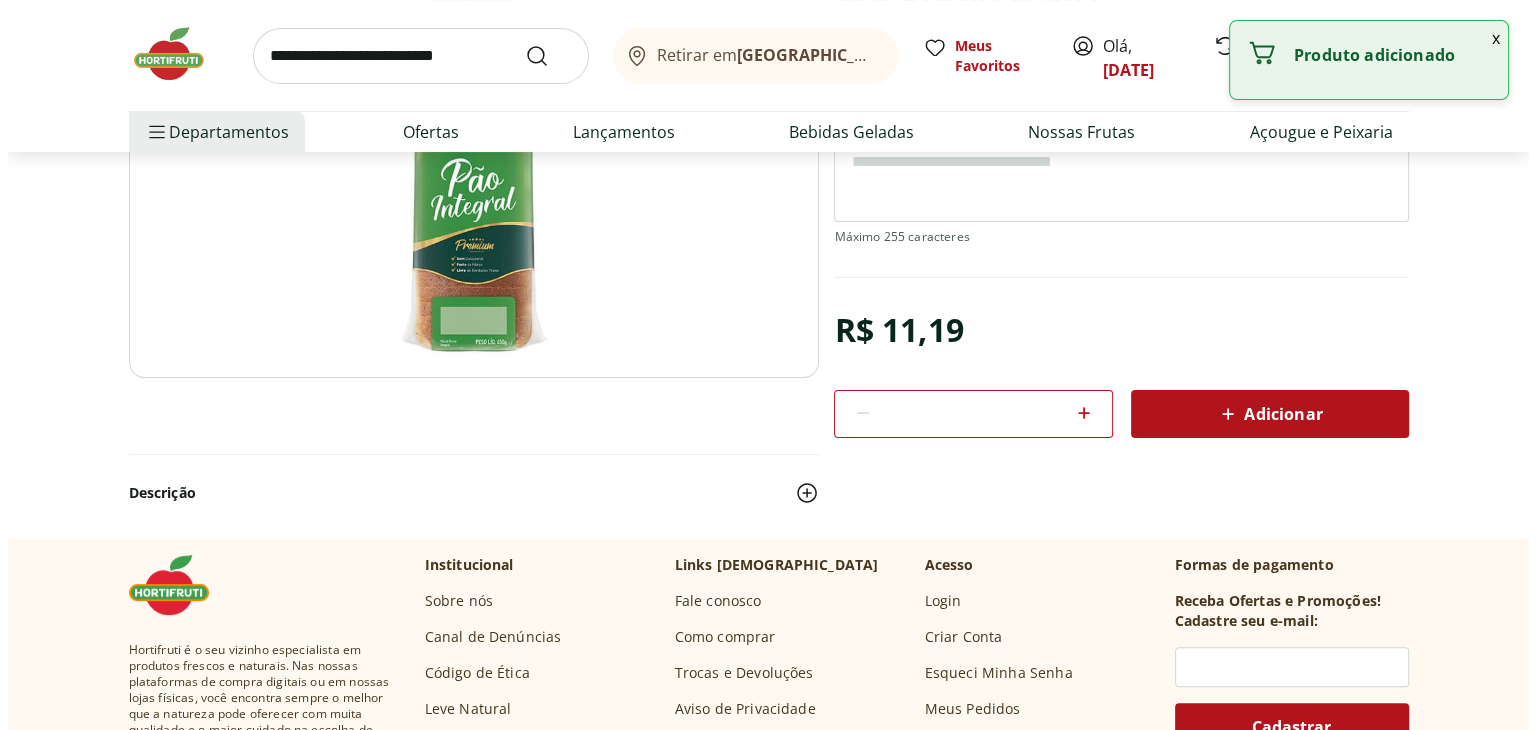 scroll, scrollTop: 368, scrollLeft: 0, axis: vertical 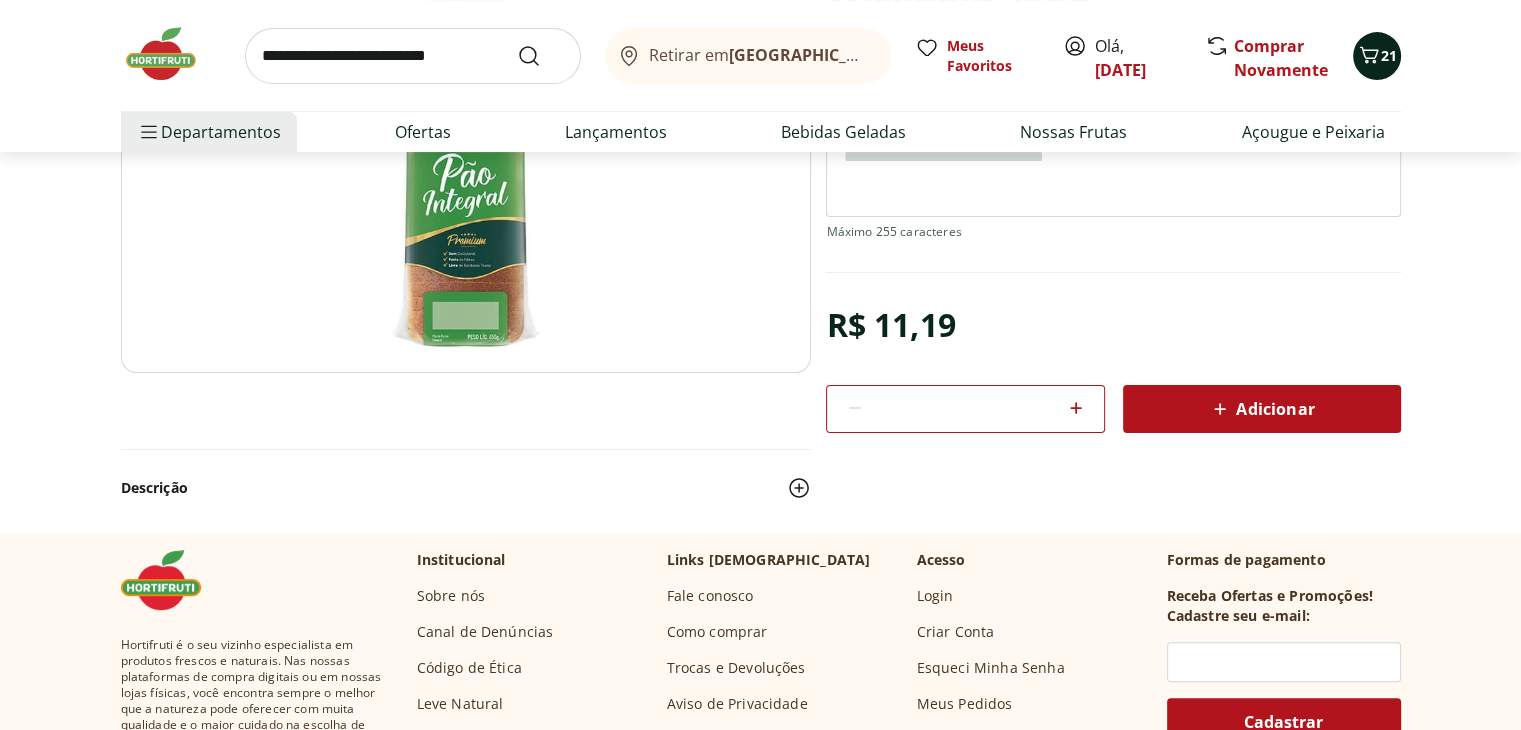 click 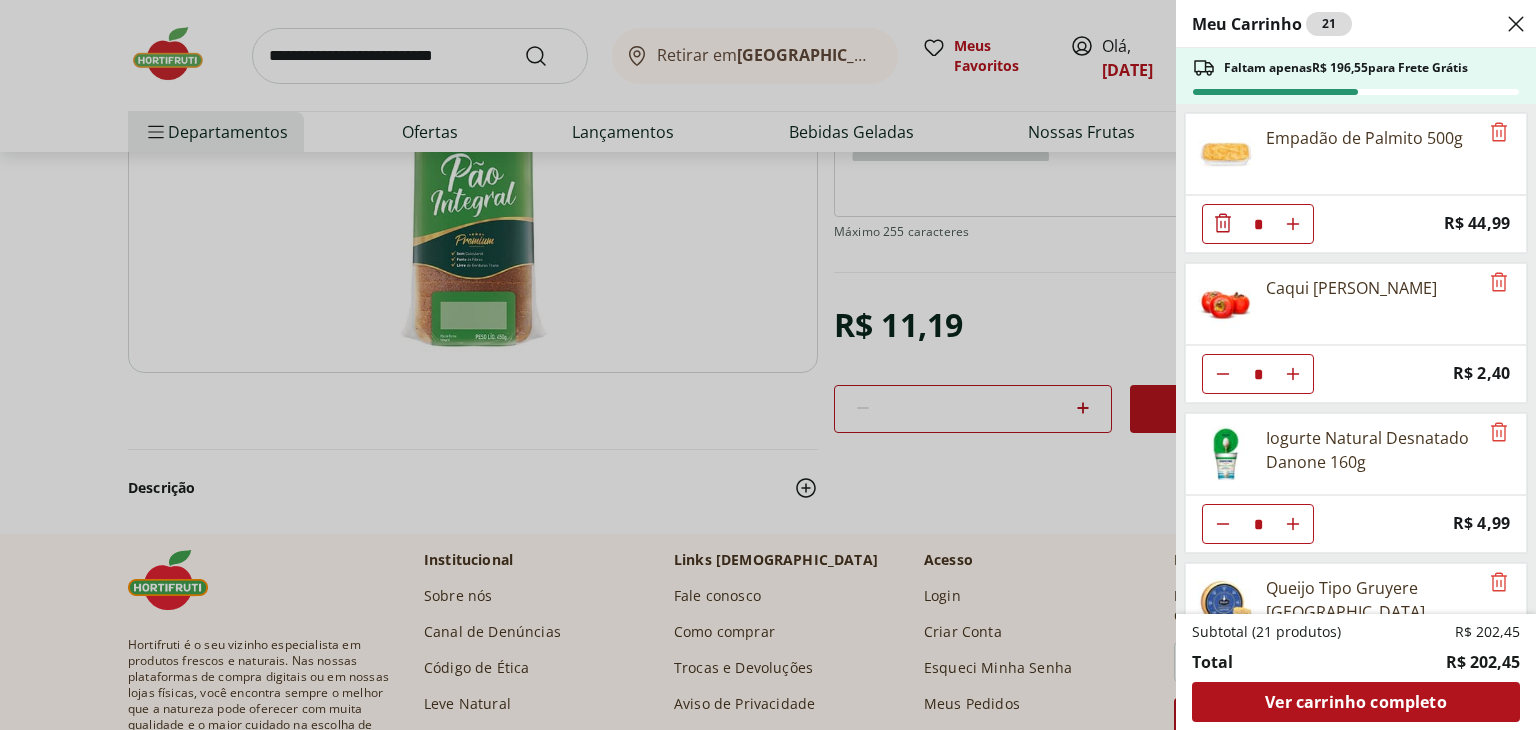 drag, startPoint x: 1535, startPoint y: 161, endPoint x: 1535, endPoint y: 184, distance: 23 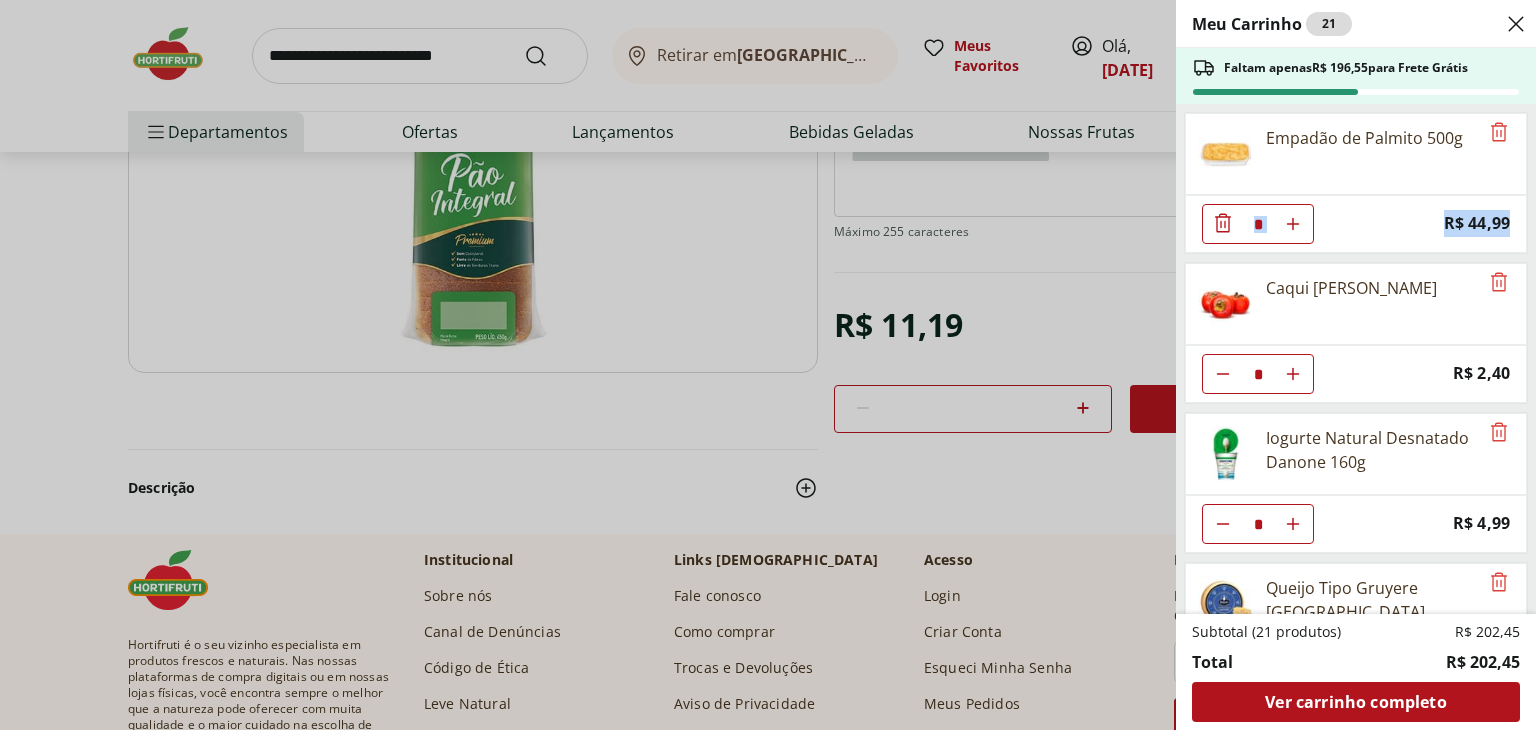 drag, startPoint x: 1535, startPoint y: 203, endPoint x: 1532, endPoint y: 169, distance: 34.132095 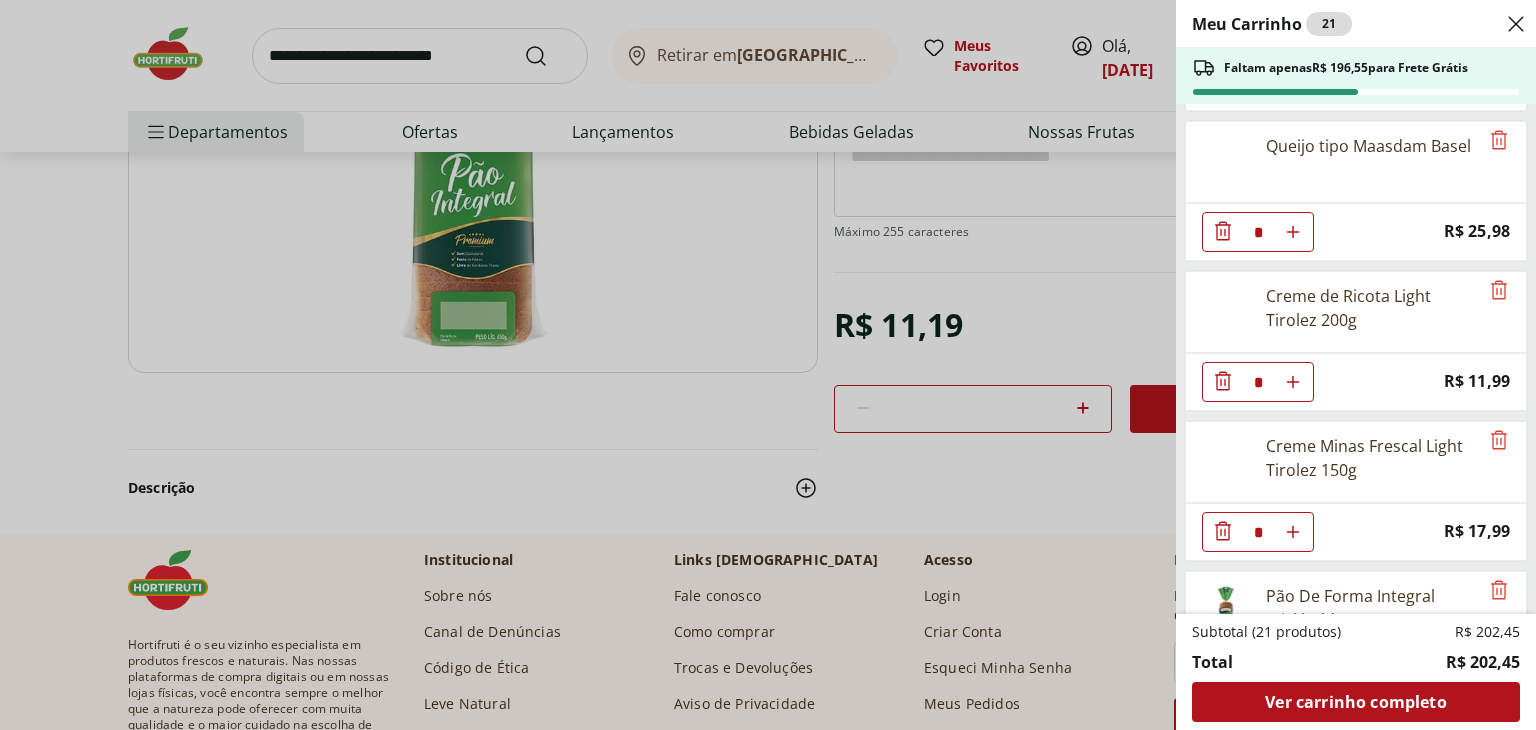 scroll, scrollTop: 688, scrollLeft: 0, axis: vertical 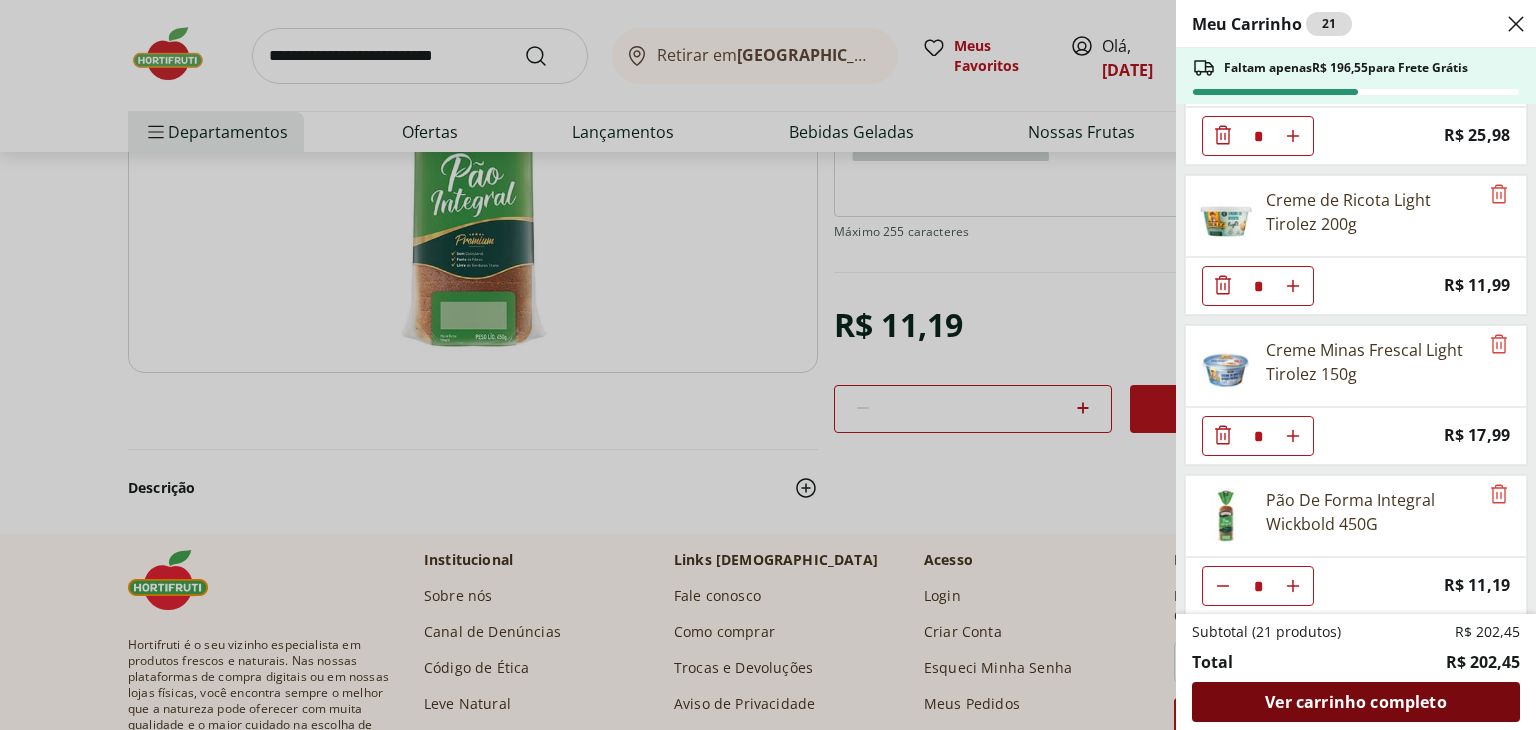 click on "Ver carrinho completo" at bounding box center [1355, 702] 